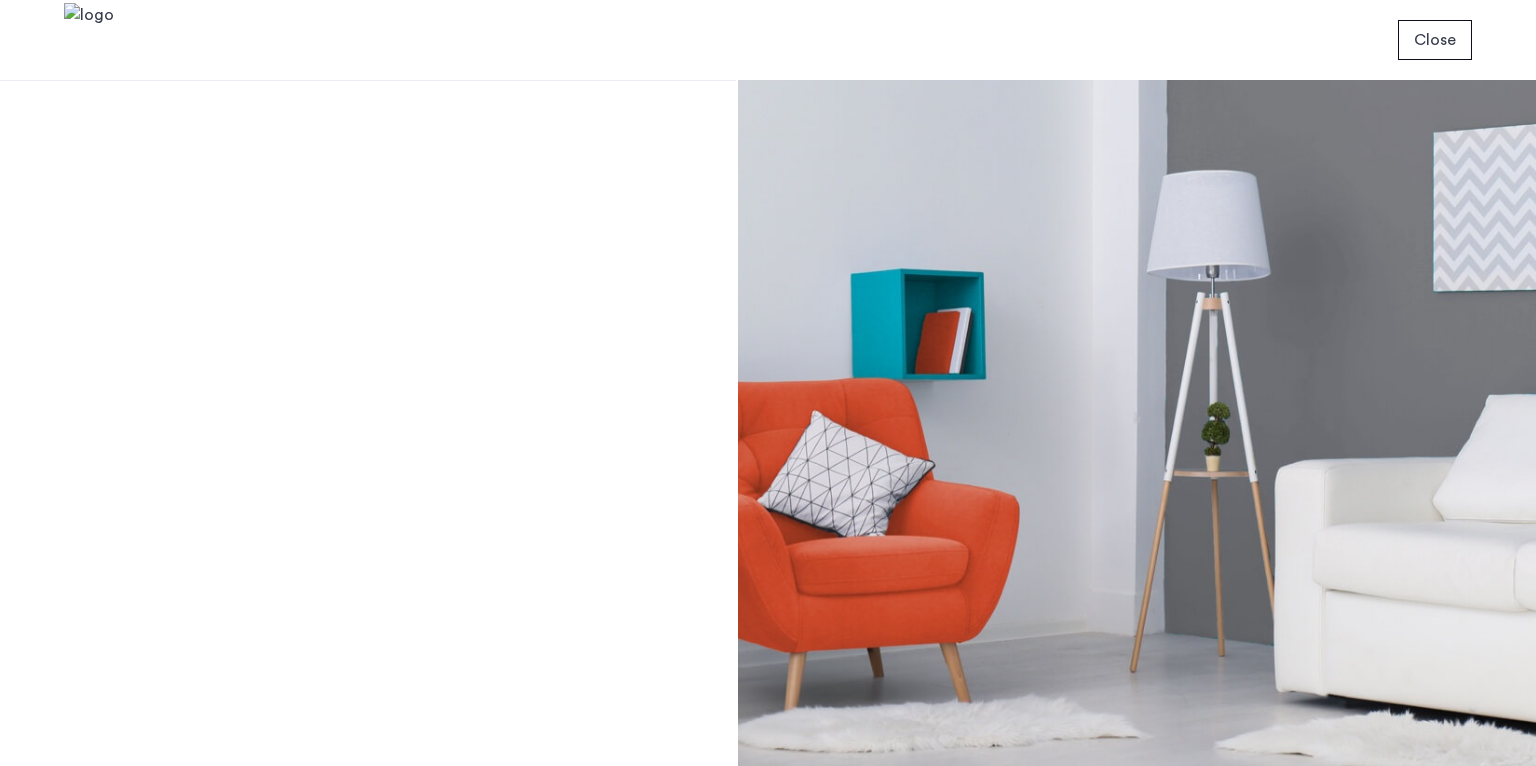 scroll, scrollTop: 0, scrollLeft: 0, axis: both 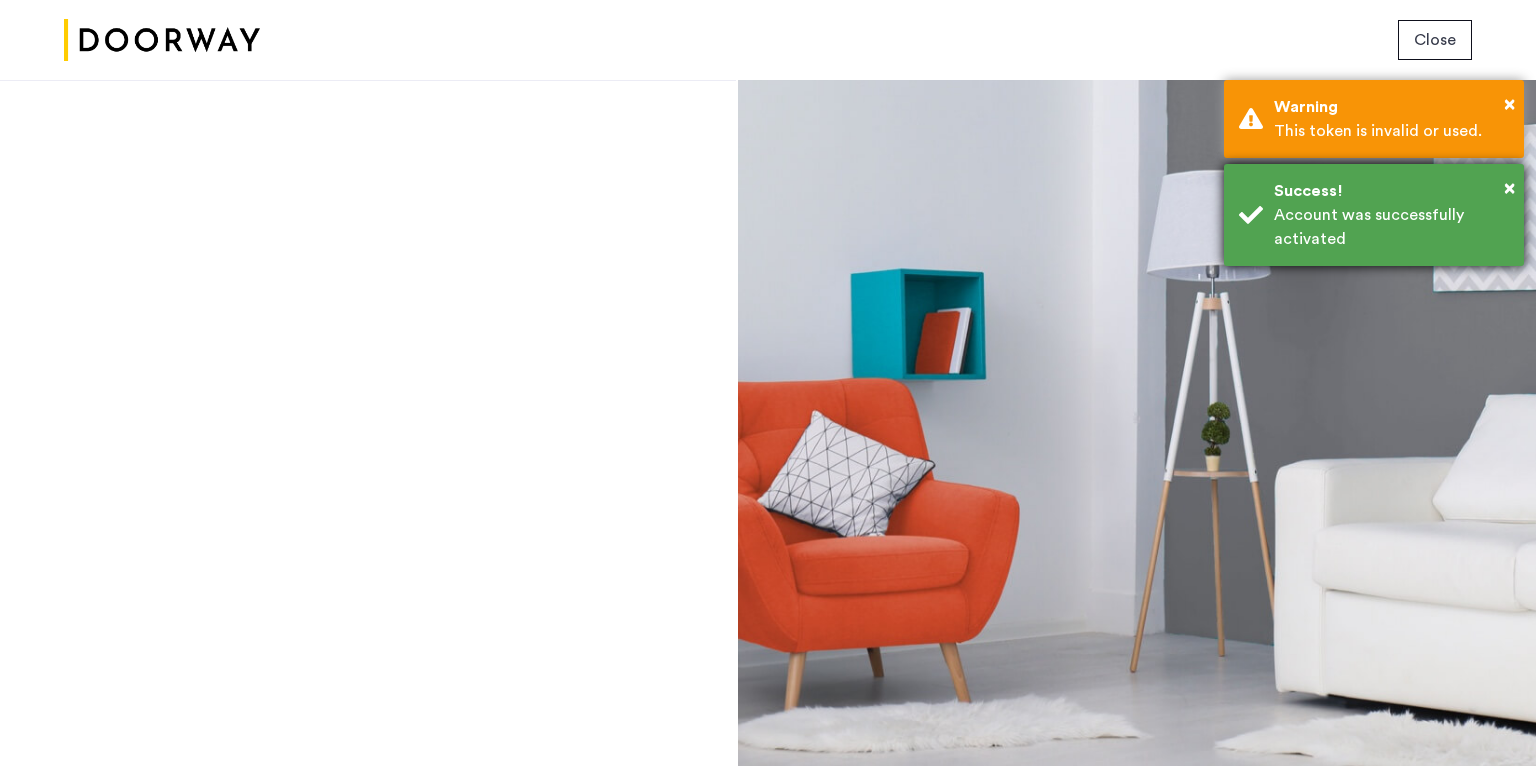 click on "Account was successfully activated" at bounding box center (1391, 227) 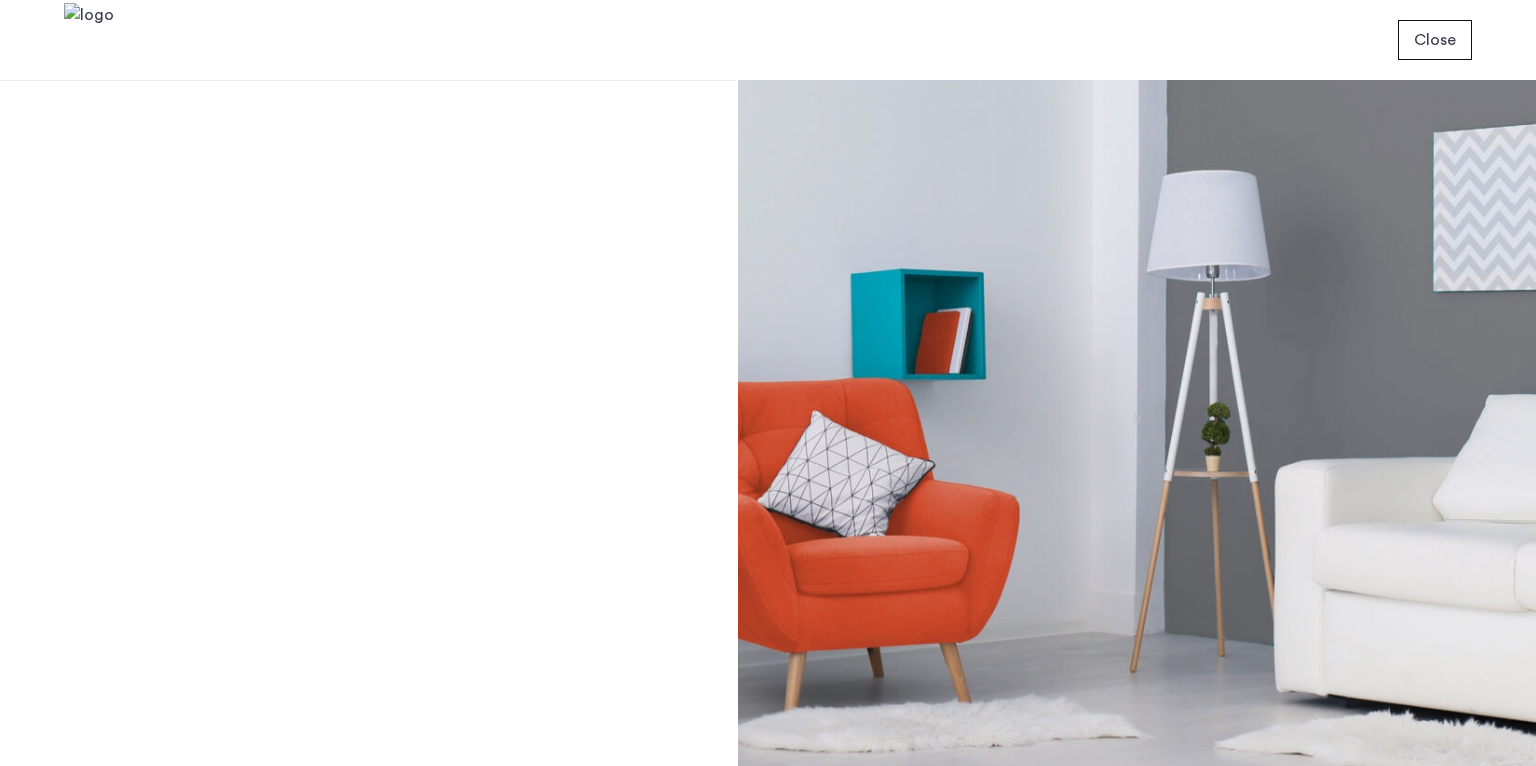 scroll, scrollTop: 0, scrollLeft: 0, axis: both 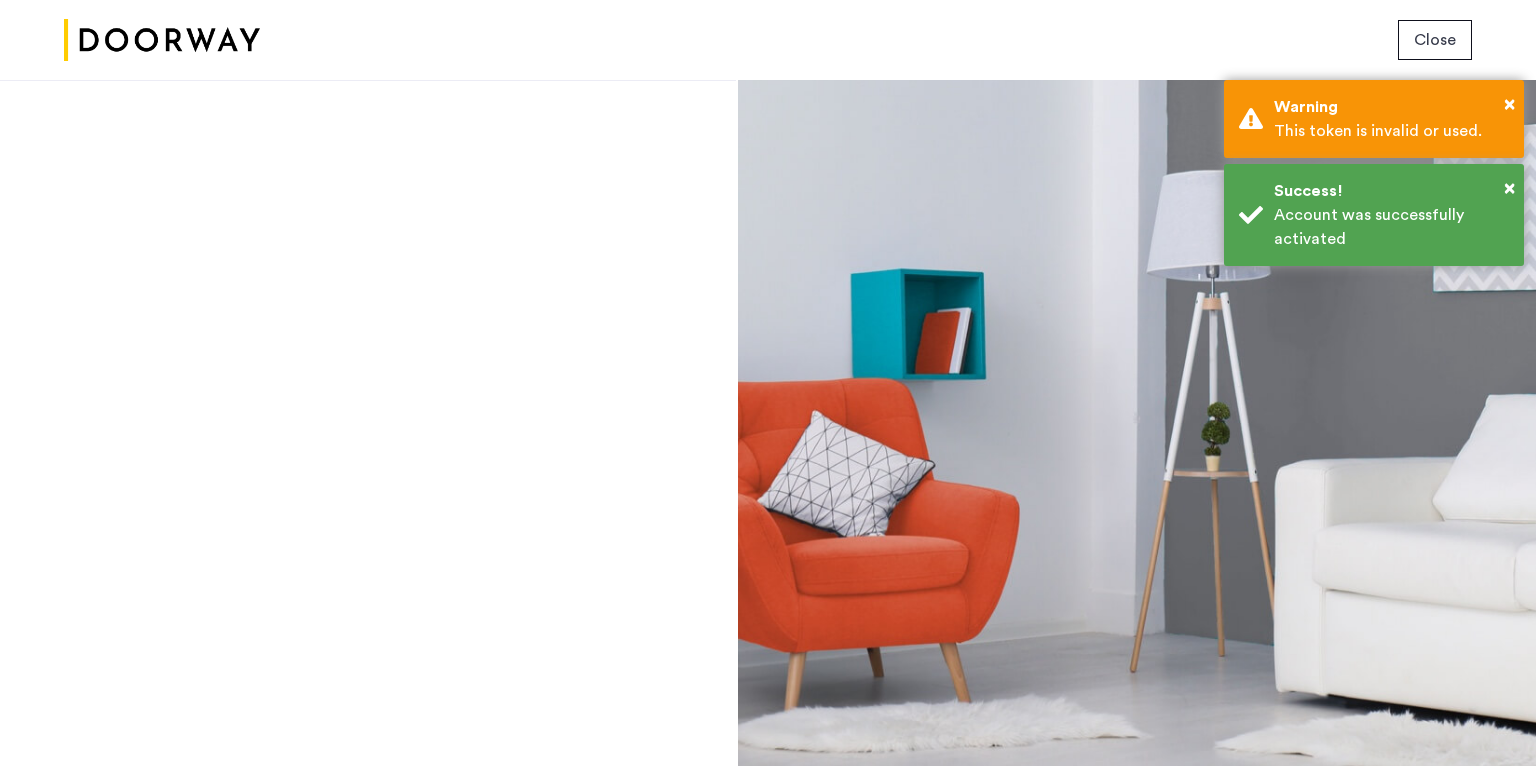 click 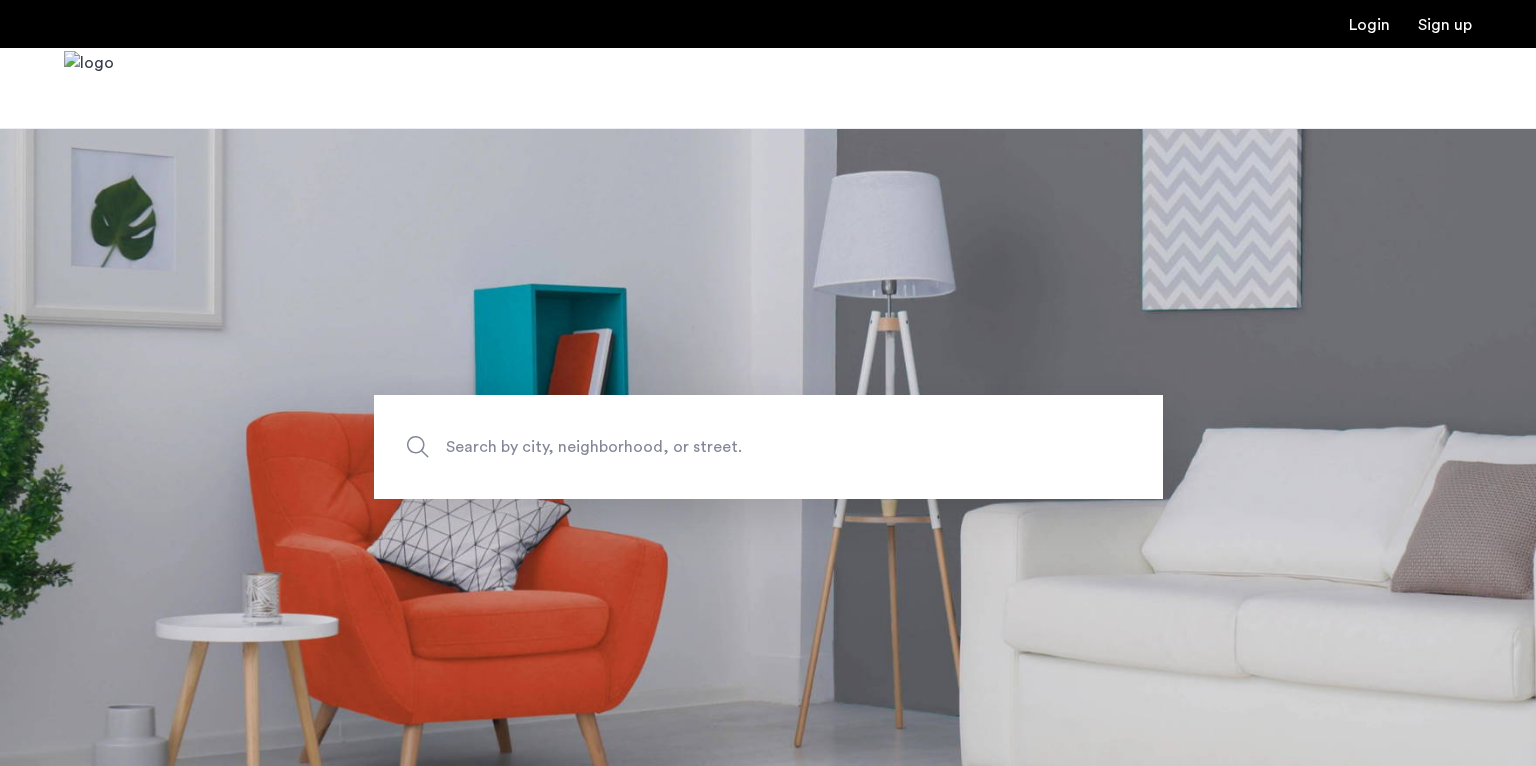 scroll, scrollTop: 0, scrollLeft: 0, axis: both 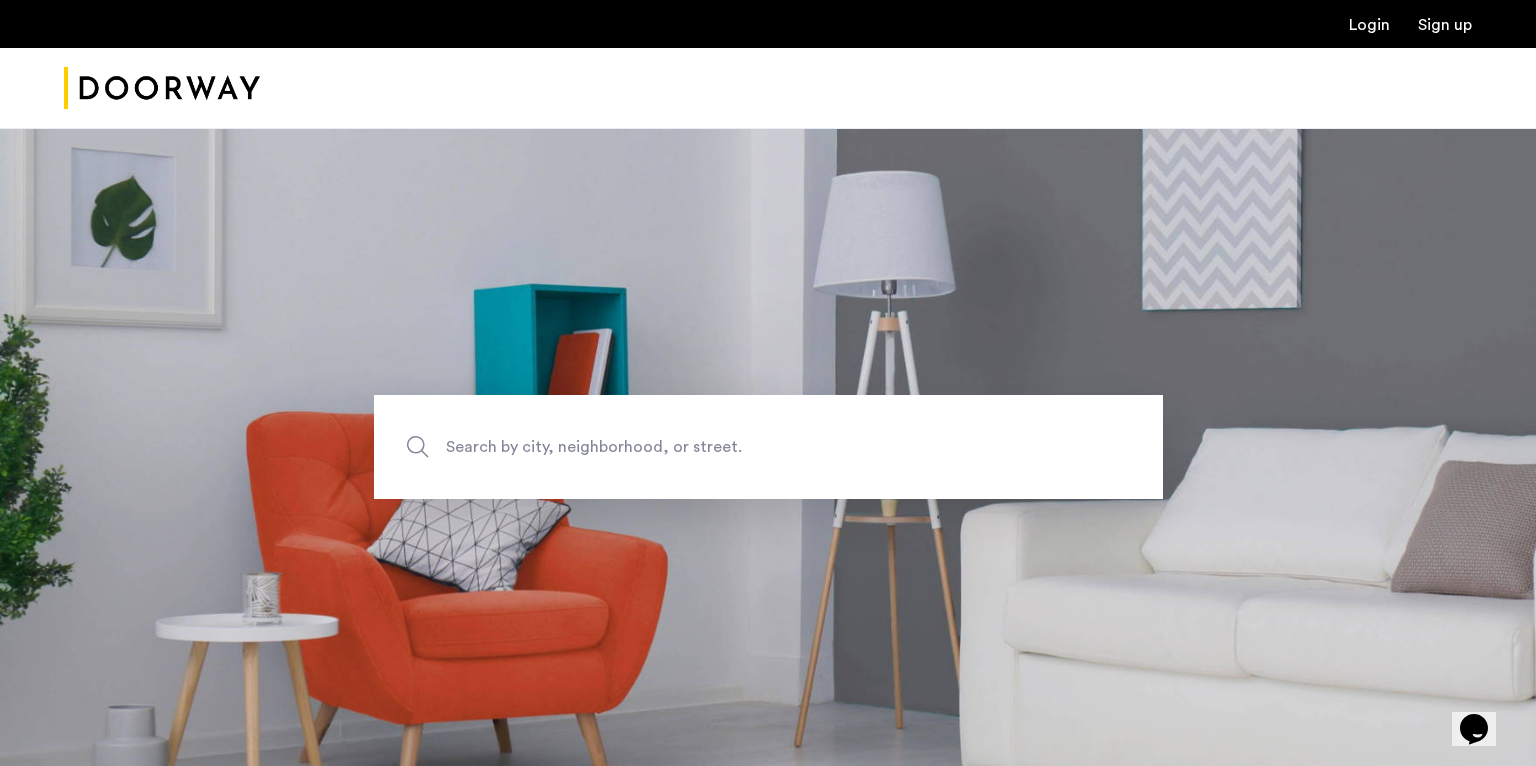 click on "Login" at bounding box center (1369, 25) 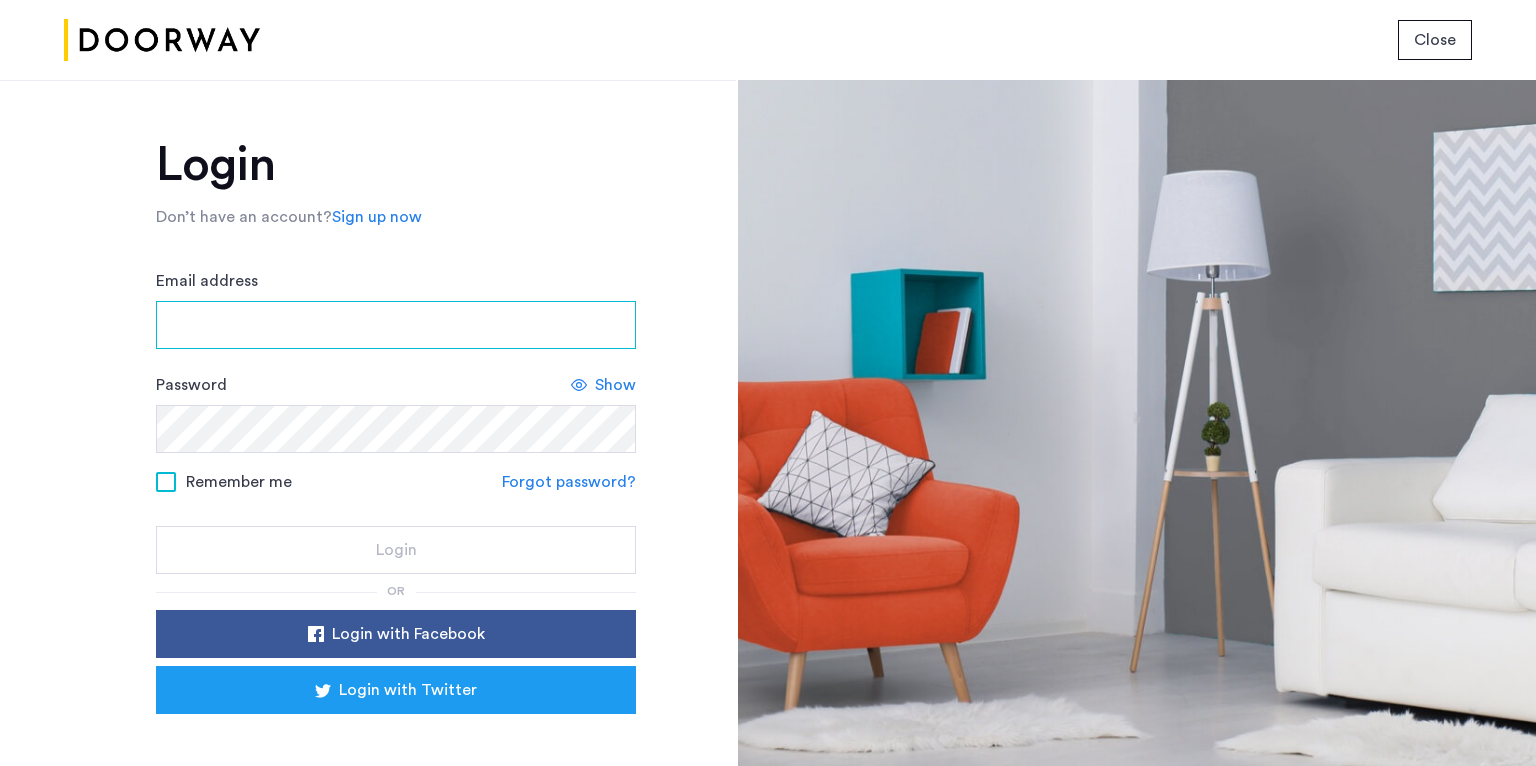 click on "Email address" at bounding box center [396, 325] 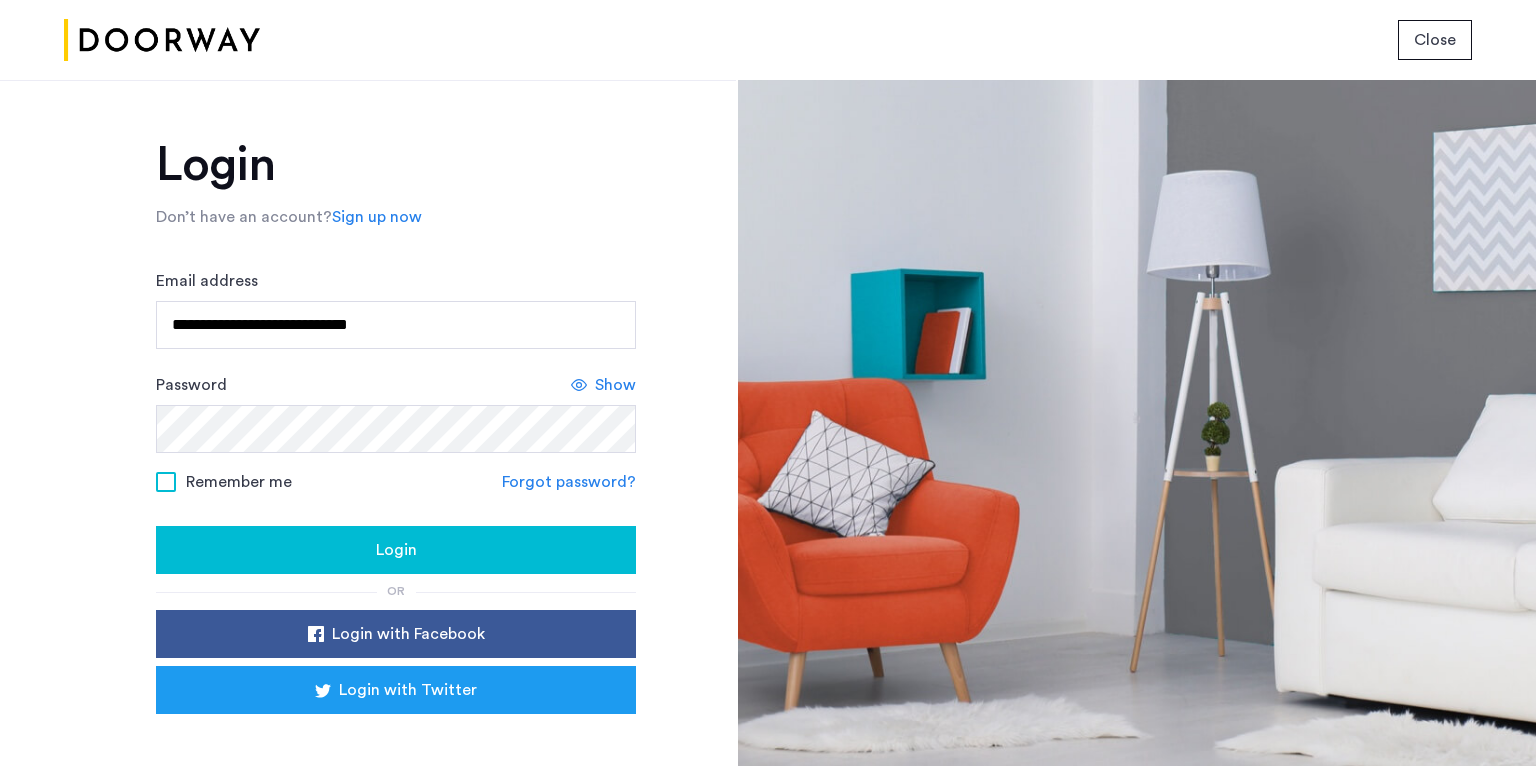 click on "Login" 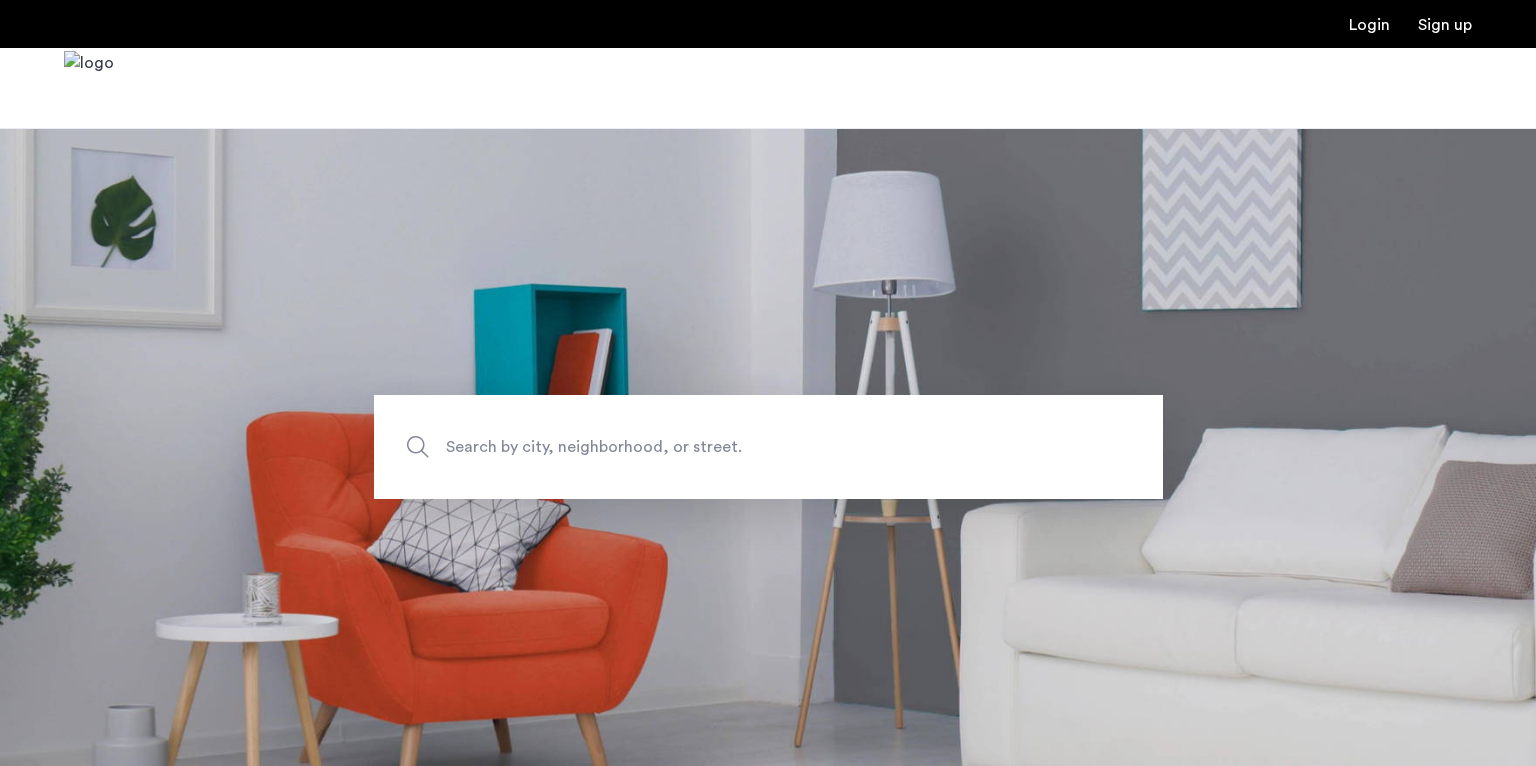 scroll, scrollTop: 0, scrollLeft: 0, axis: both 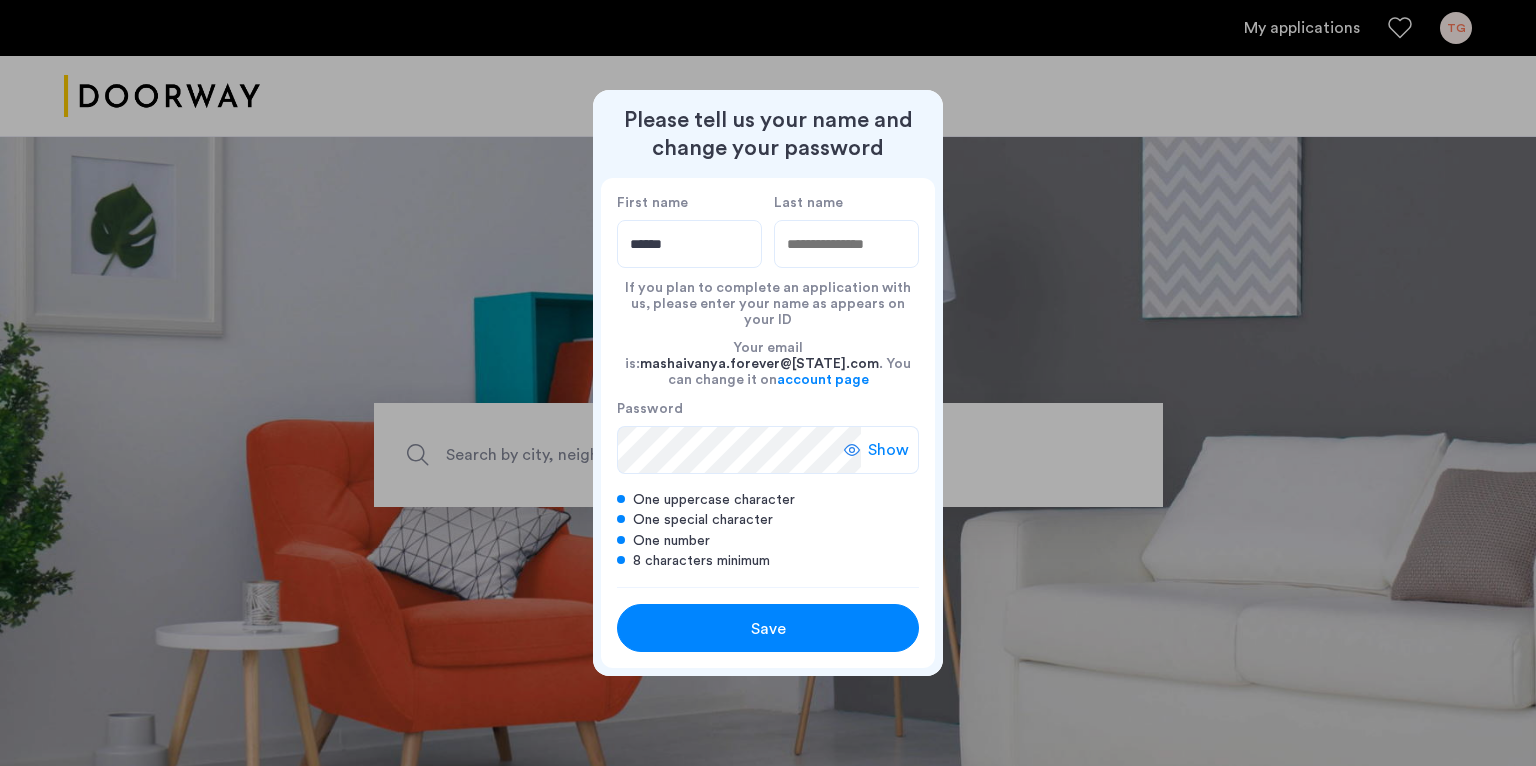 type on "******" 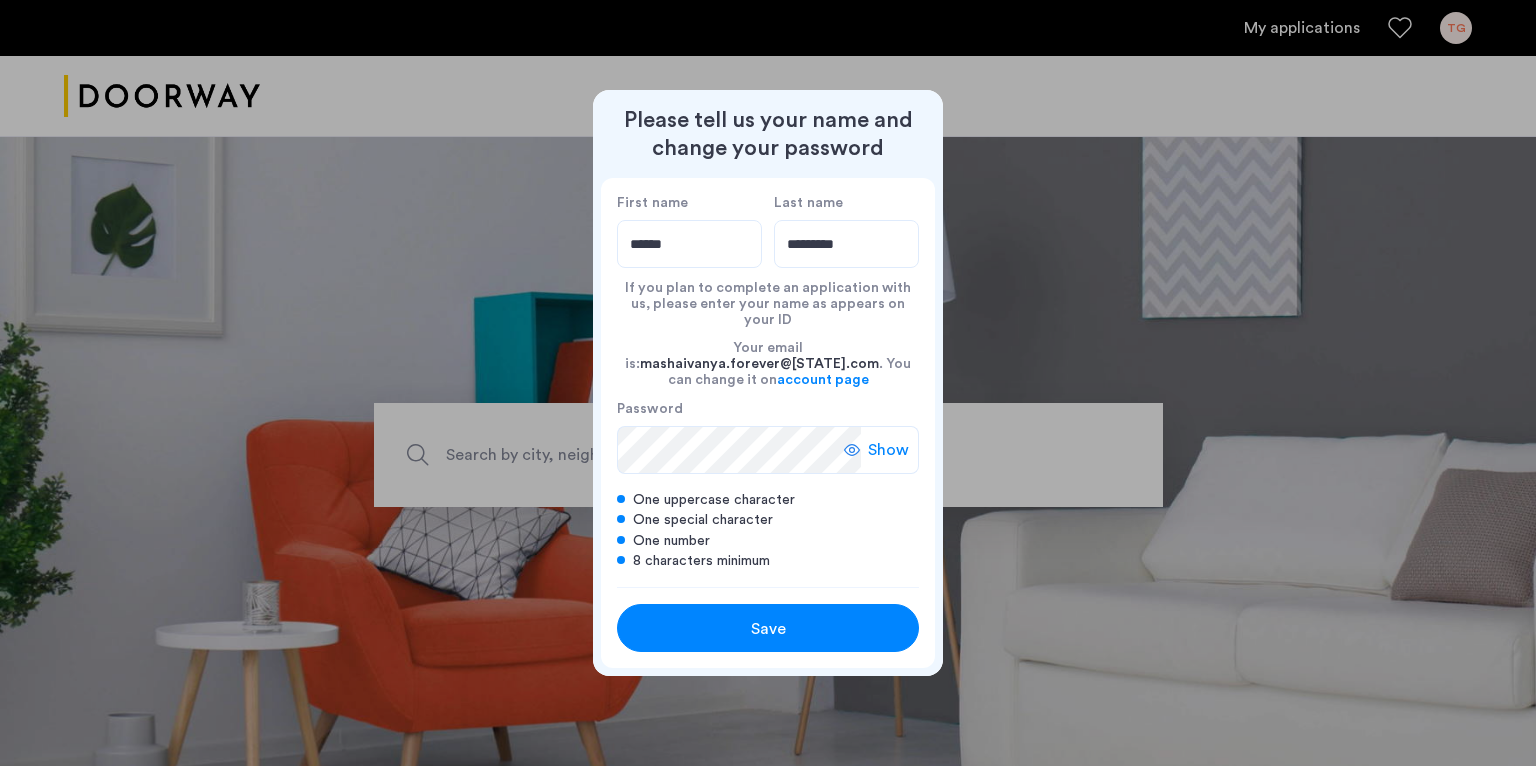 type on "*********" 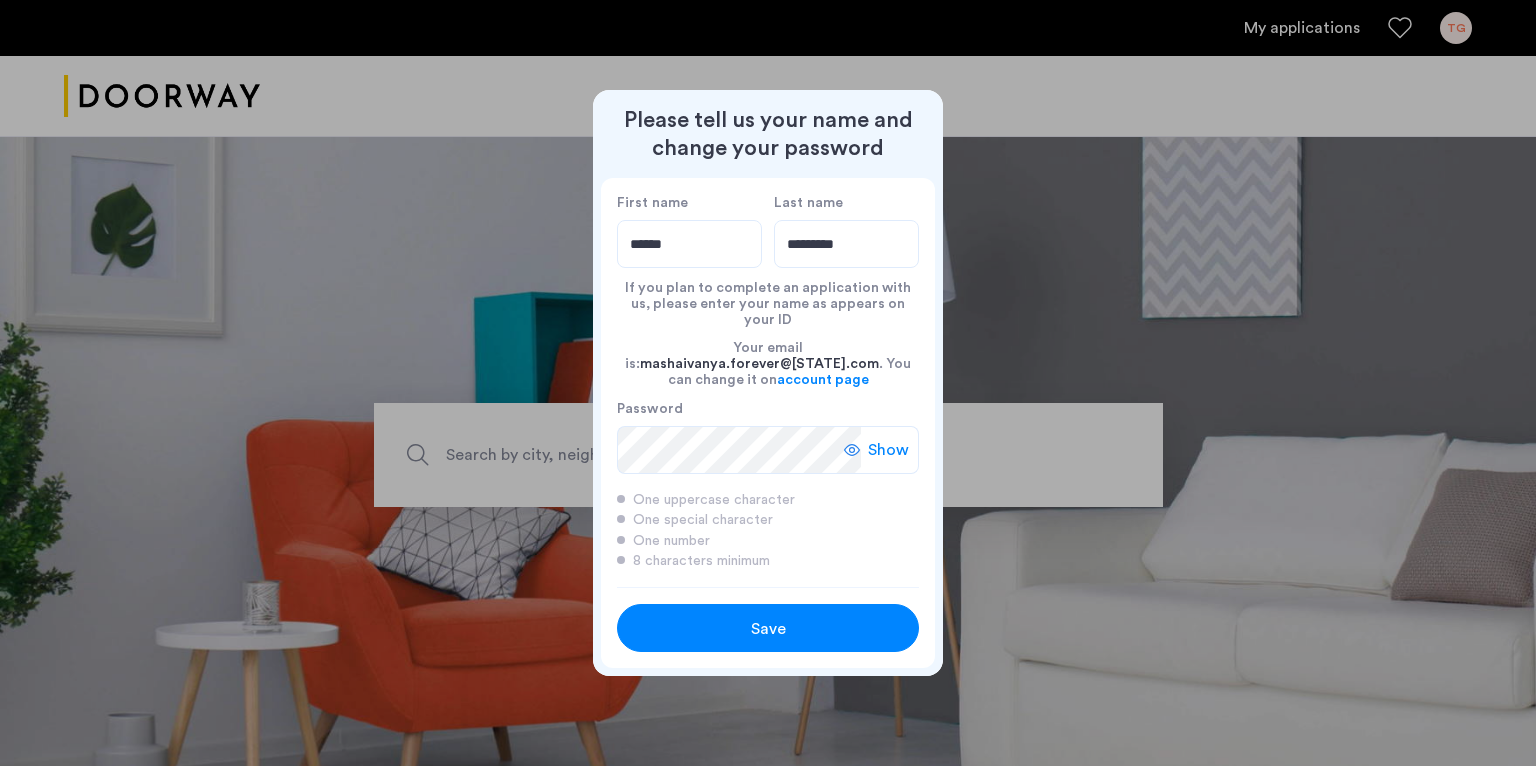 click on "Save" at bounding box center (768, 629) 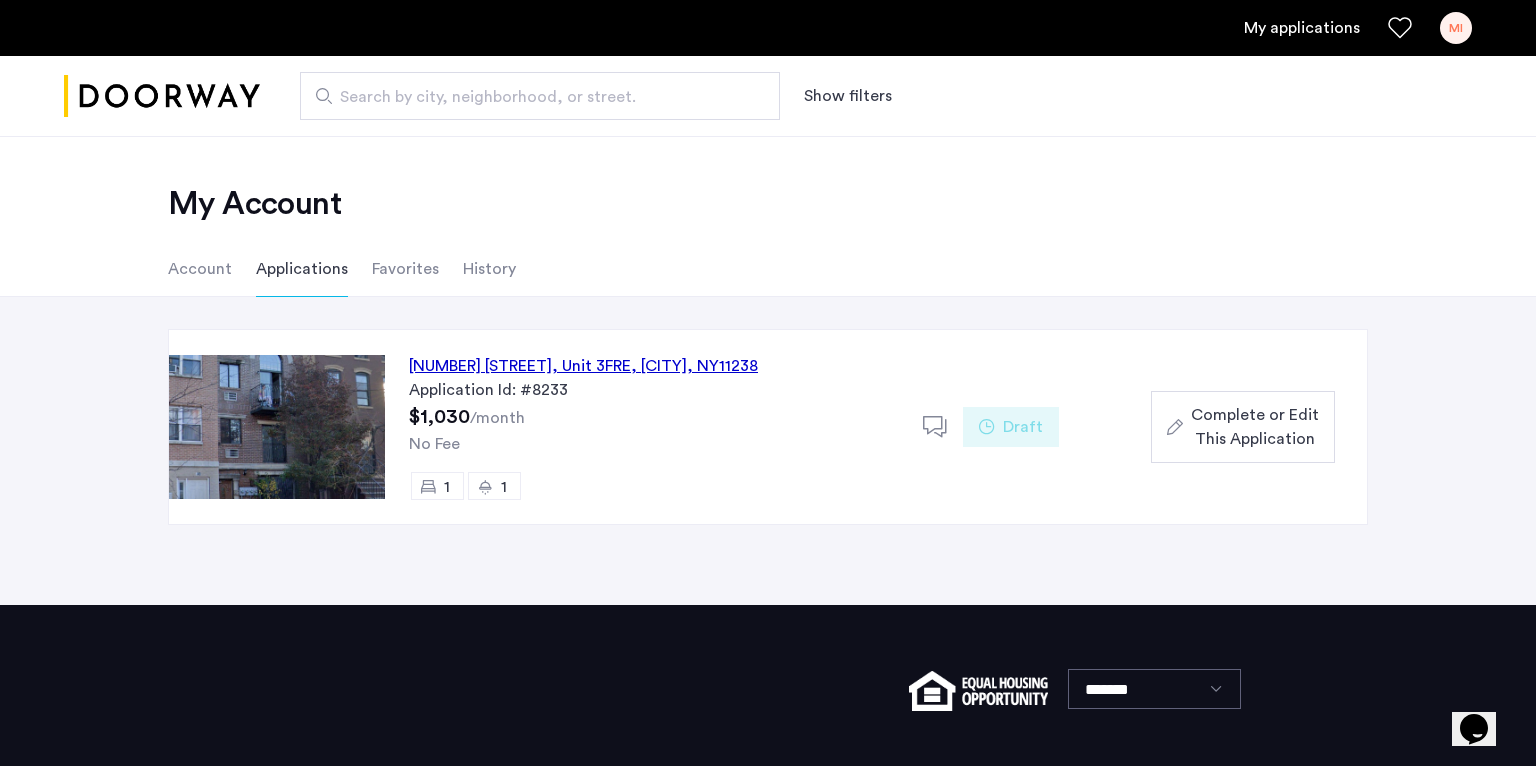 click on "451 Franklin Avenue, Unit 3FRE, Brooklyn , NY  11238" 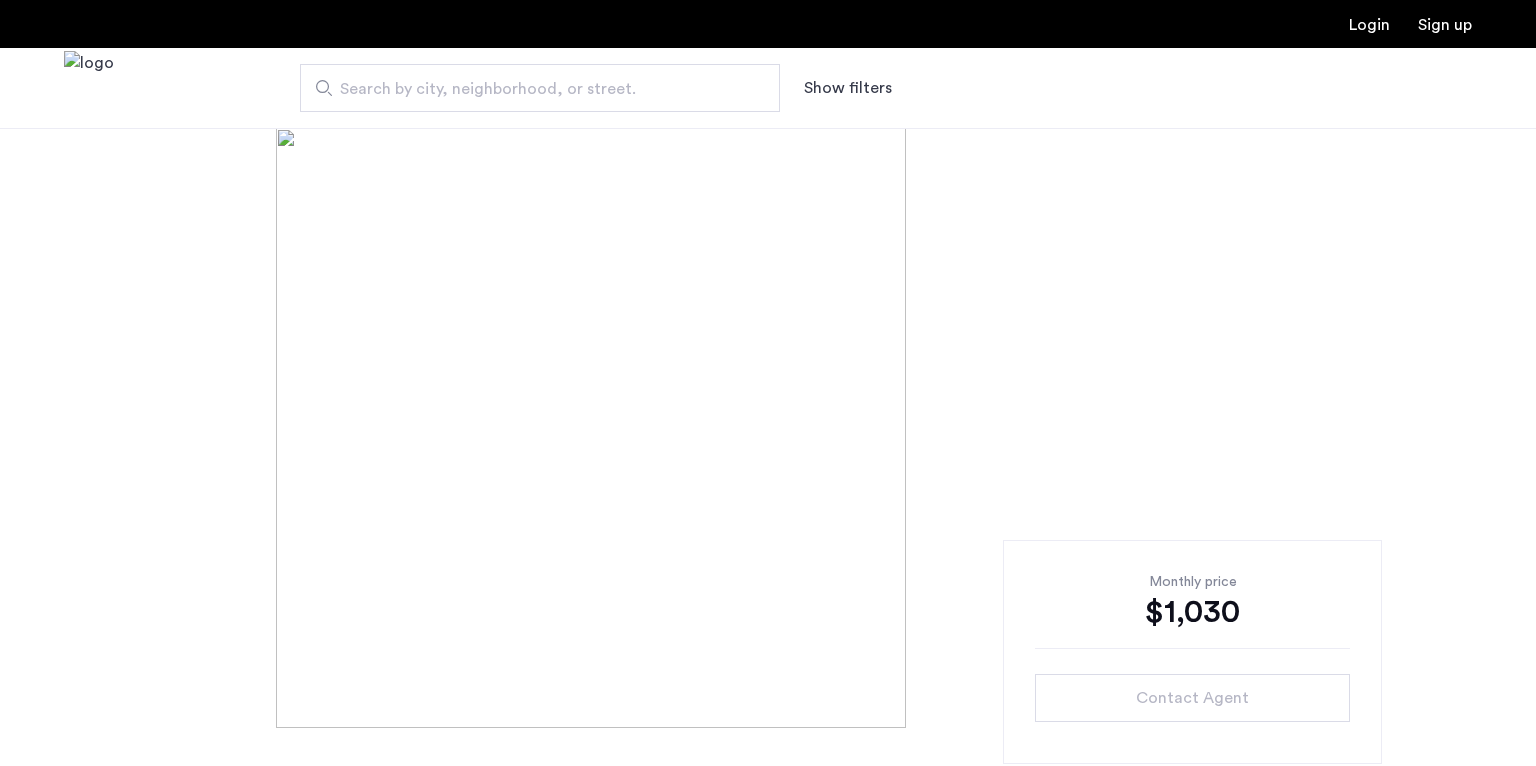 scroll, scrollTop: 0, scrollLeft: 0, axis: both 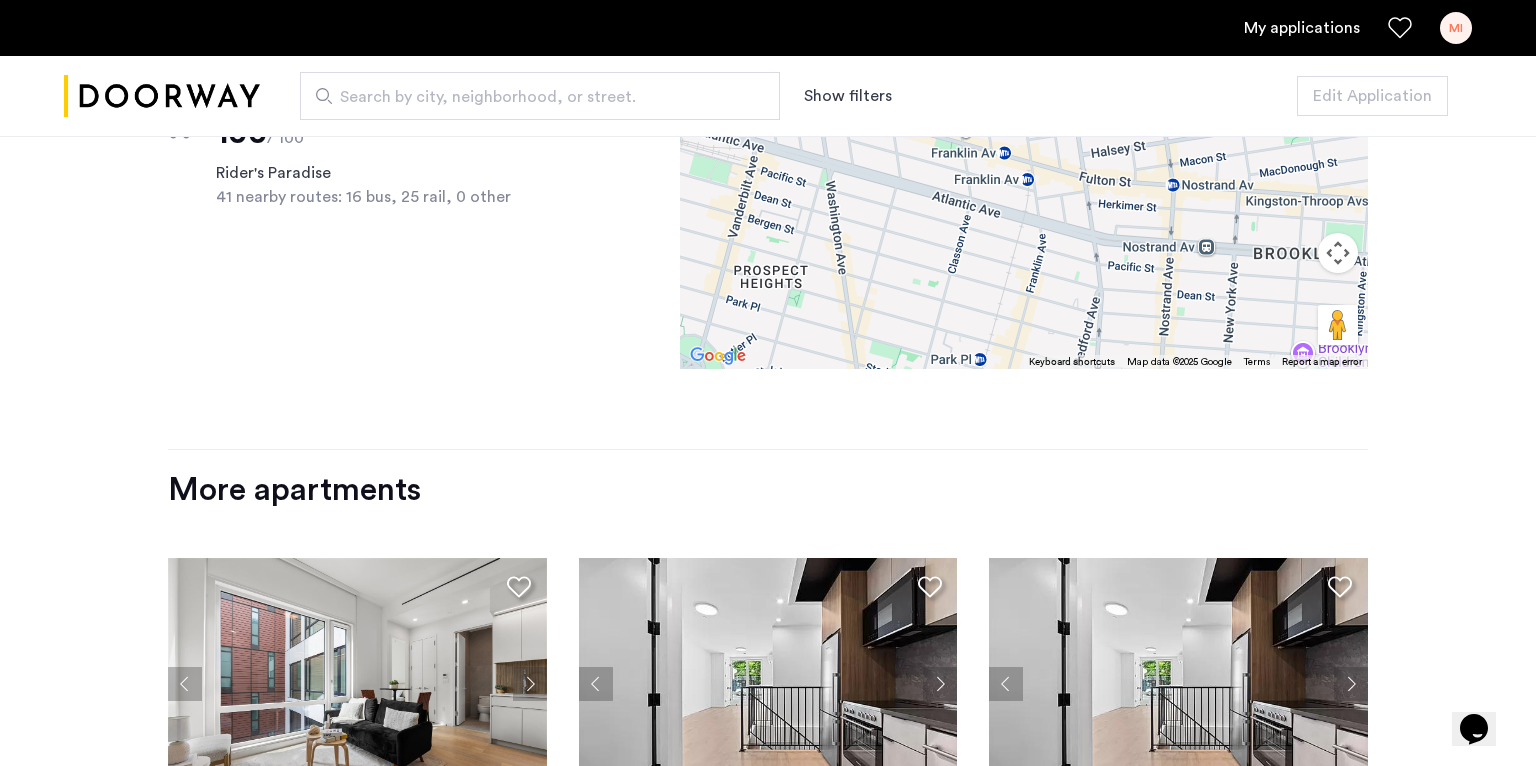 drag, startPoint x: 455, startPoint y: 421, endPoint x: 329, endPoint y: 192, distance: 261.3752 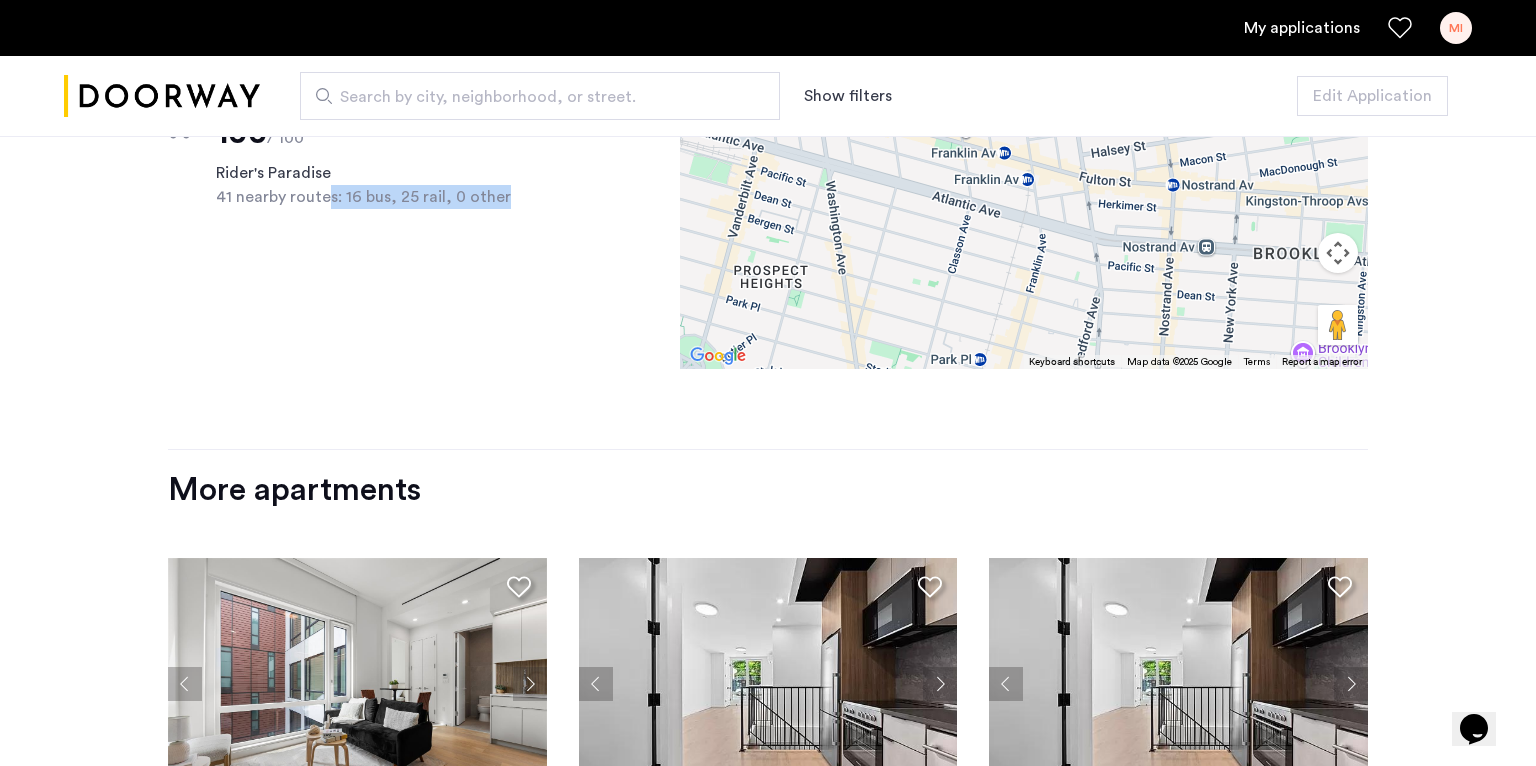 click on "Scores Nearby  97   / 100 Walker's Paradise  85   / 100 Very Bikeable Bike  100   / 100 Rider's Paradise 41 nearby routes: 16 bus, 25 rail, 0 other" 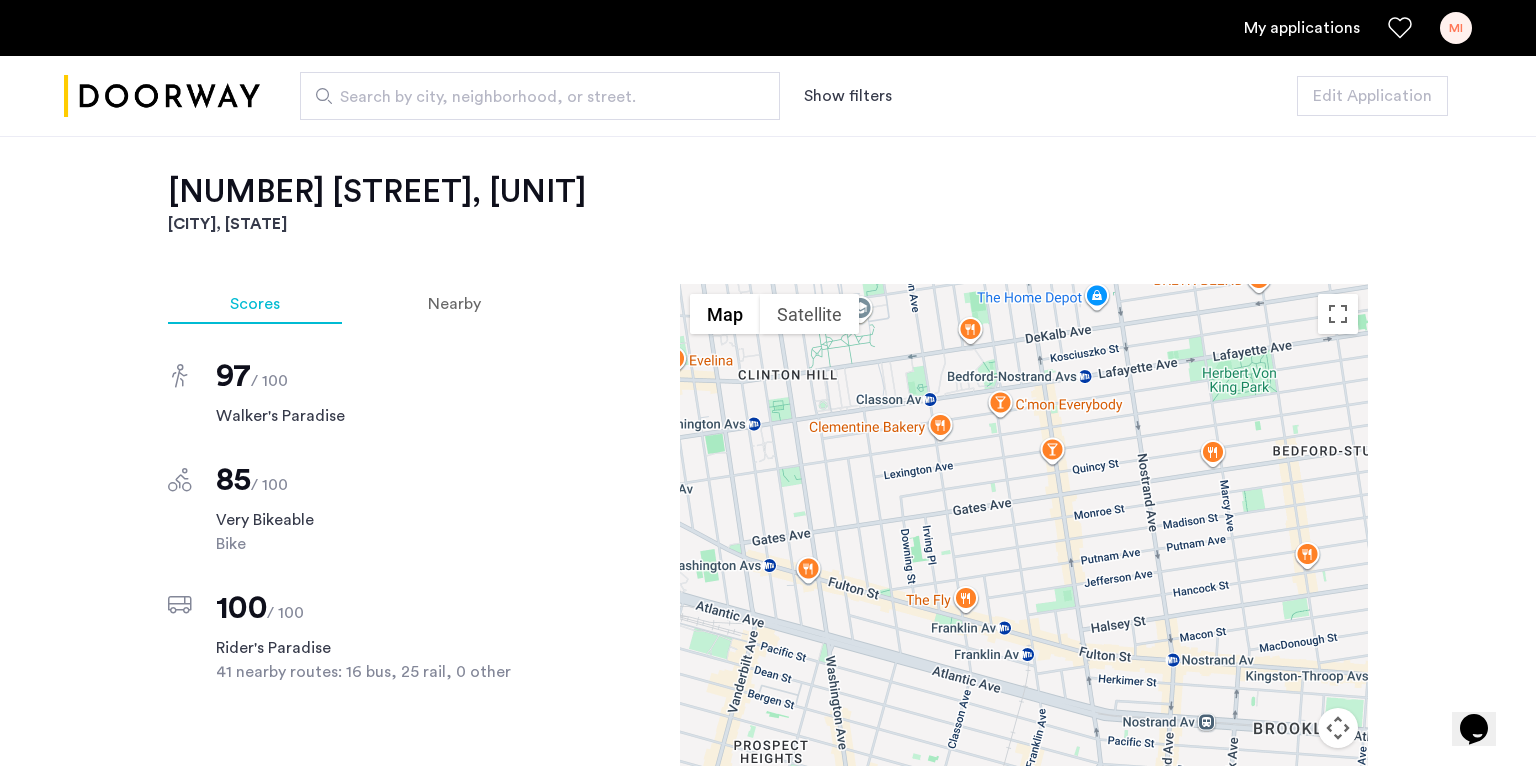 scroll, scrollTop: 1315, scrollLeft: 0, axis: vertical 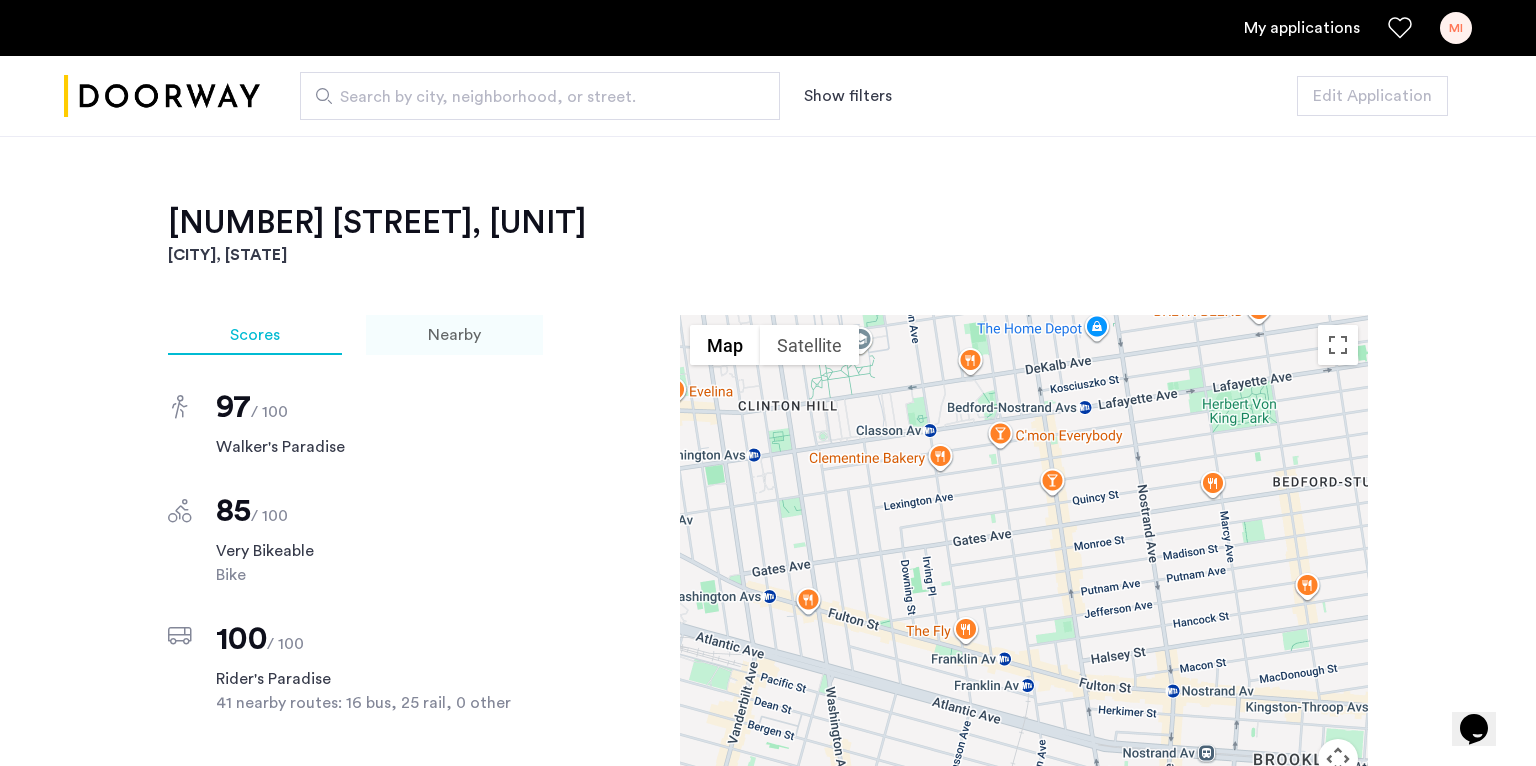 click on "Nearby" at bounding box center [454, 335] 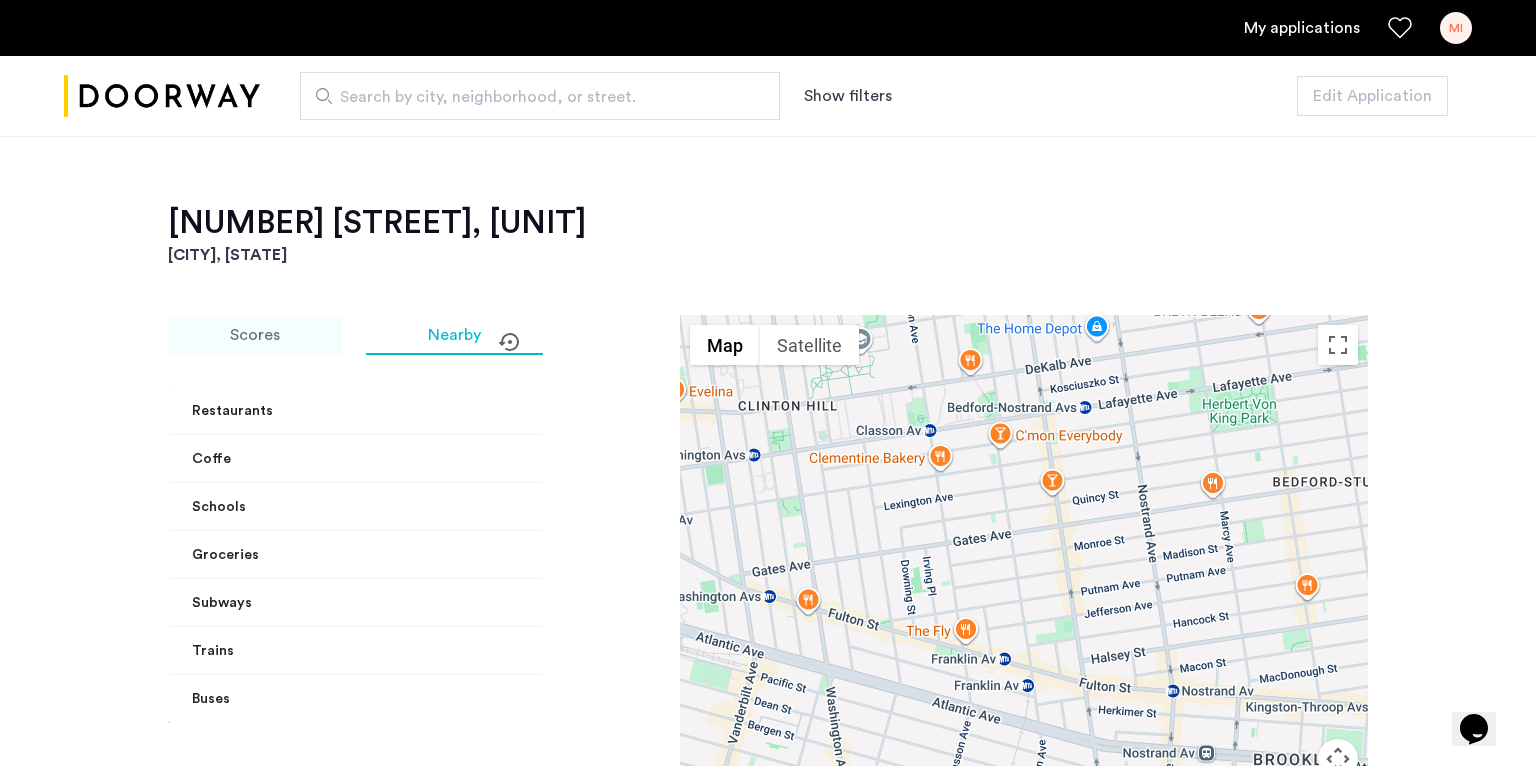 click on "Scores" at bounding box center (255, 335) 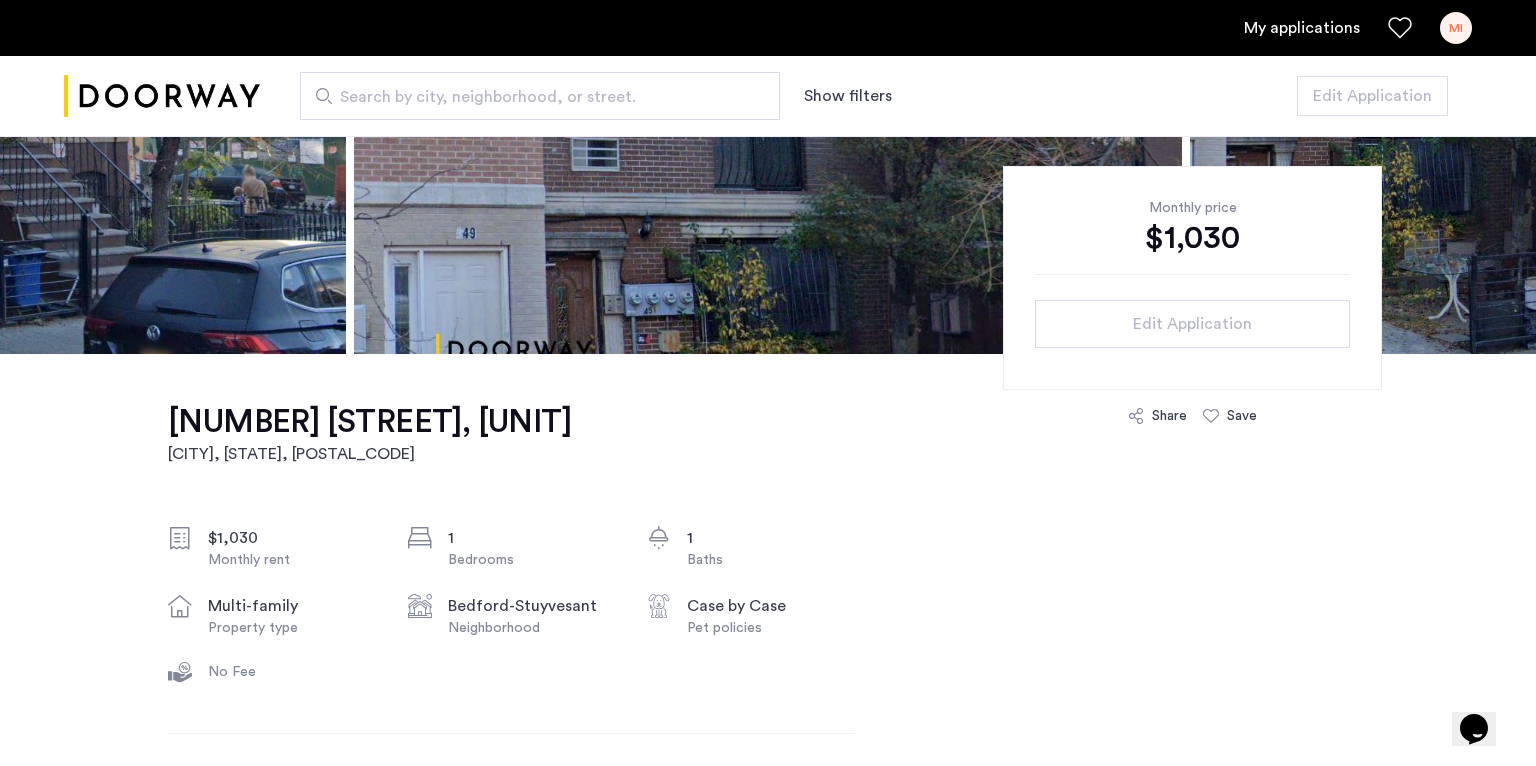 scroll, scrollTop: 0, scrollLeft: 0, axis: both 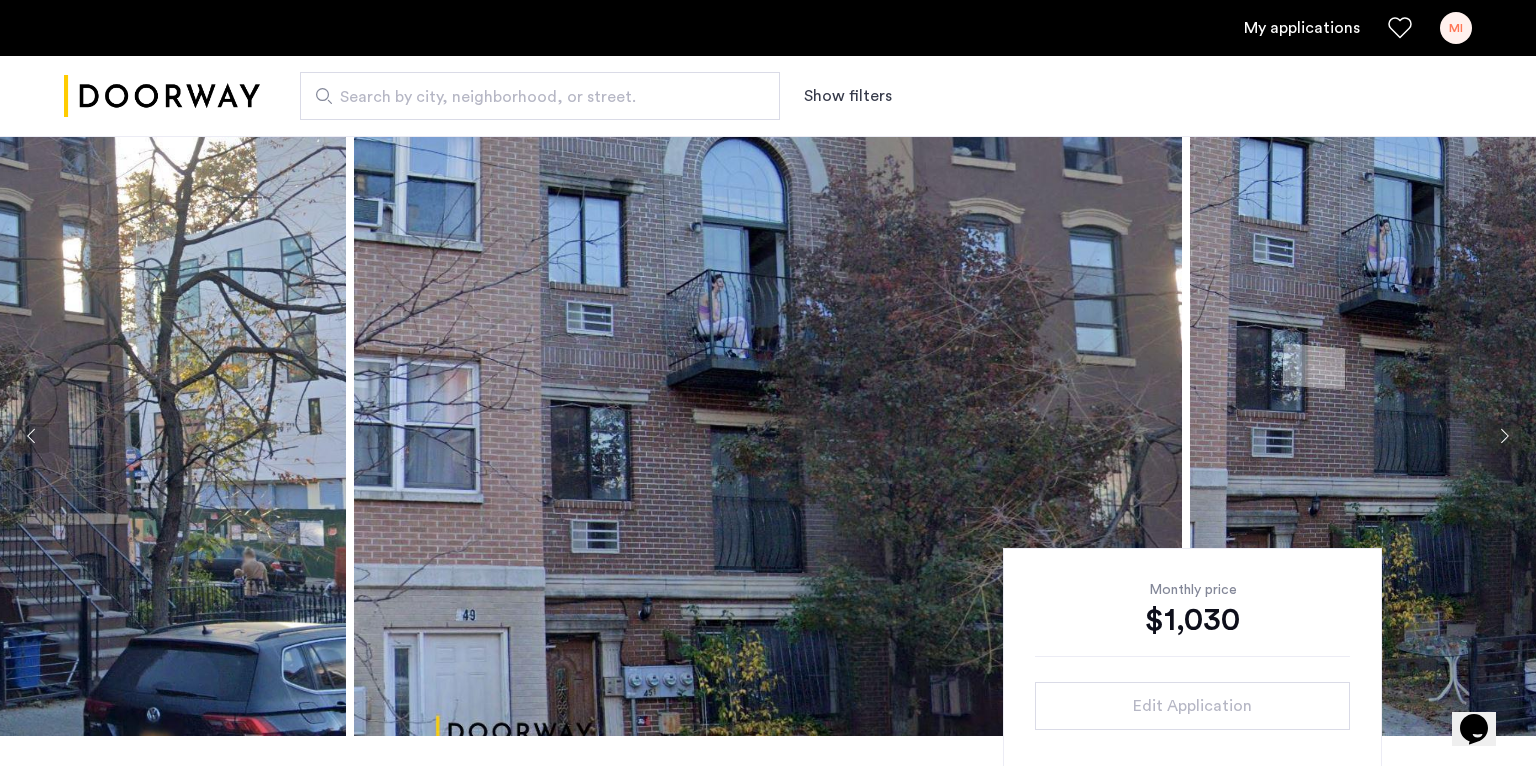 click on "My applications" at bounding box center (1302, 28) 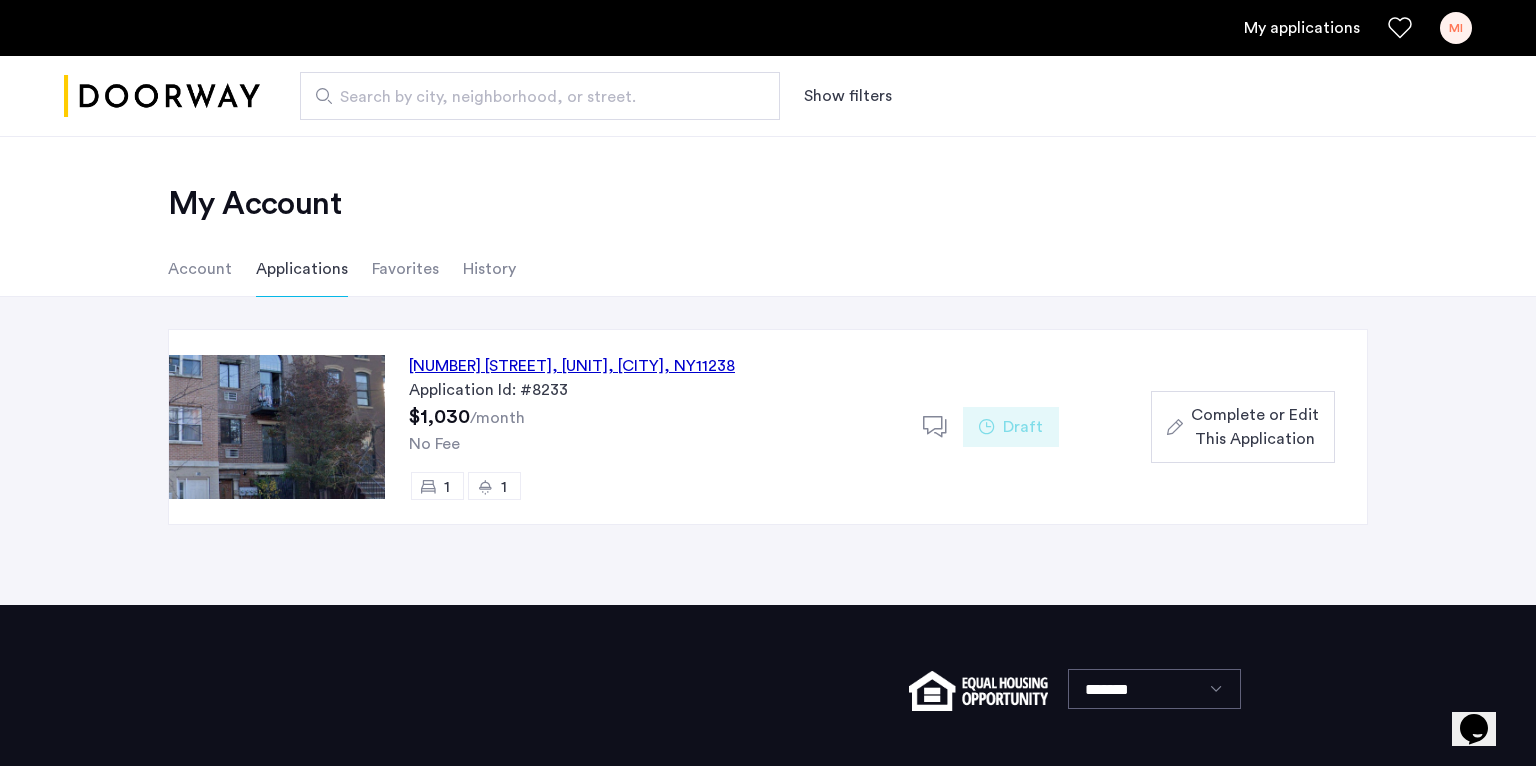 click on "Complete or Edit This Application" 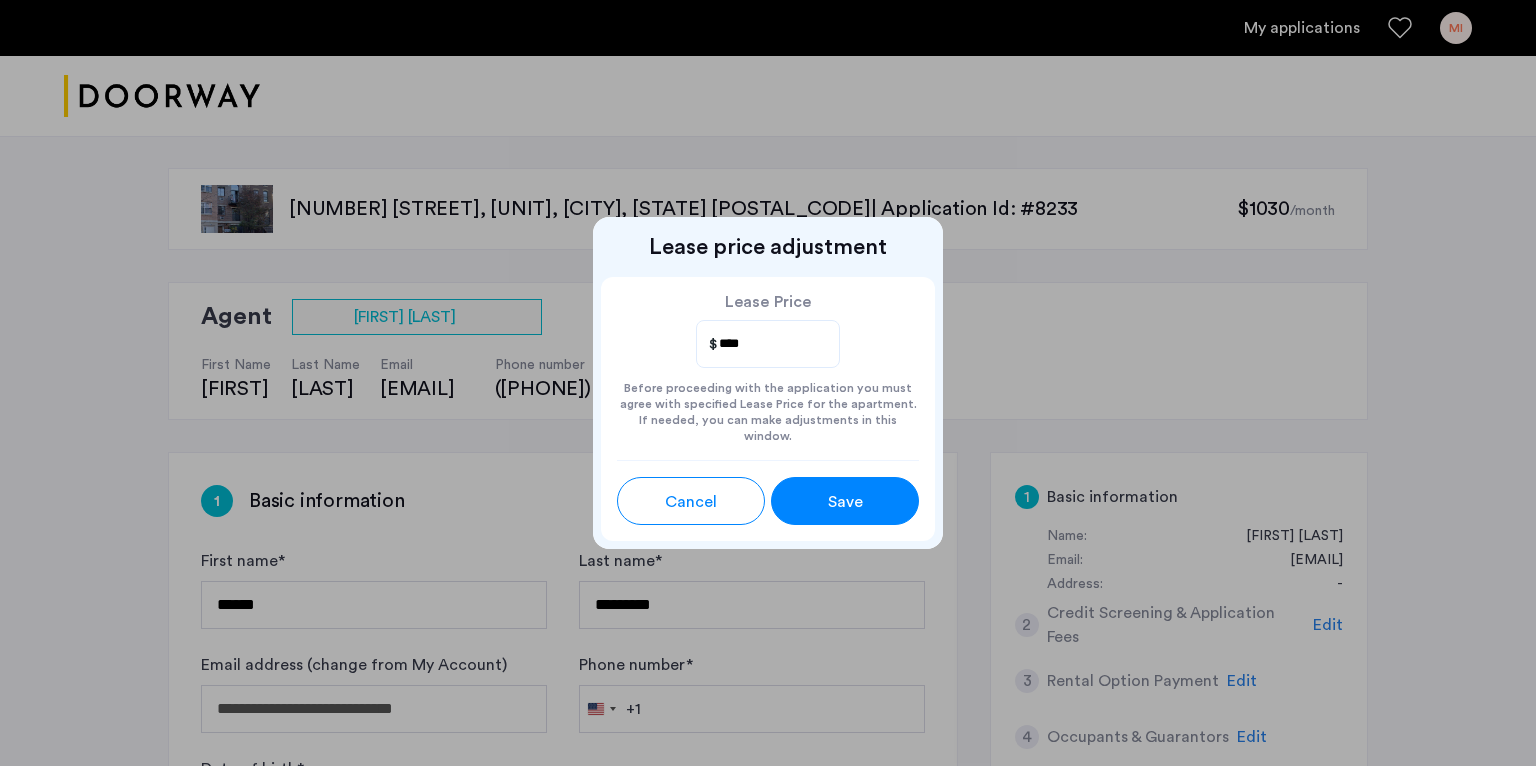 click on "Save" at bounding box center (845, 502) 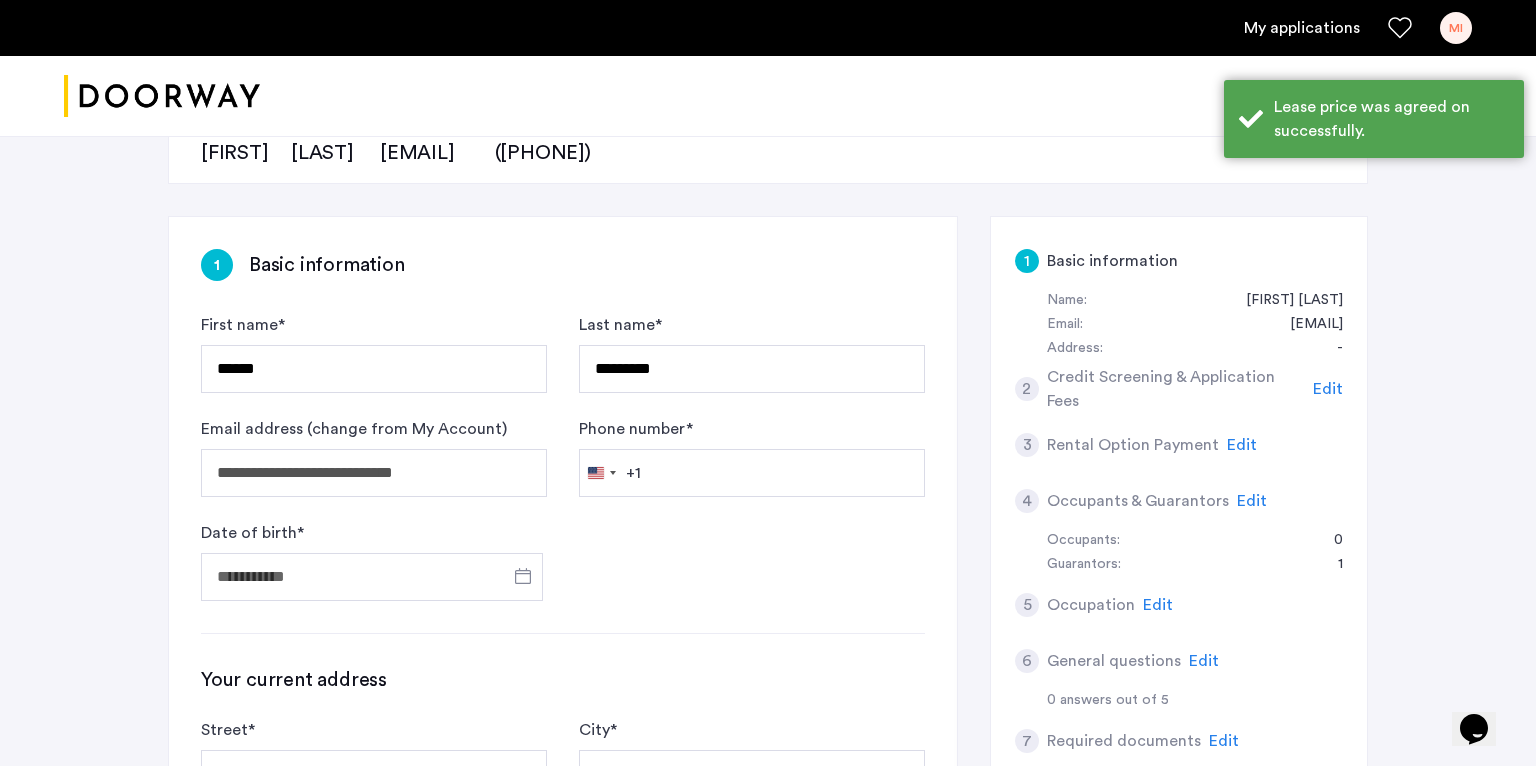 scroll, scrollTop: 258, scrollLeft: 0, axis: vertical 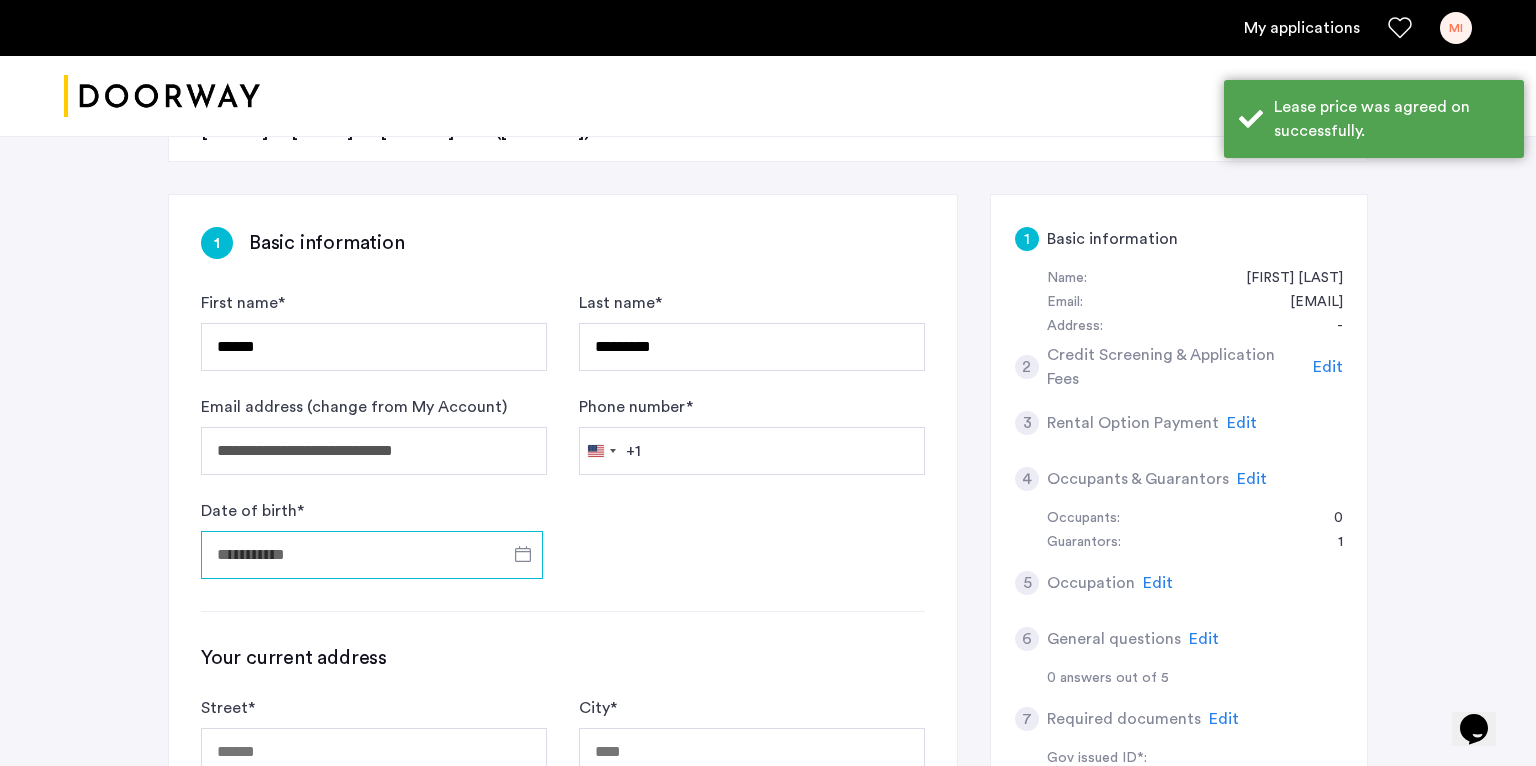 click on "Date of birth  *" at bounding box center [372, 555] 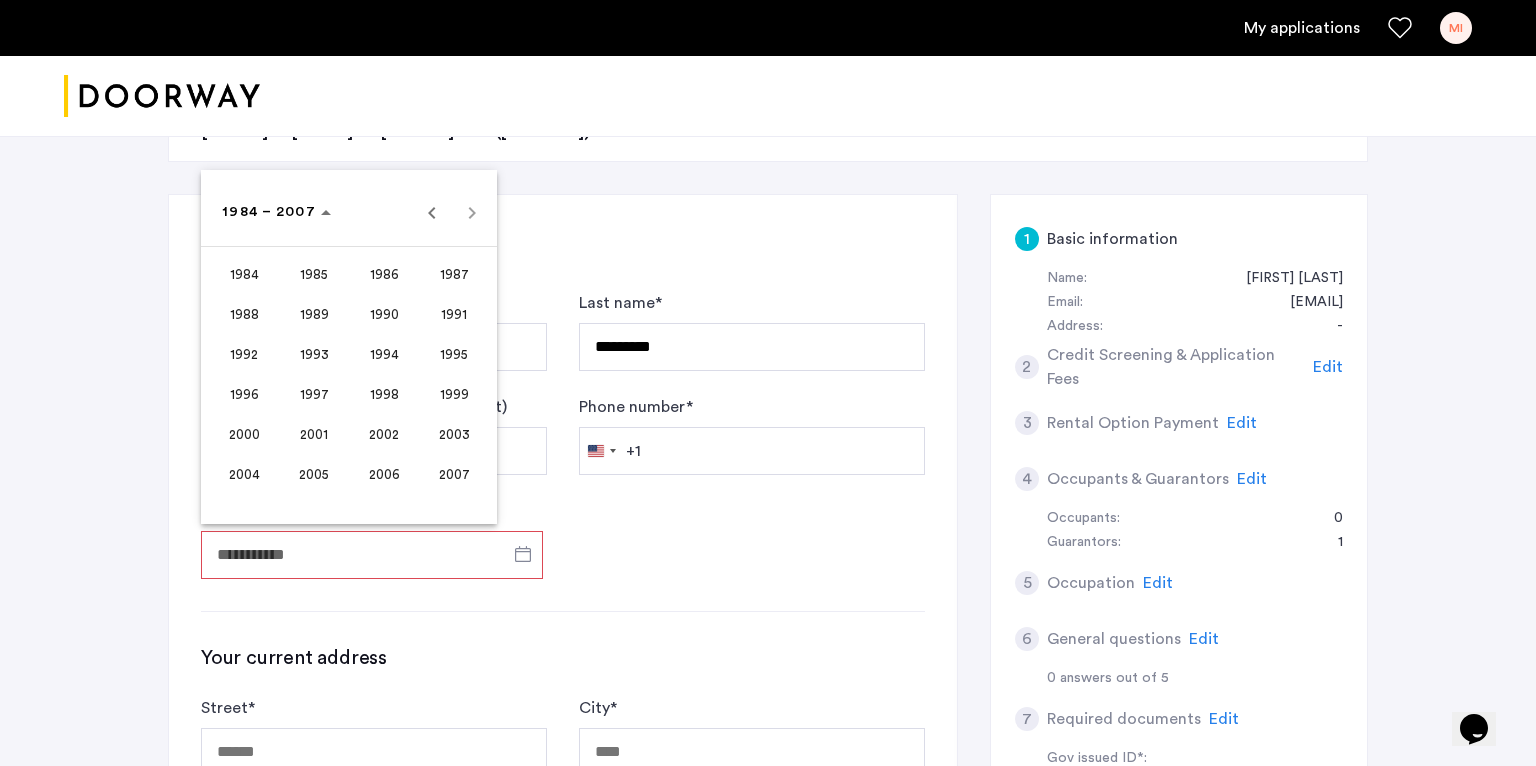 click on "2004" at bounding box center (244, 474) 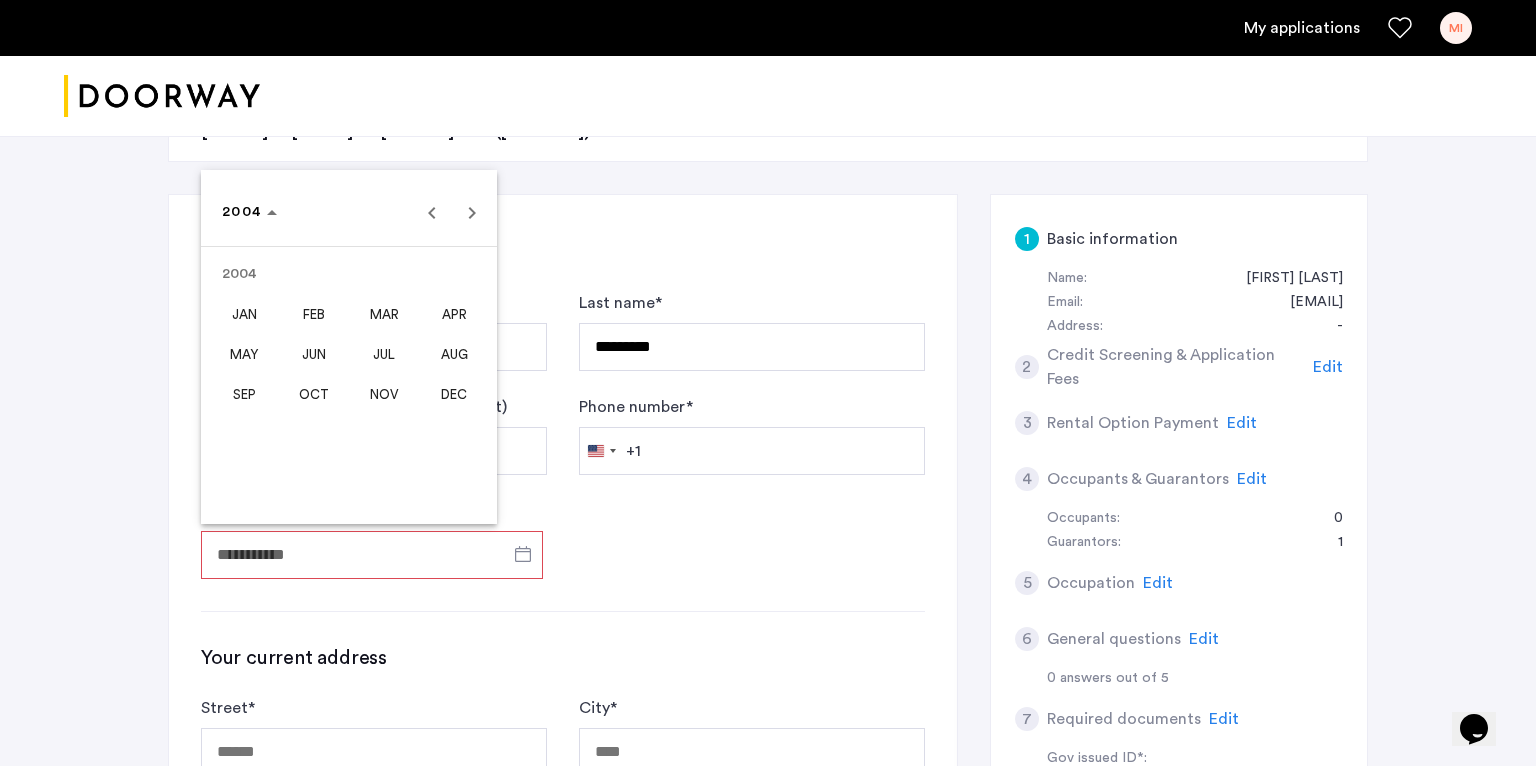 click on "JUL" at bounding box center (384, 354) 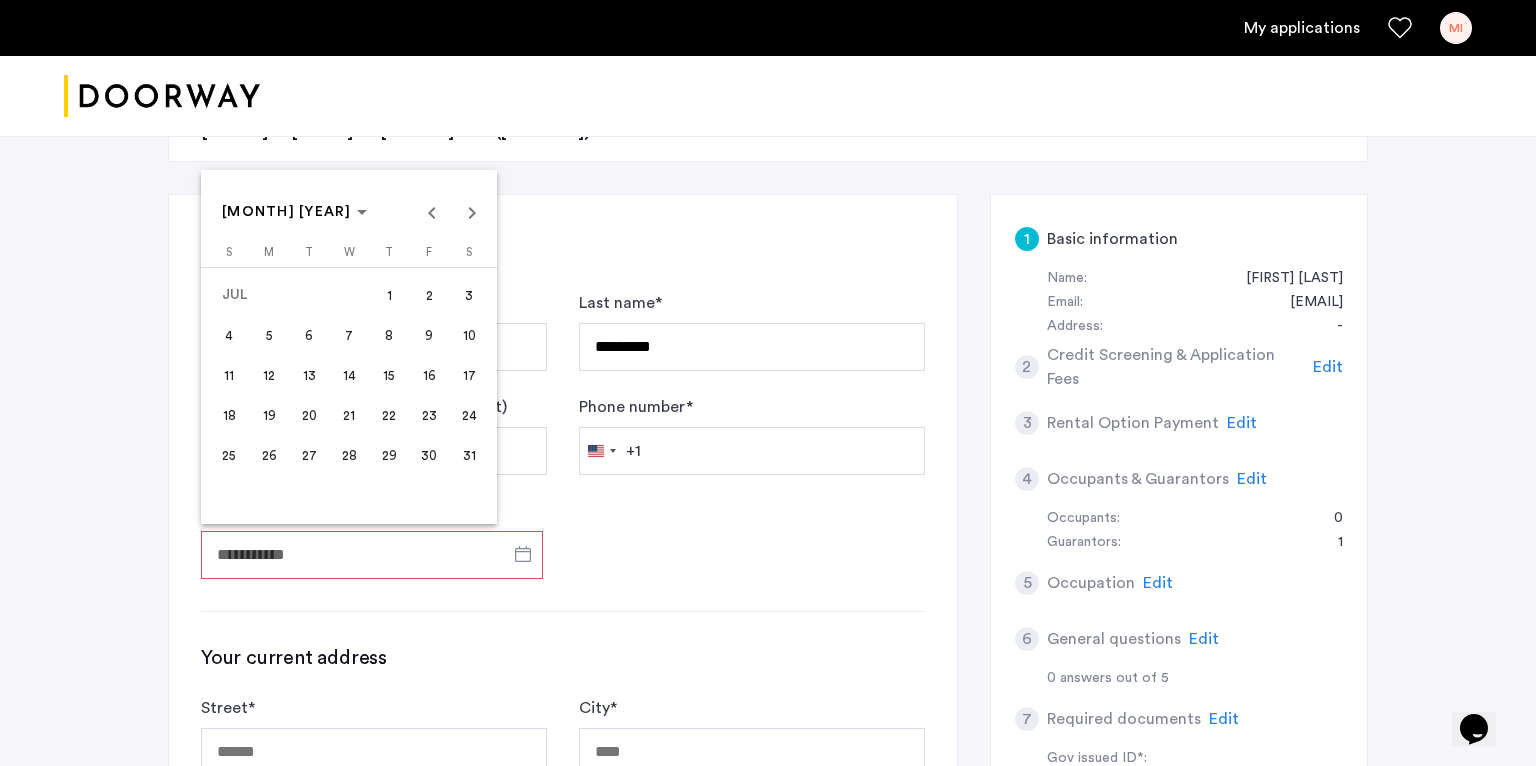click on "25" at bounding box center (229, 455) 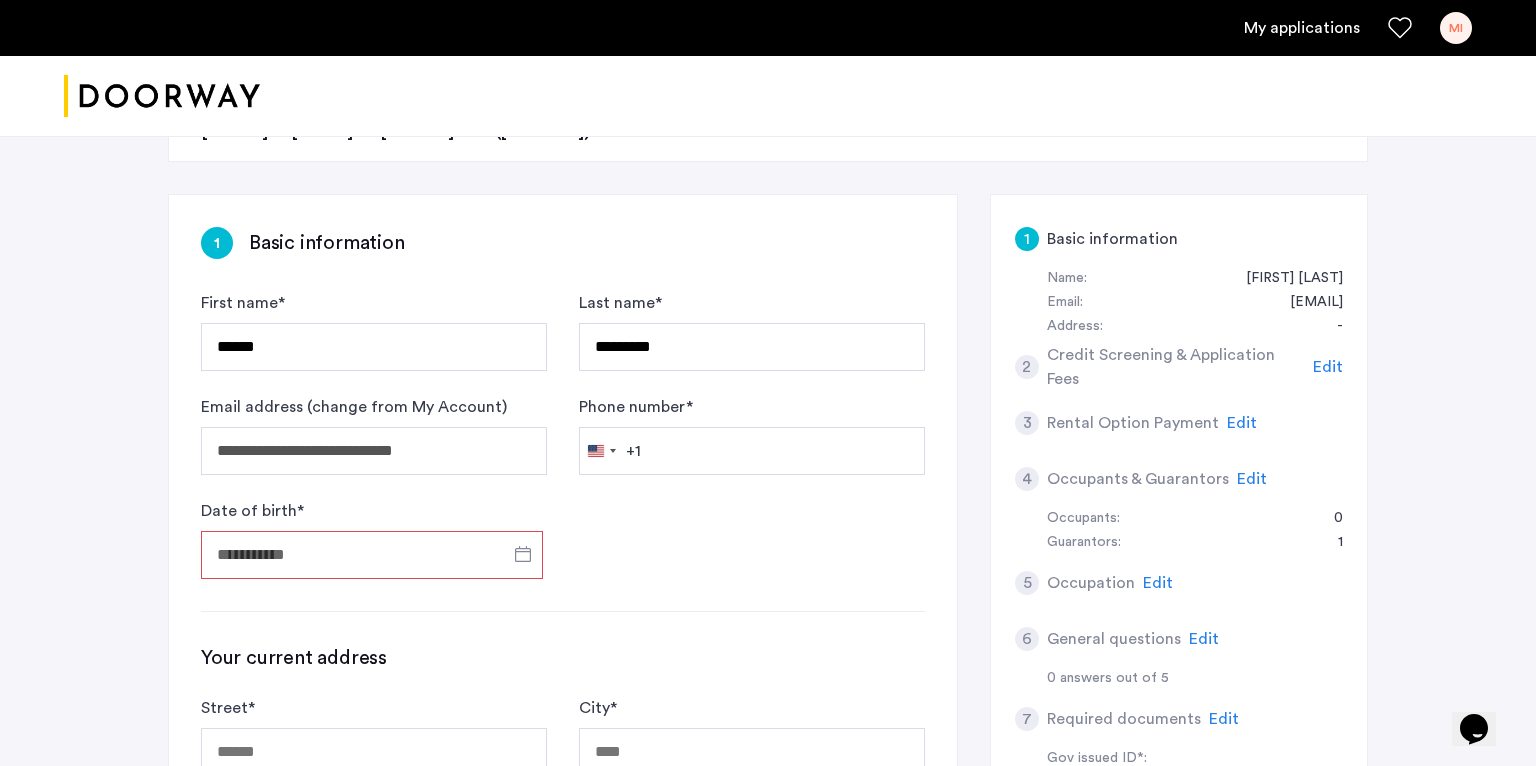 type on "**********" 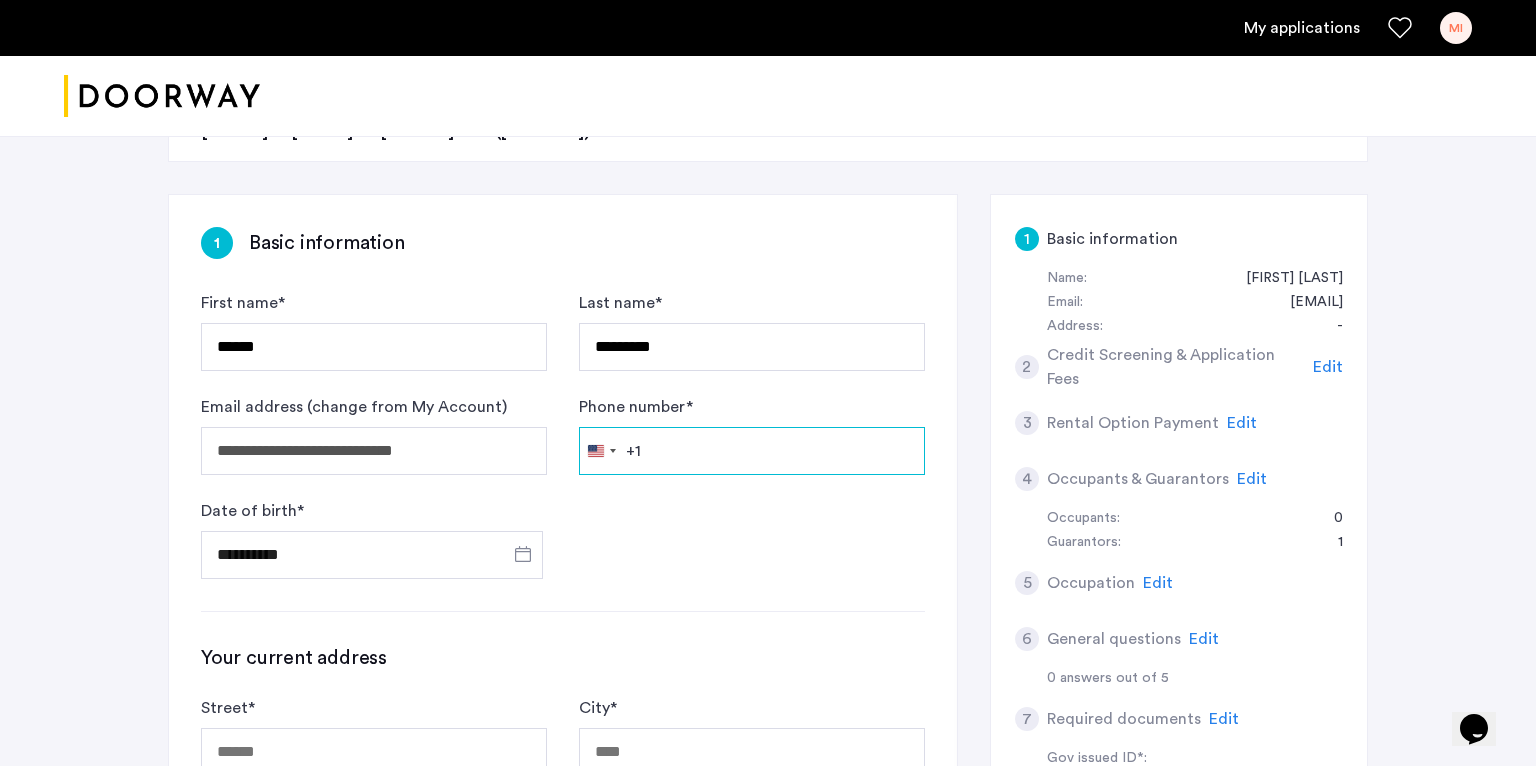 click on "Phone number  *" at bounding box center (752, 451) 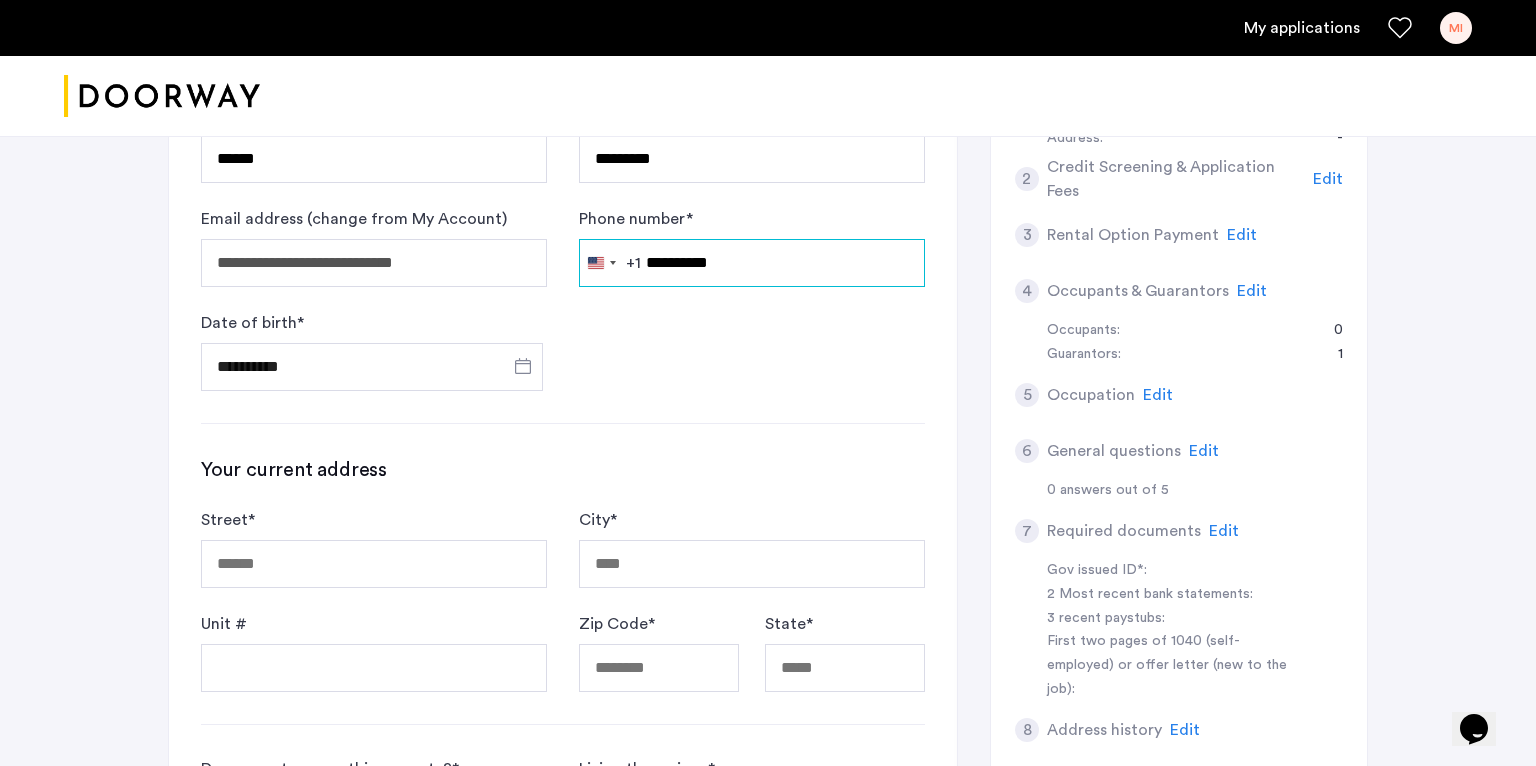 scroll, scrollTop: 537, scrollLeft: 0, axis: vertical 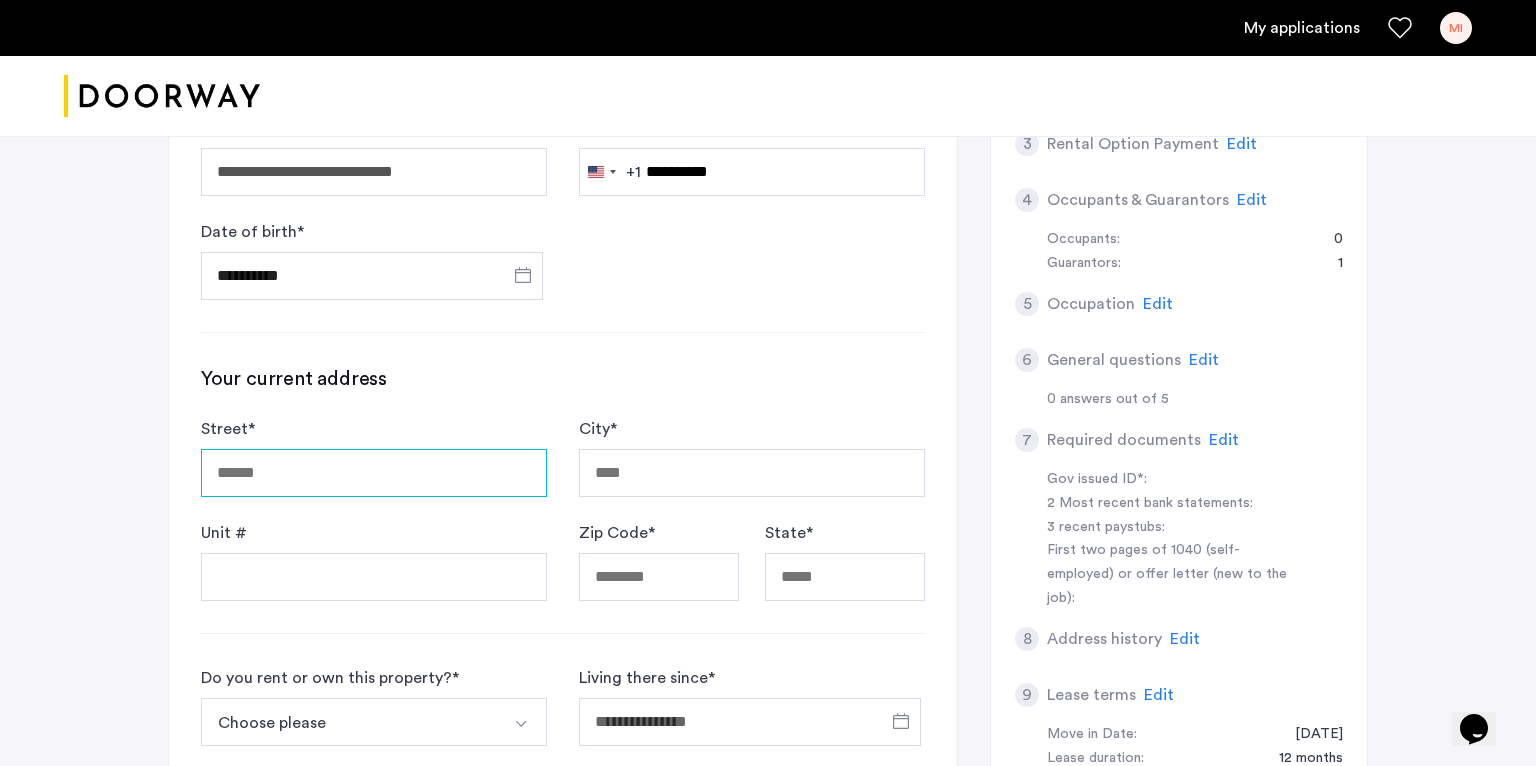click on "Street  *" at bounding box center (374, 473) 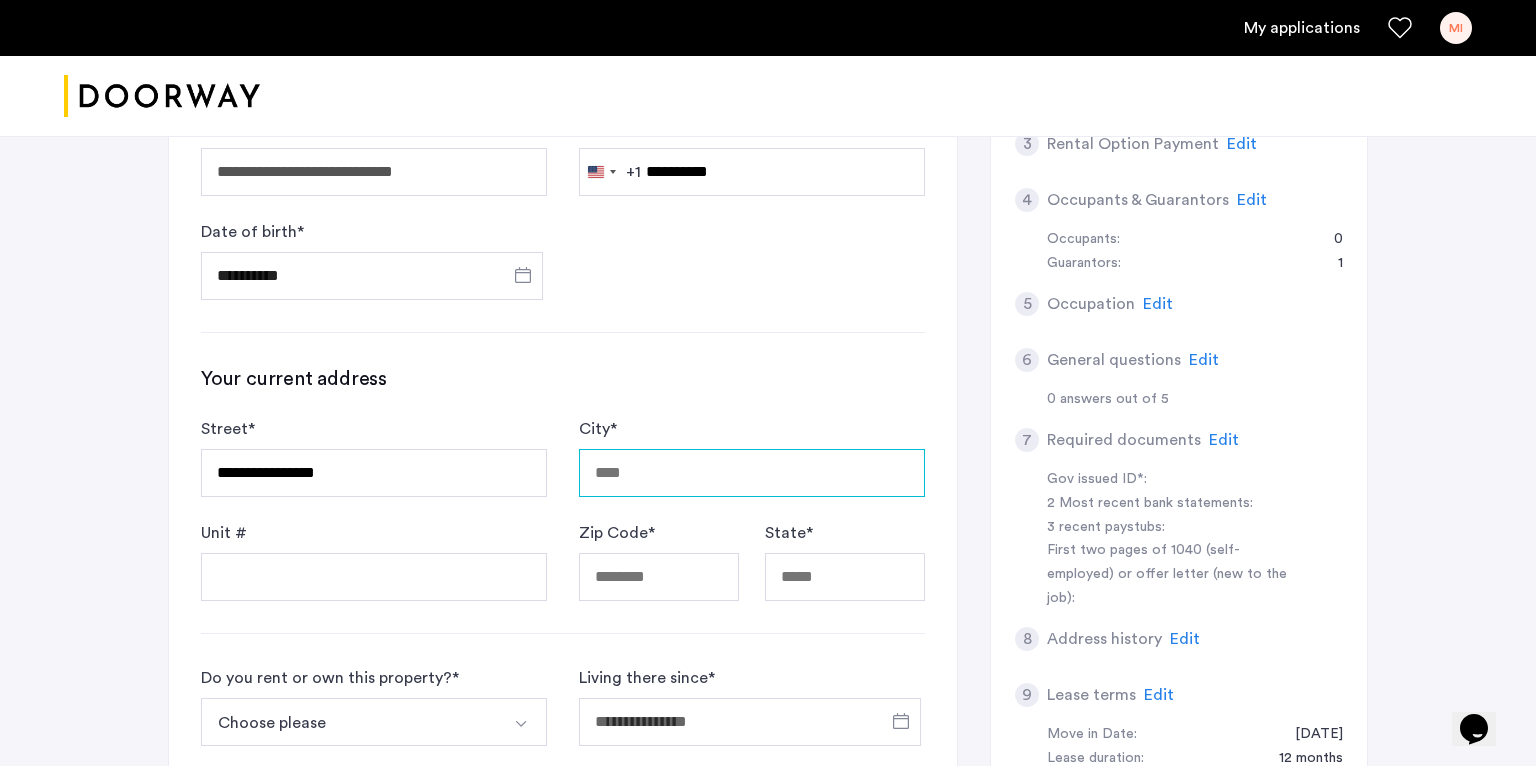 type on "**********" 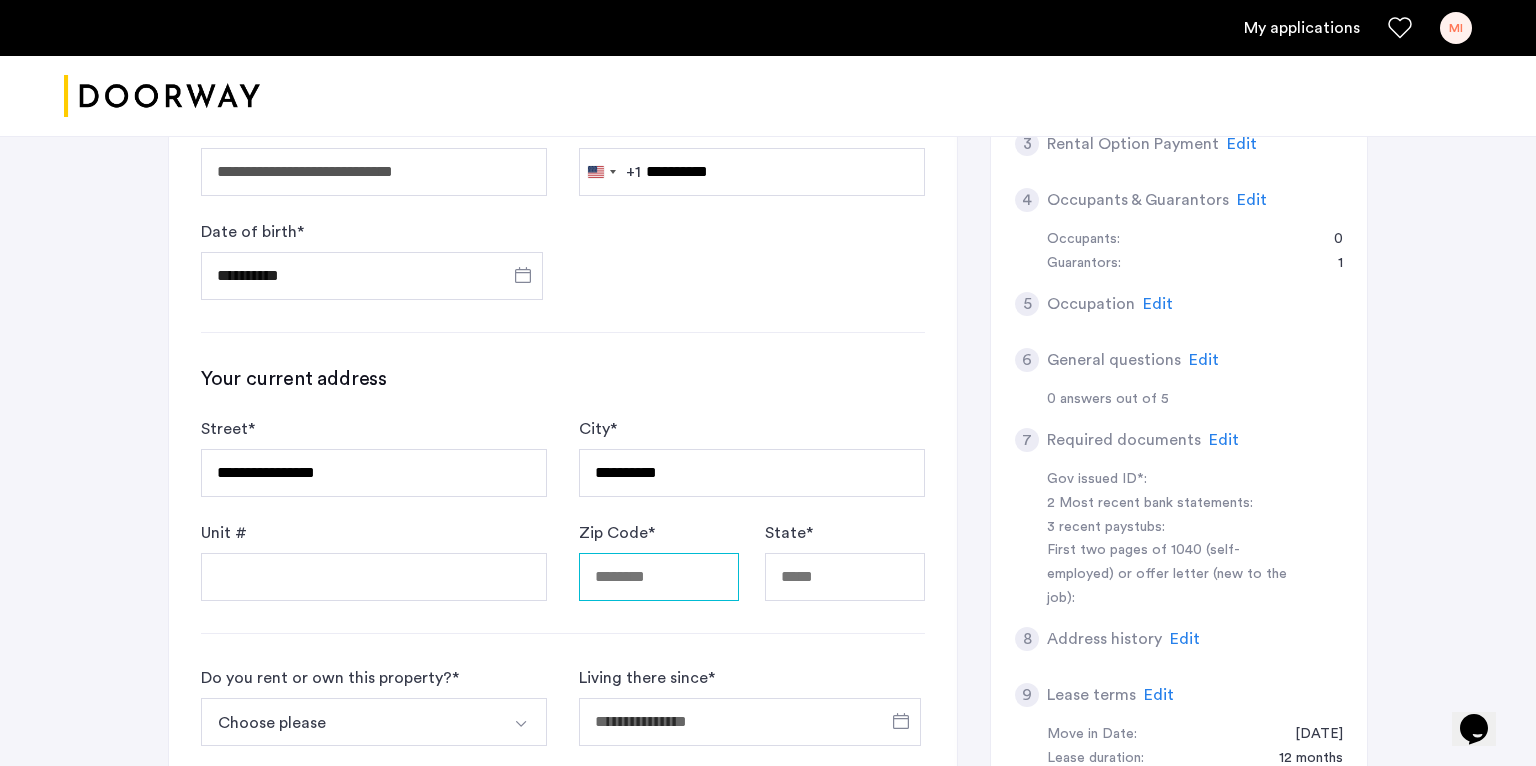 type on "*****" 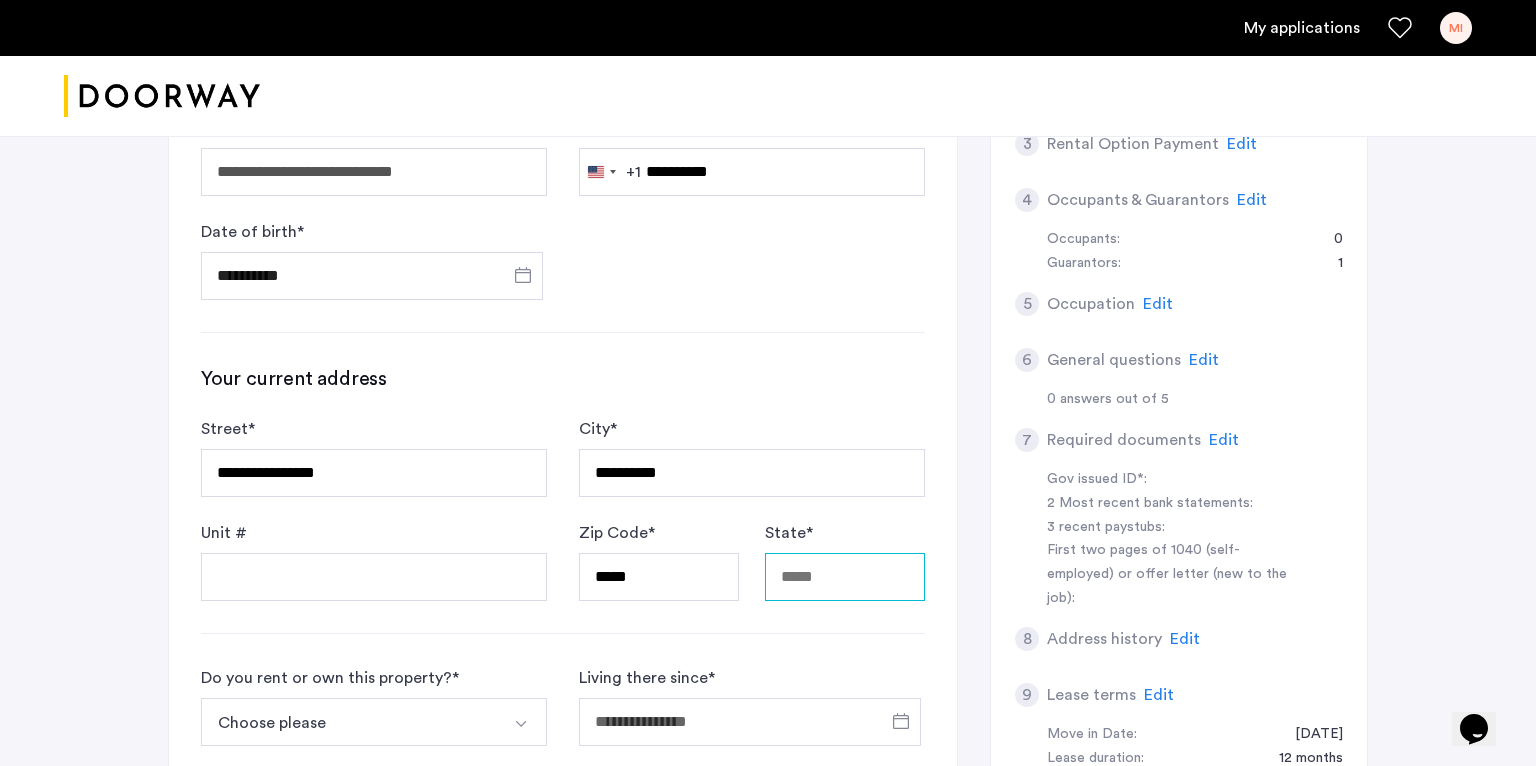 type on "**" 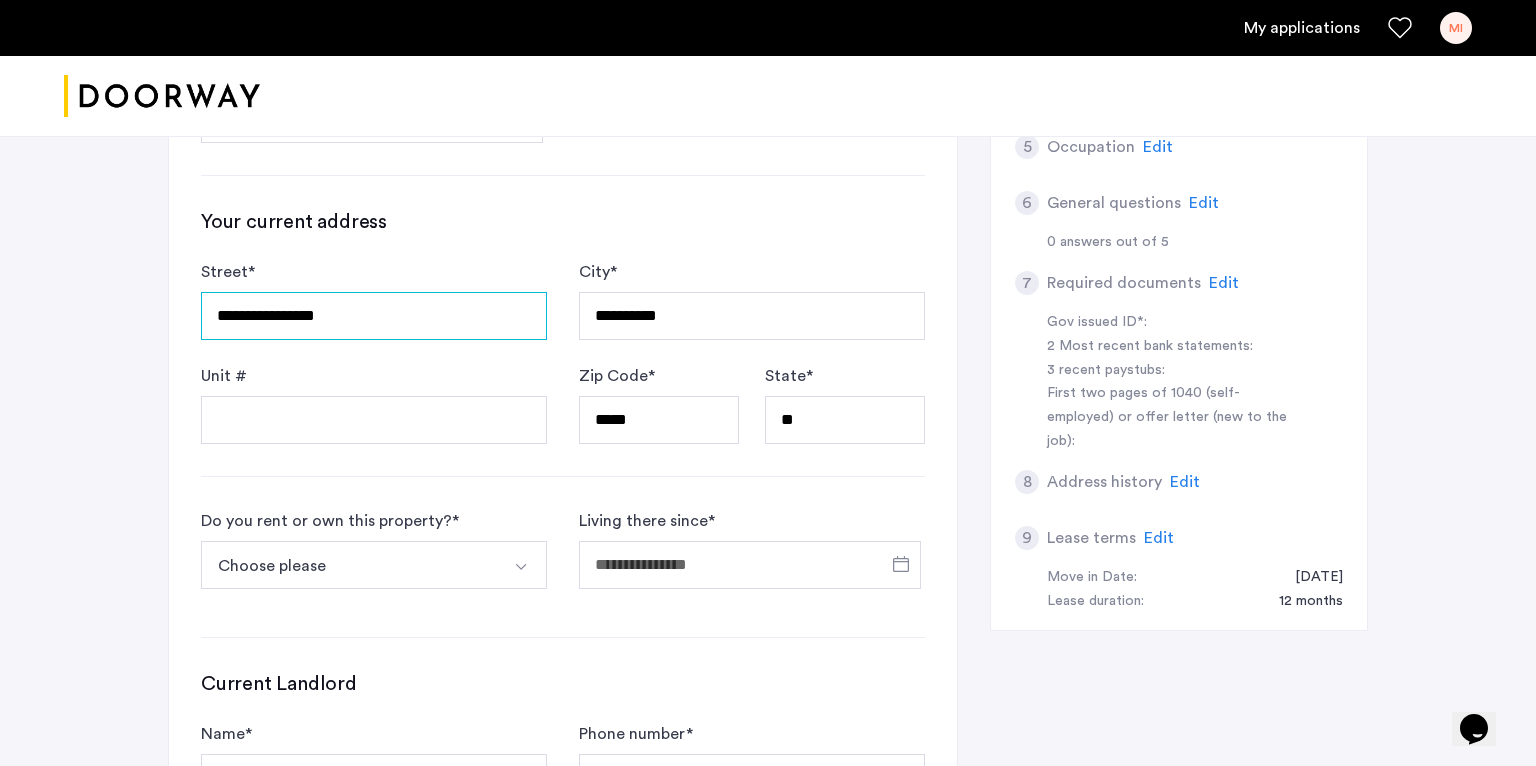 scroll, scrollTop: 710, scrollLeft: 0, axis: vertical 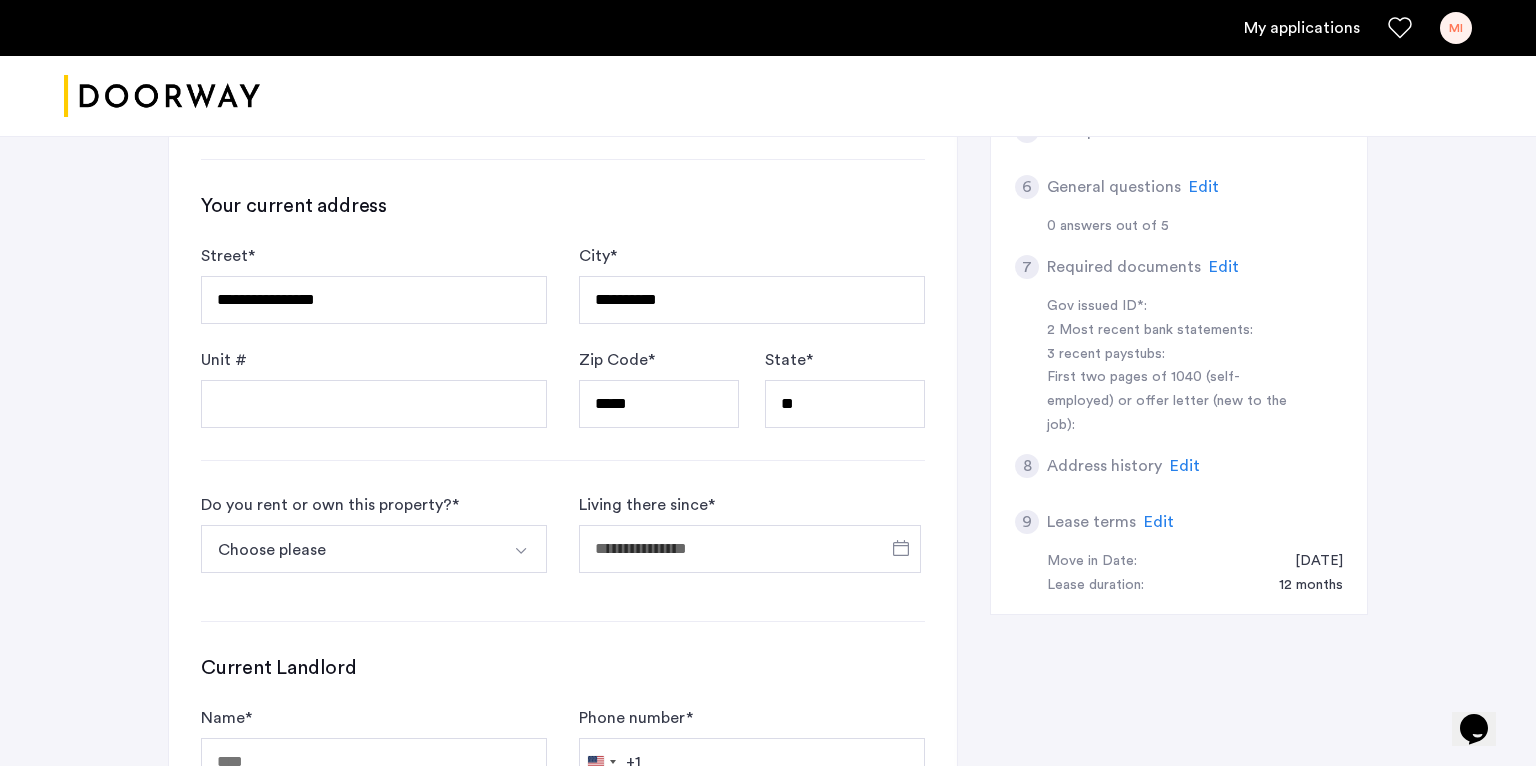 click on "Choose please" at bounding box center [350, 549] 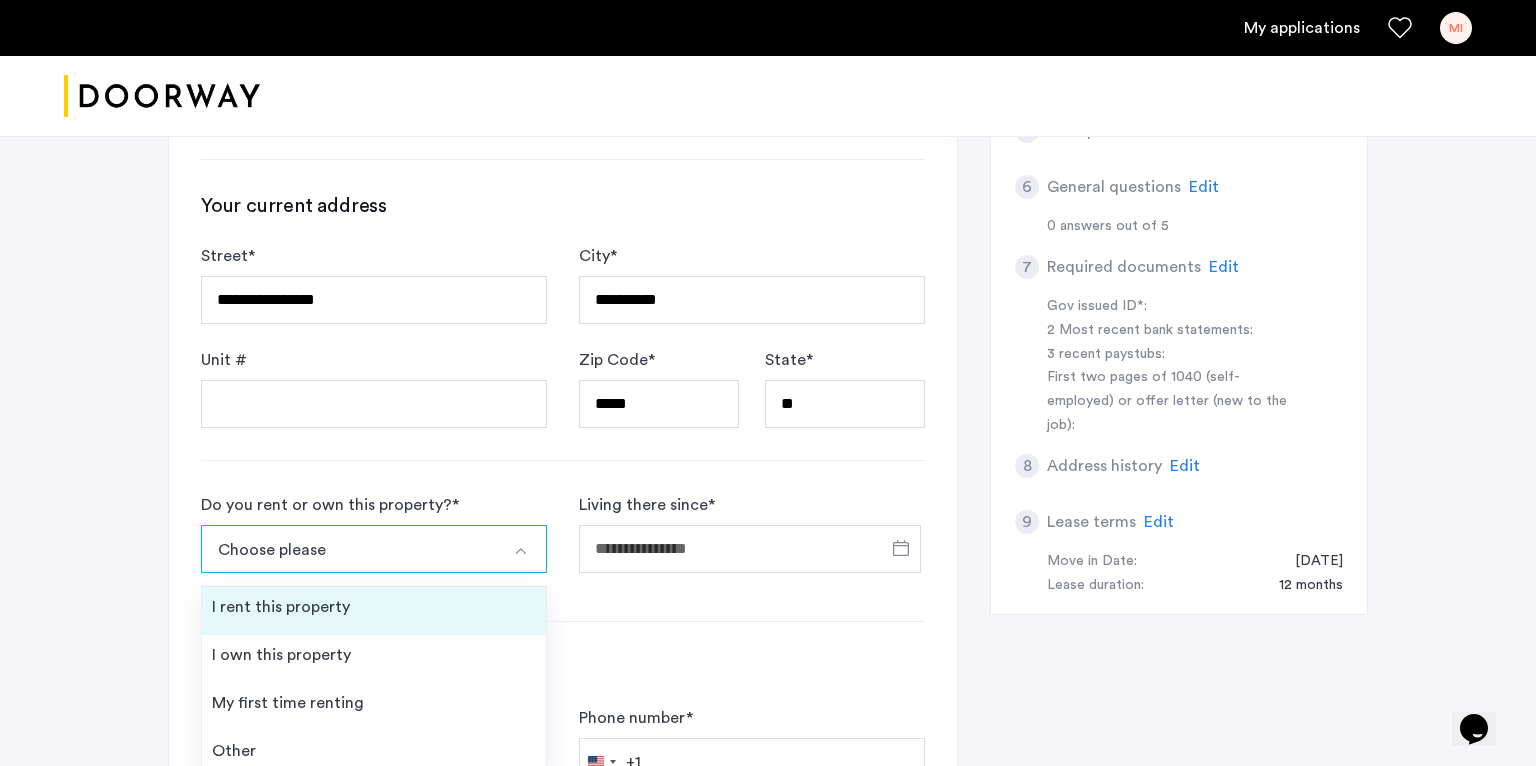 click on "I rent this property" at bounding box center (374, 611) 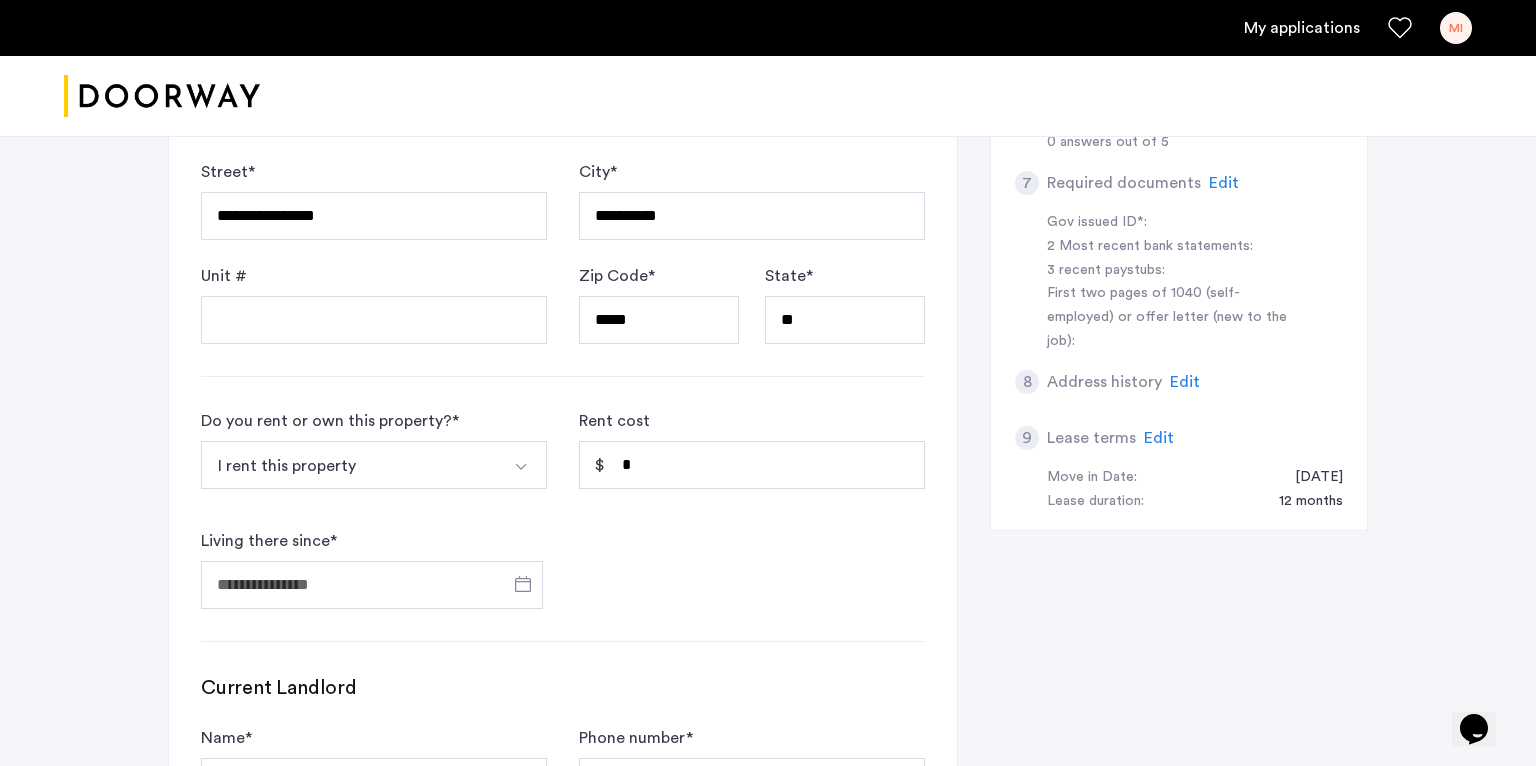 scroll, scrollTop: 802, scrollLeft: 0, axis: vertical 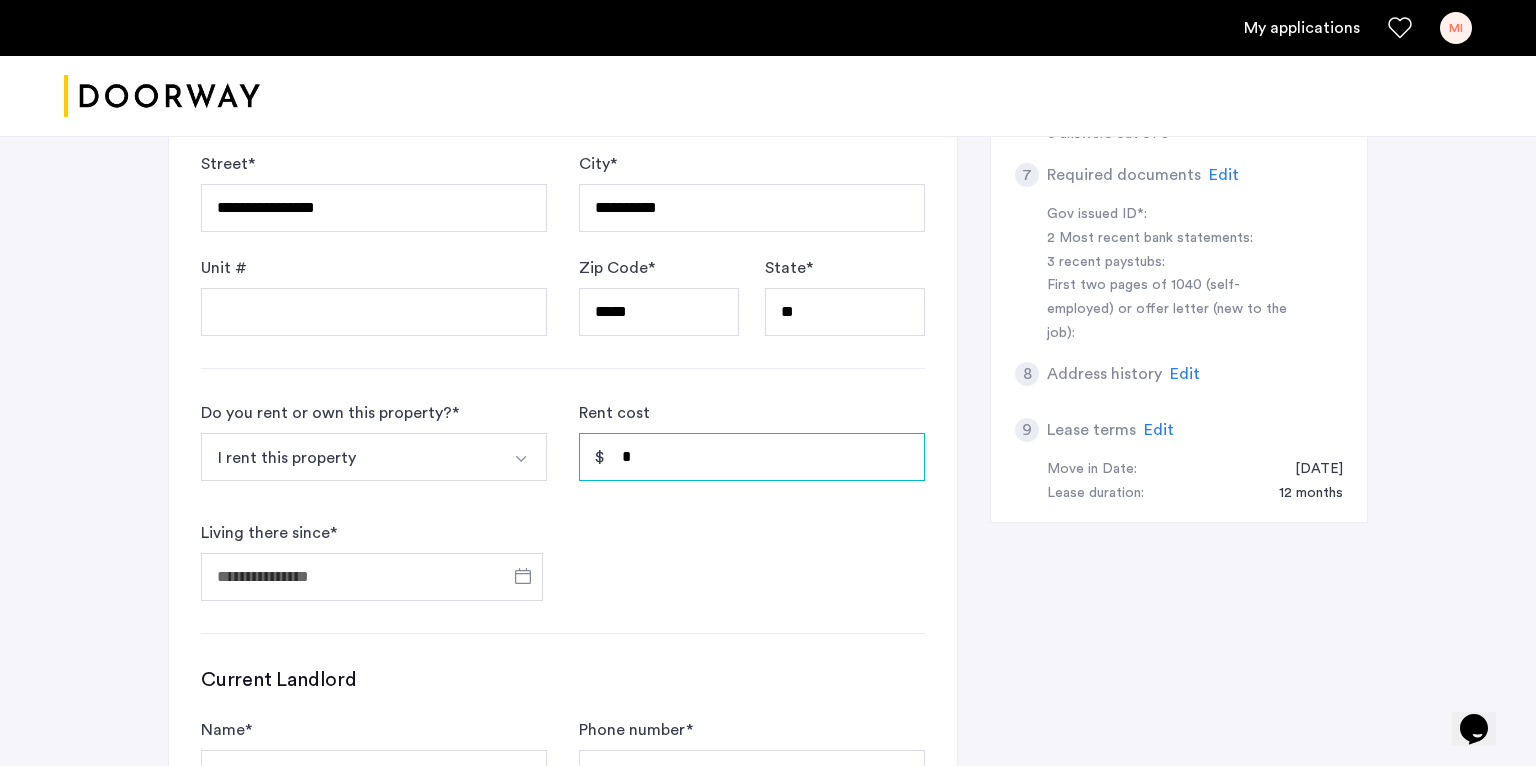 click on "*" at bounding box center [752, 457] 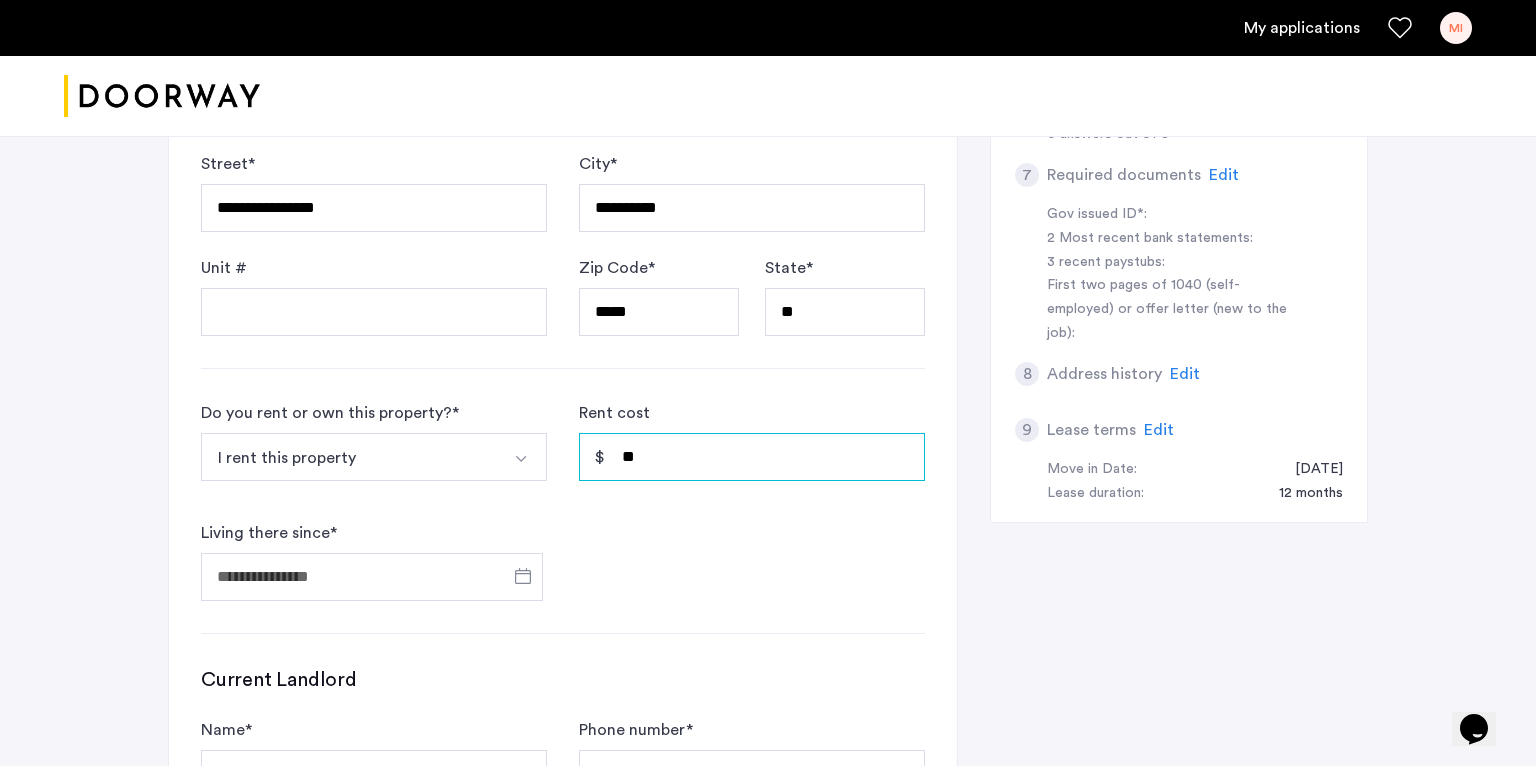 type on "*" 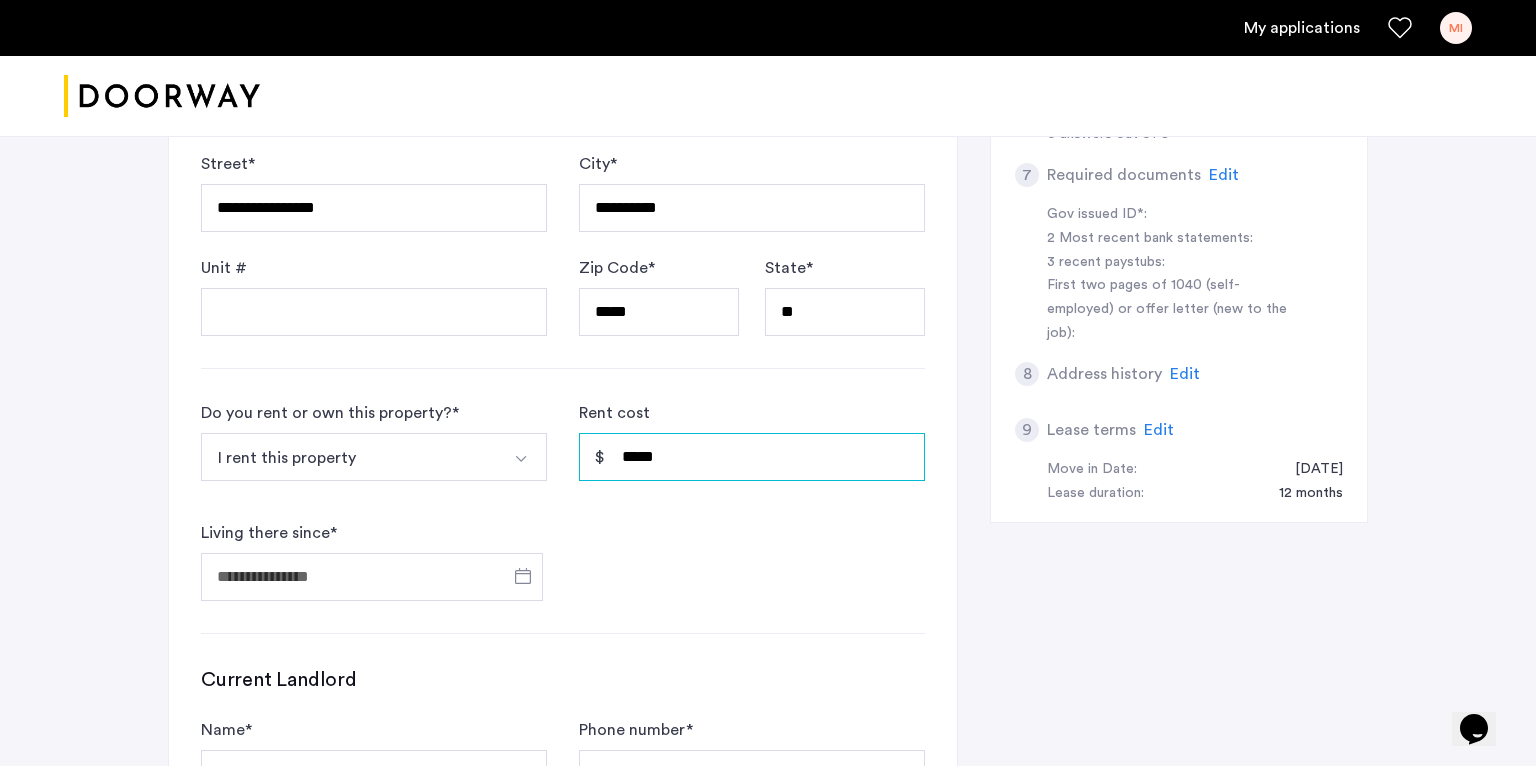 type on "*****" 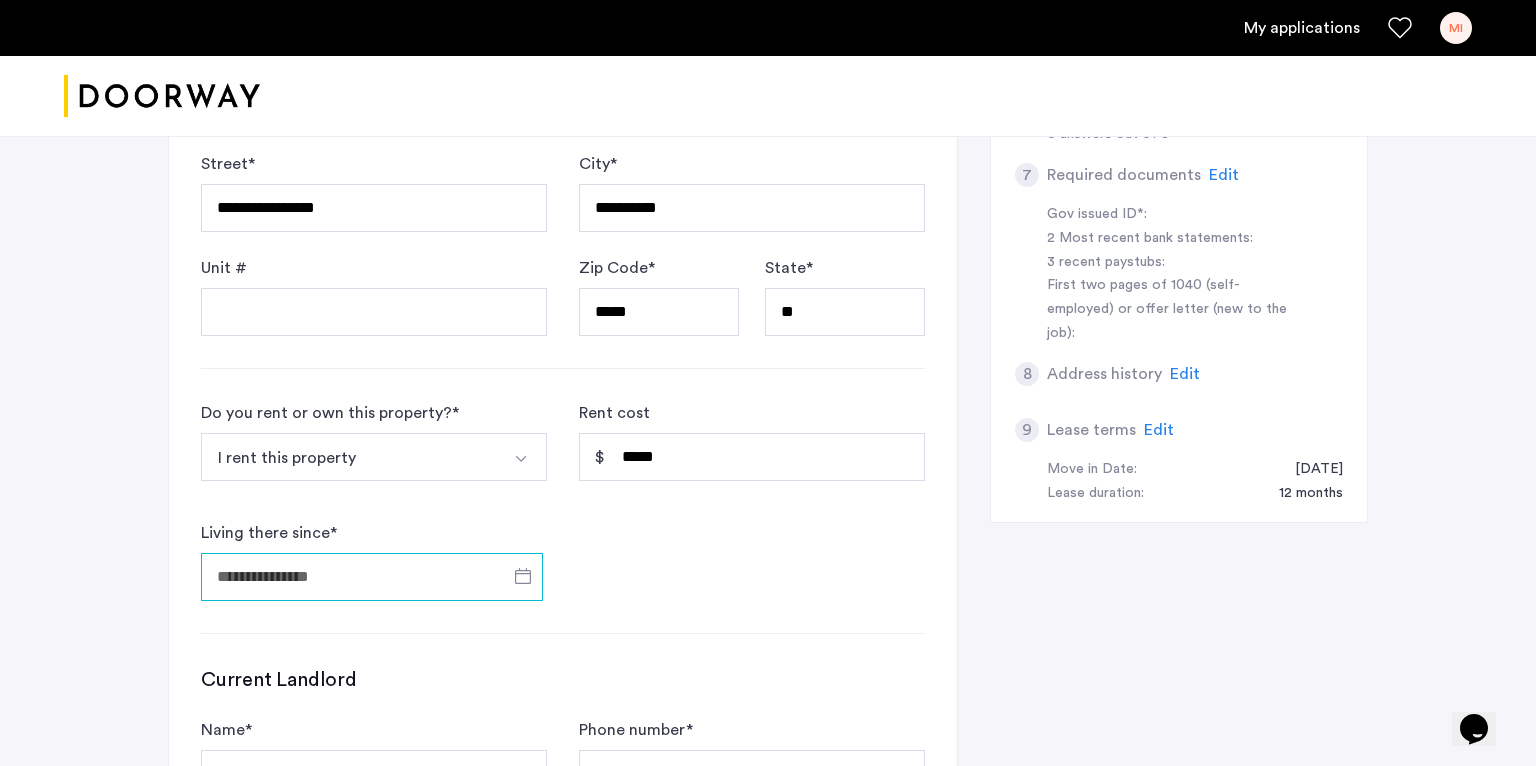 click on "Living there since  *" at bounding box center (372, 577) 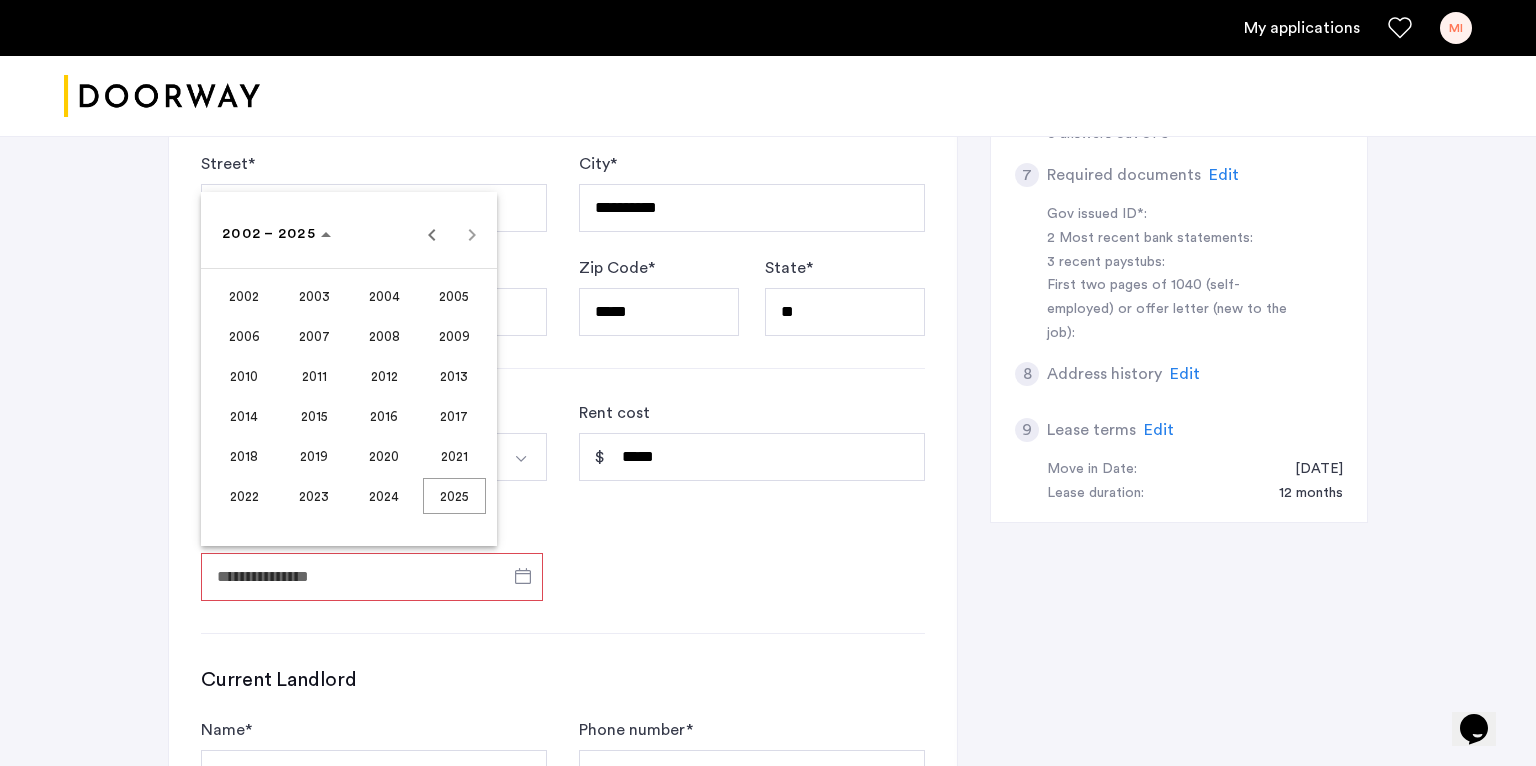 click on "2023" at bounding box center (314, 496) 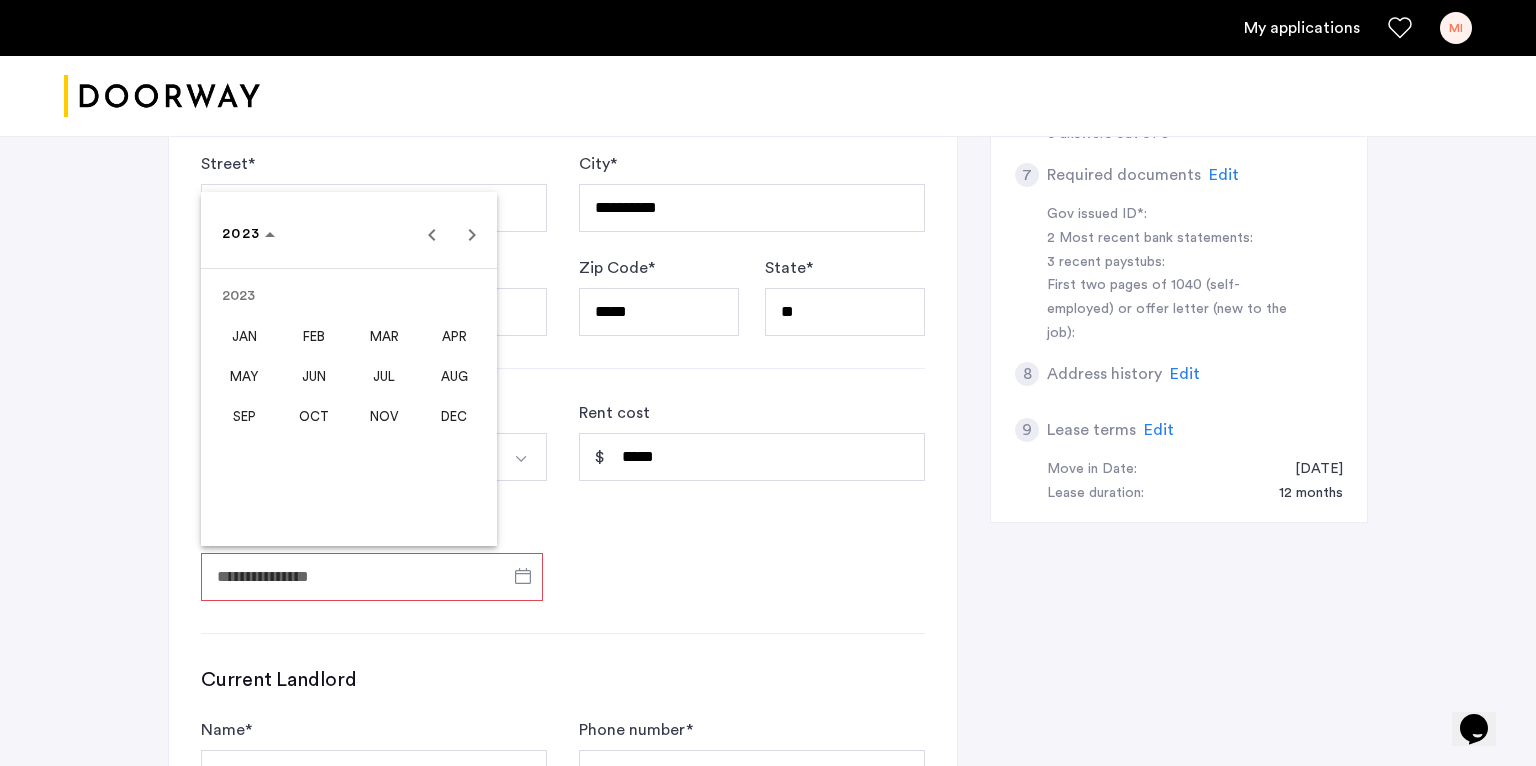 click on "AUG" at bounding box center (454, 376) 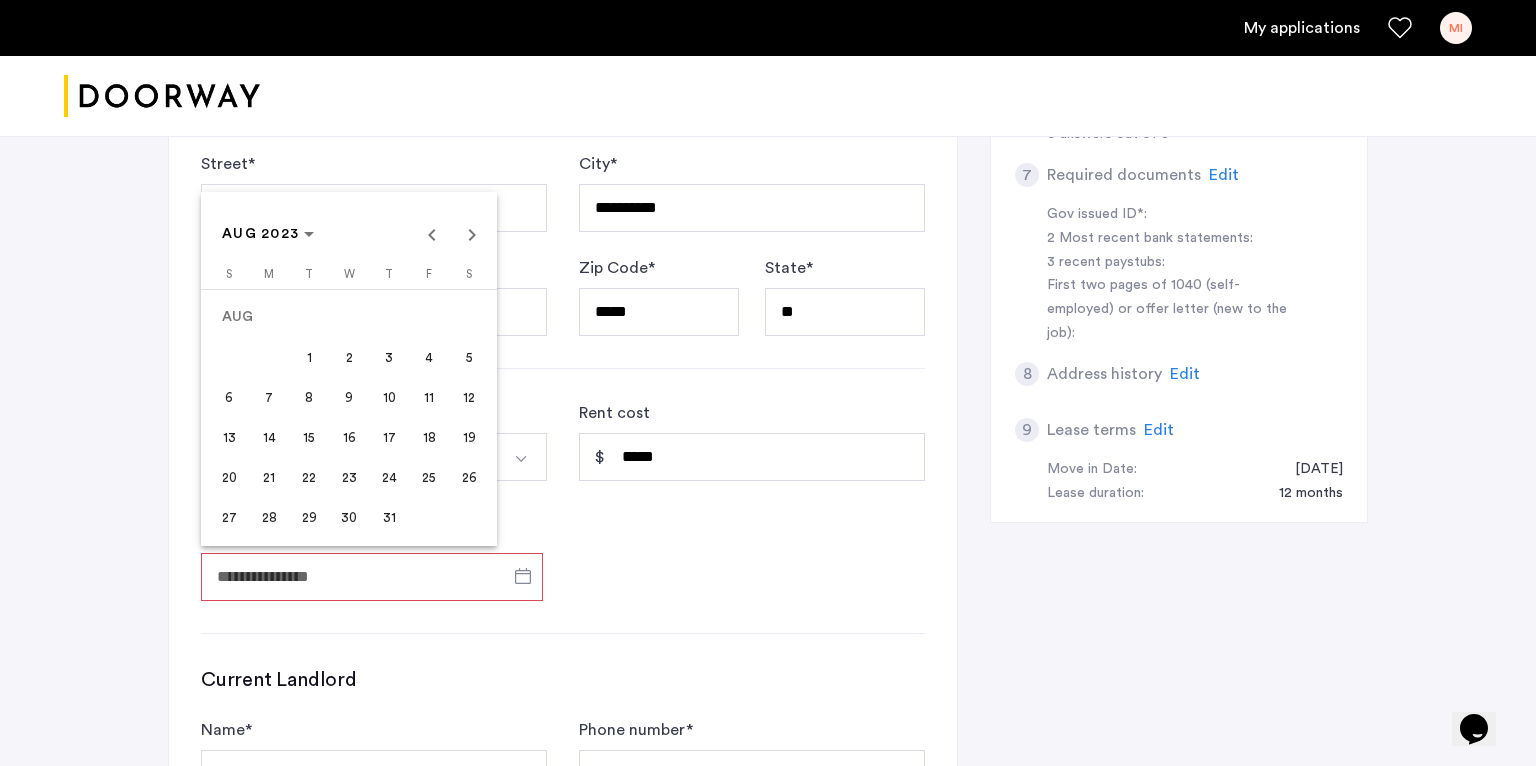 click on "1" at bounding box center (309, 357) 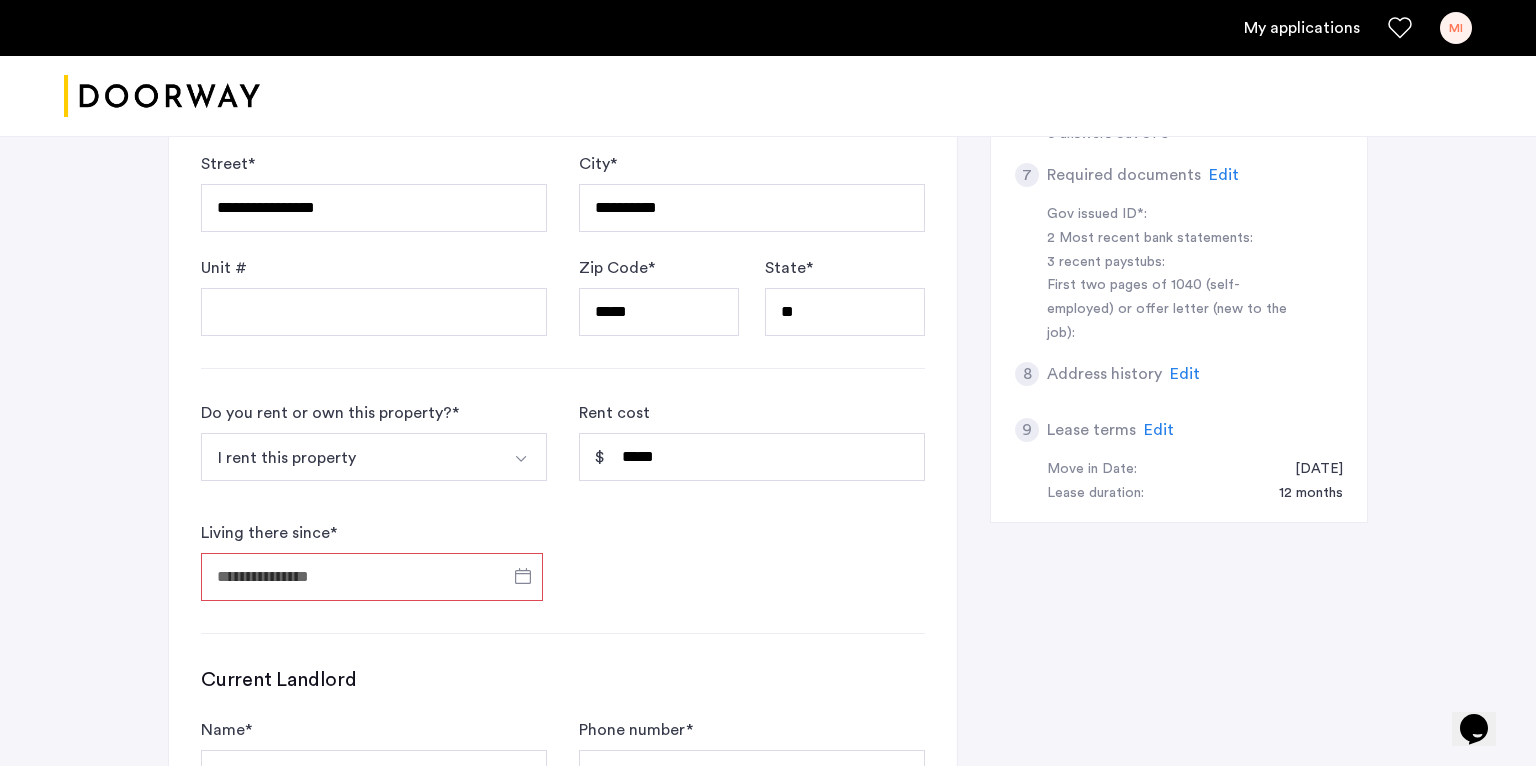 type on "**********" 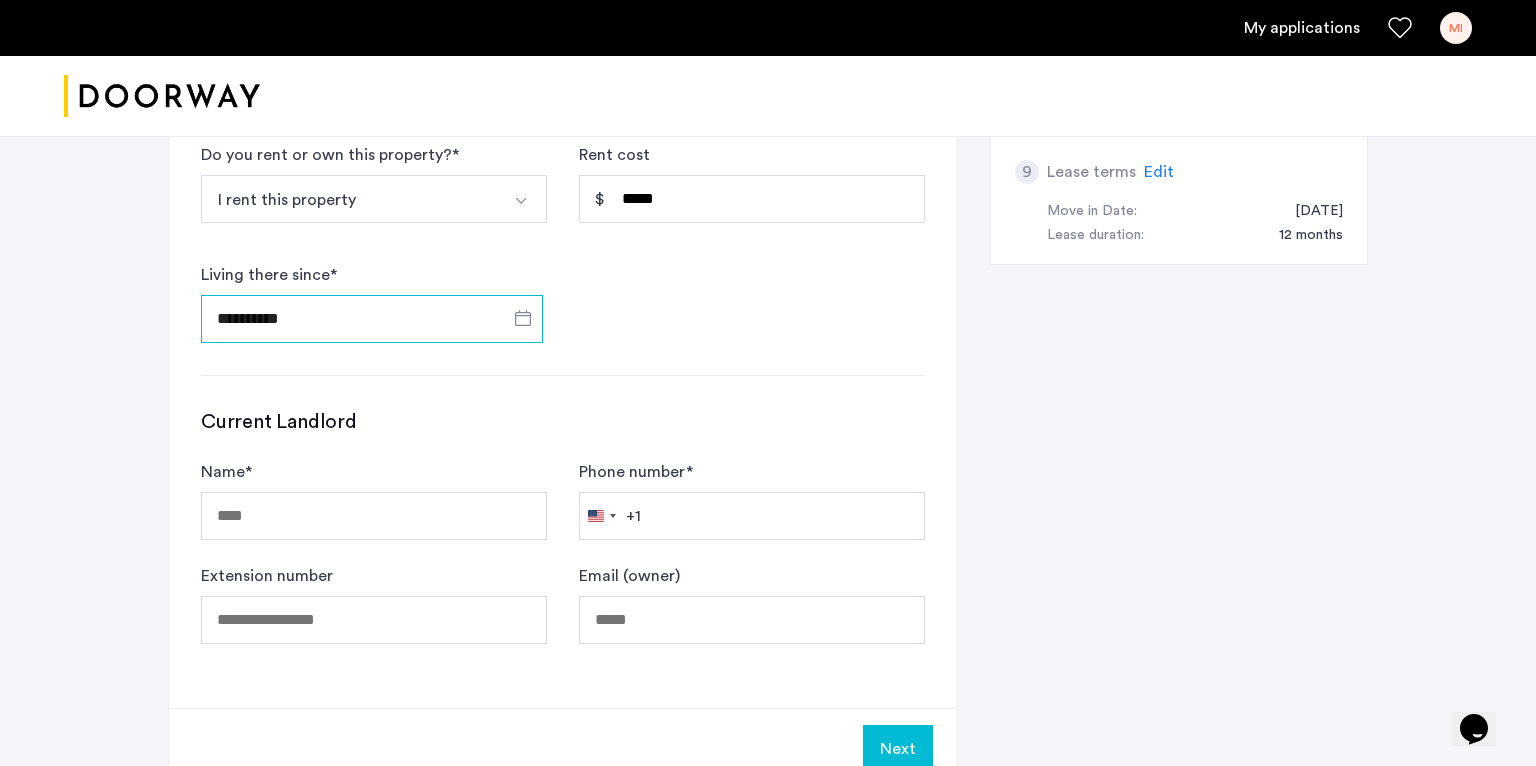 scroll, scrollTop: 1133, scrollLeft: 0, axis: vertical 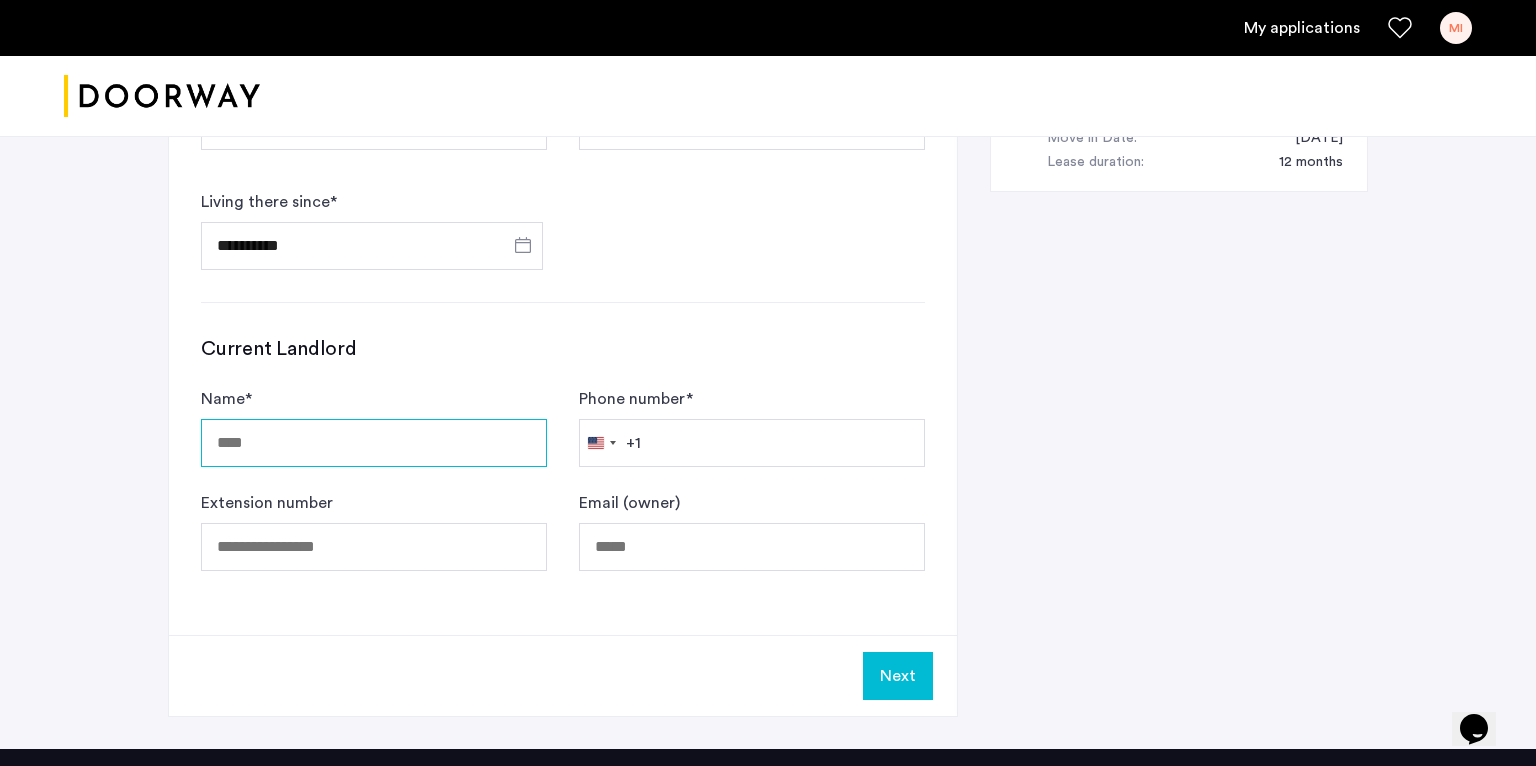 click on "Name  *" at bounding box center (374, 443) 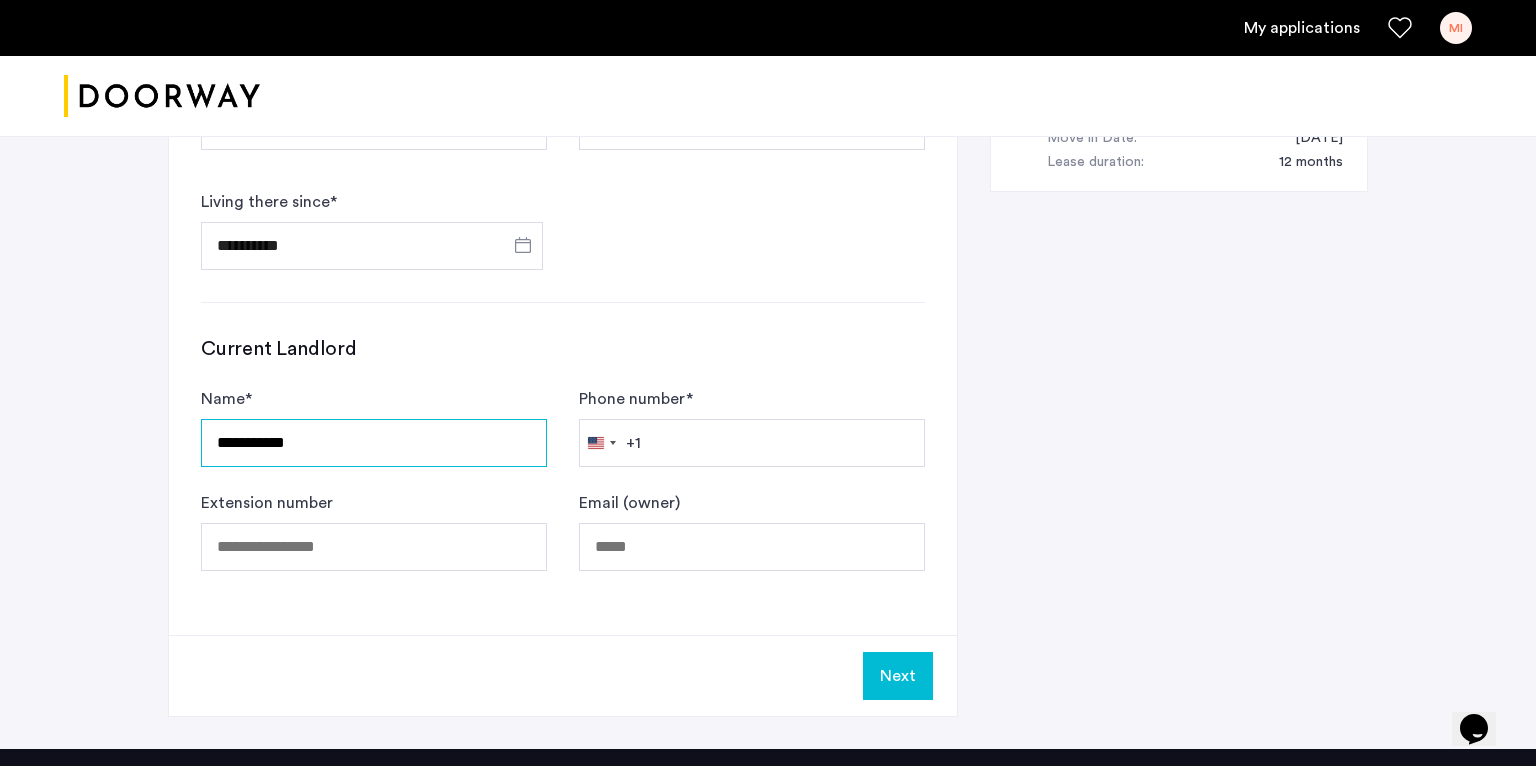 type on "**********" 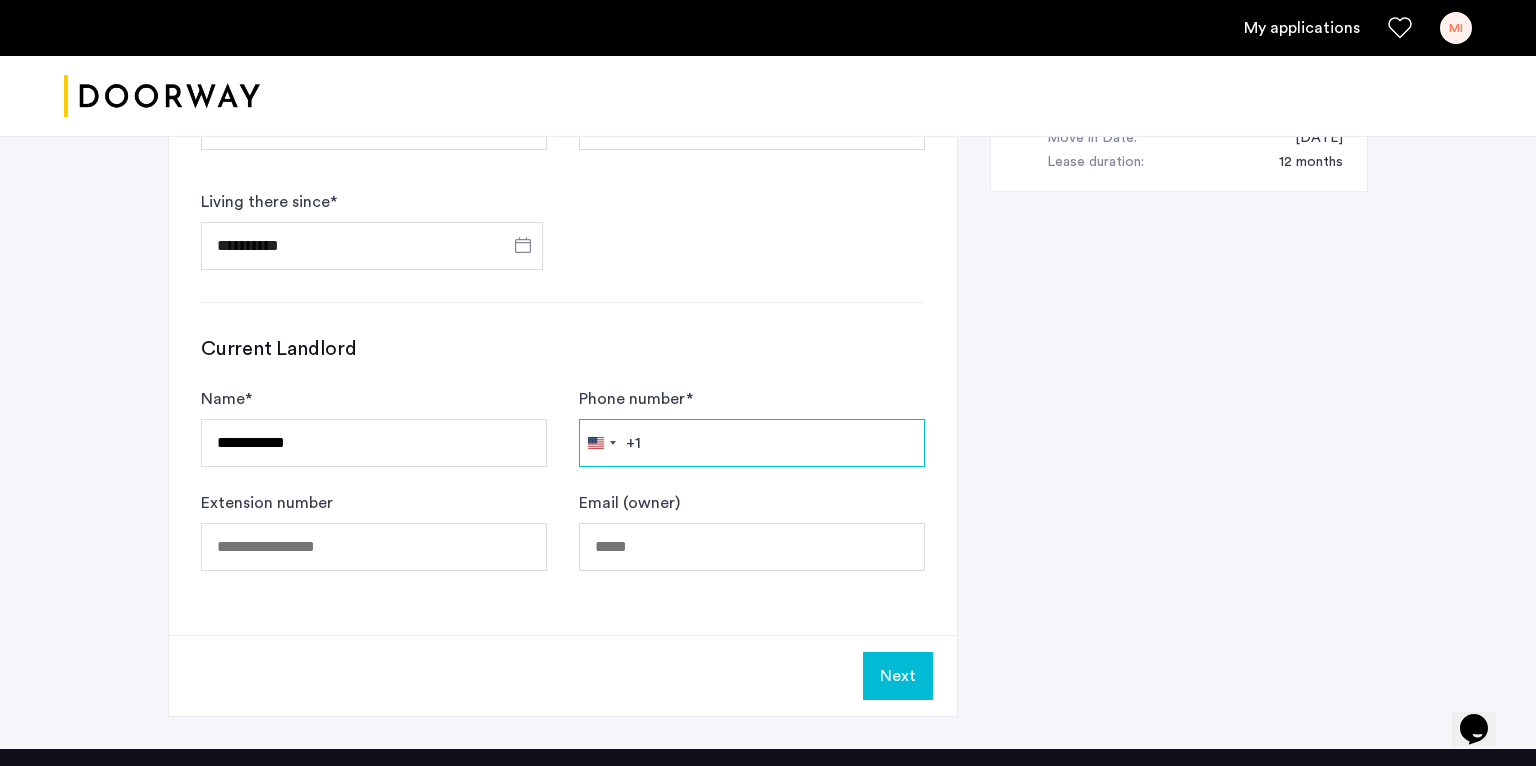 click on "Phone number  *" at bounding box center (752, 443) 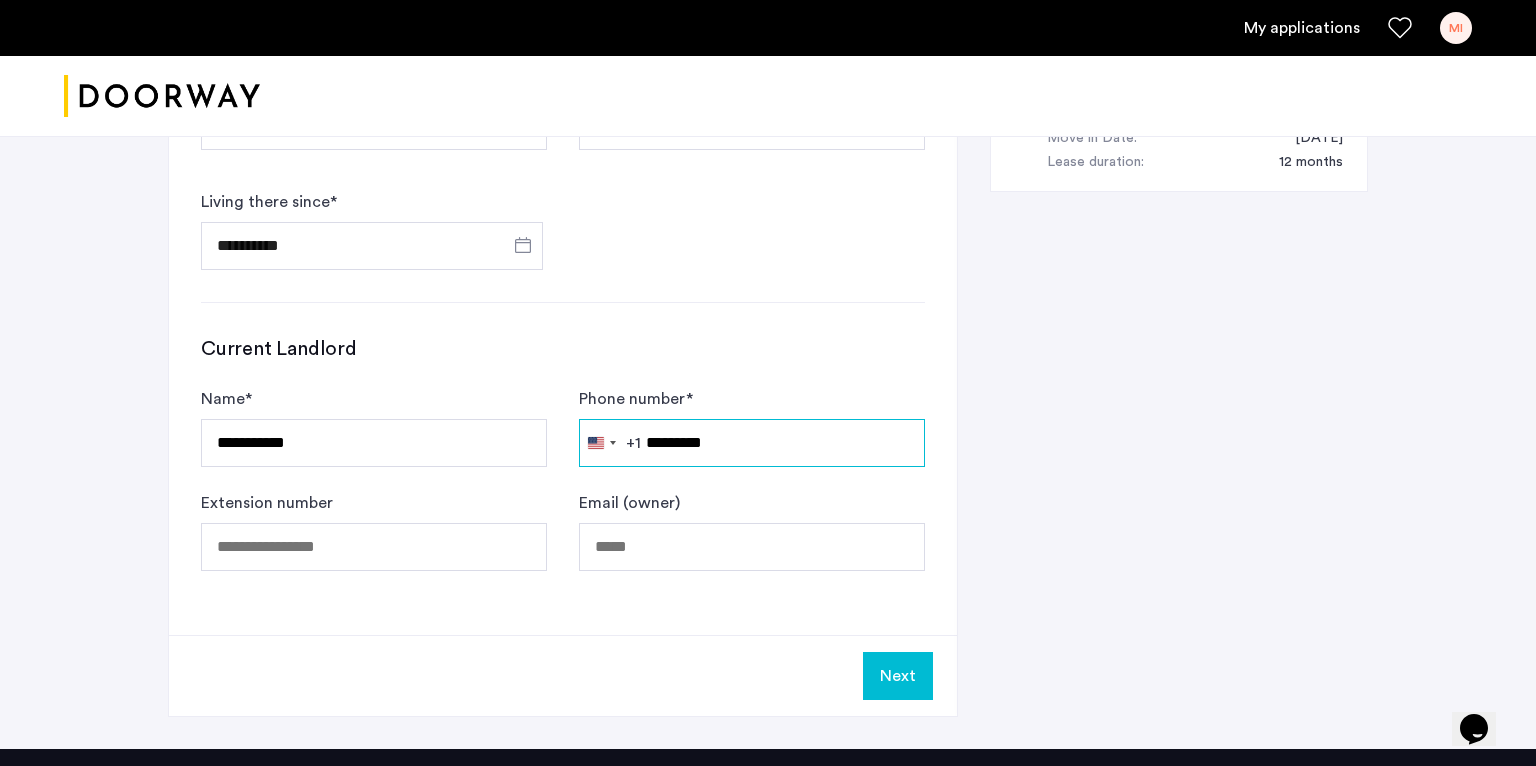 type on "**********" 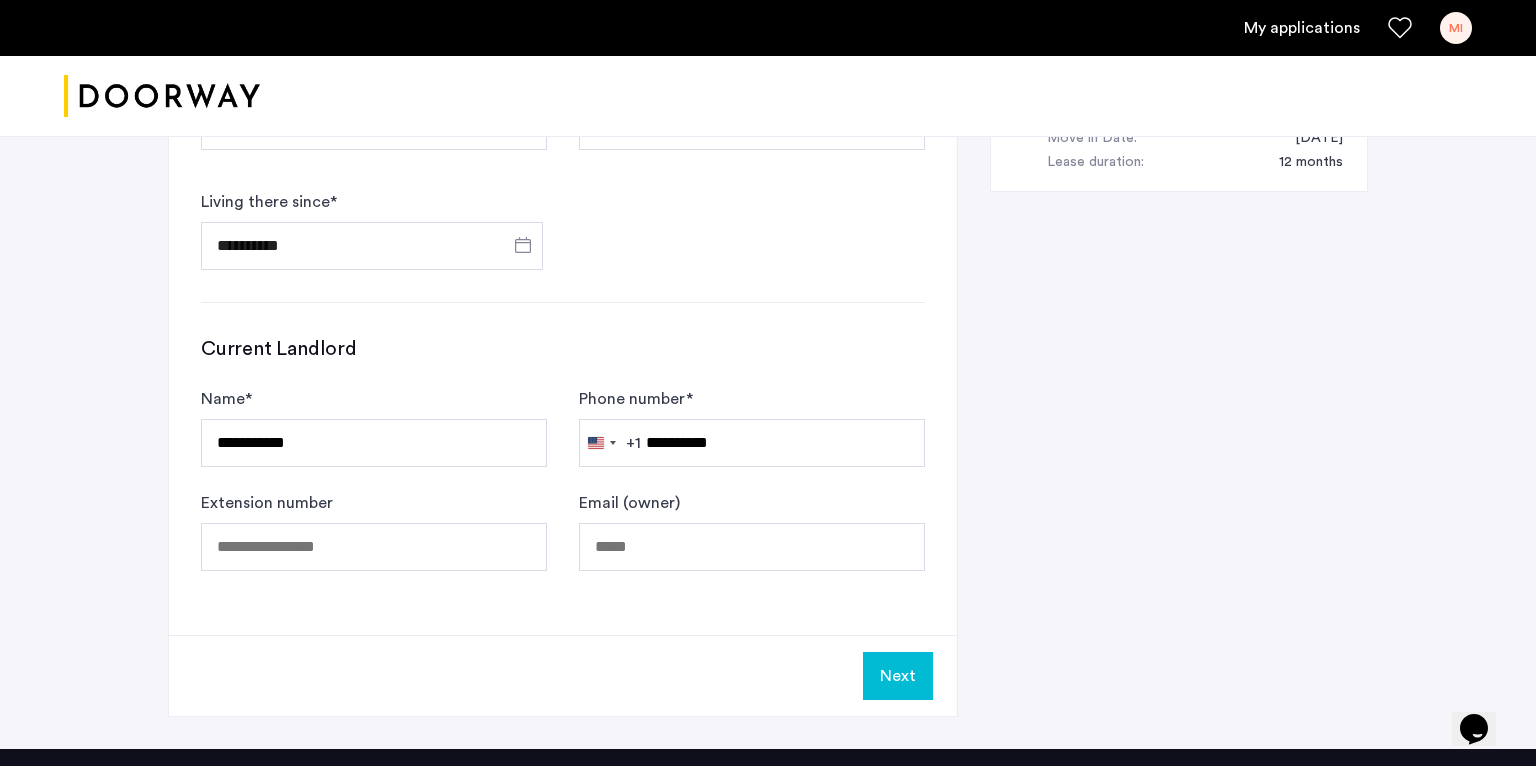 click on "Next" 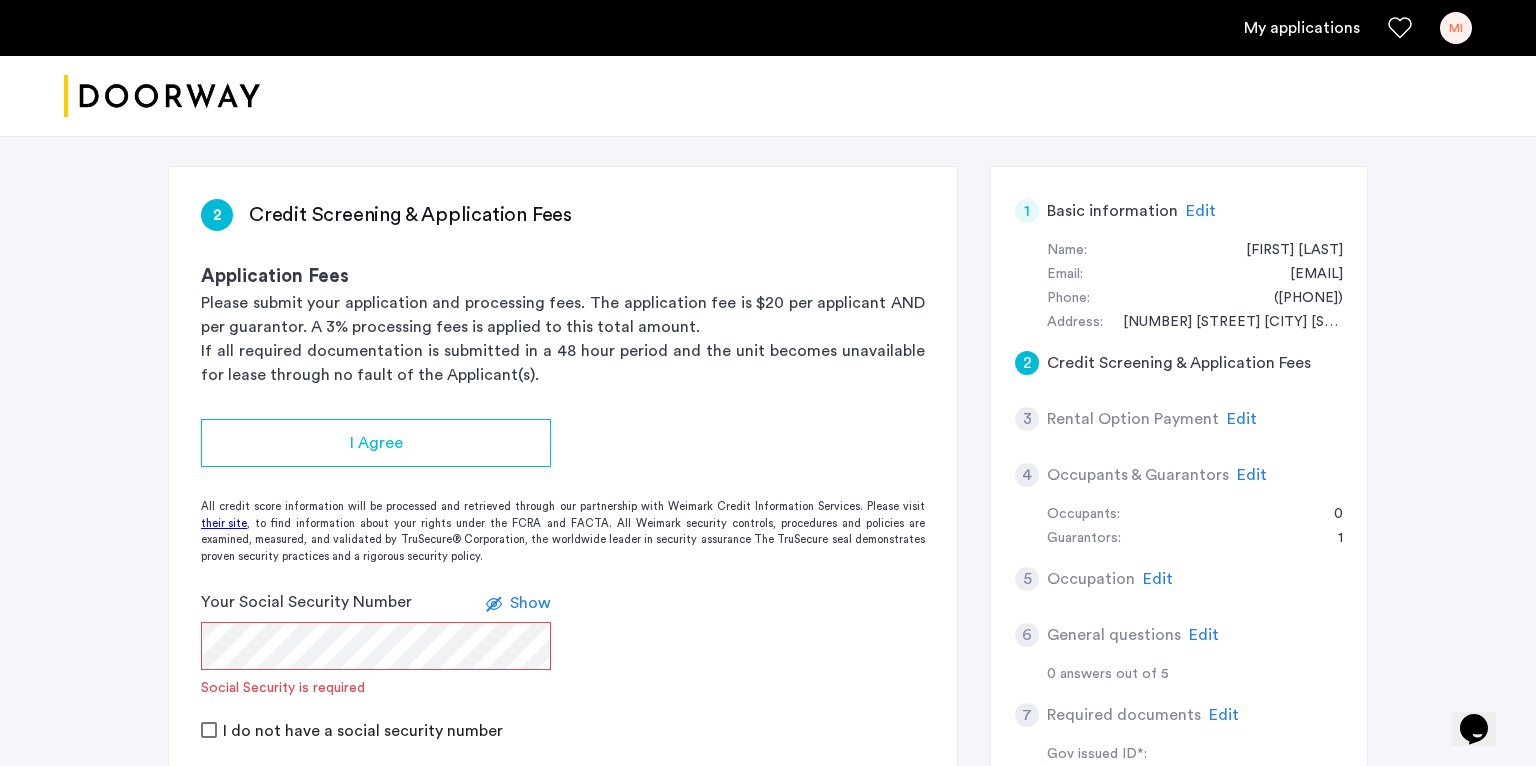 scroll, scrollTop: 294, scrollLeft: 0, axis: vertical 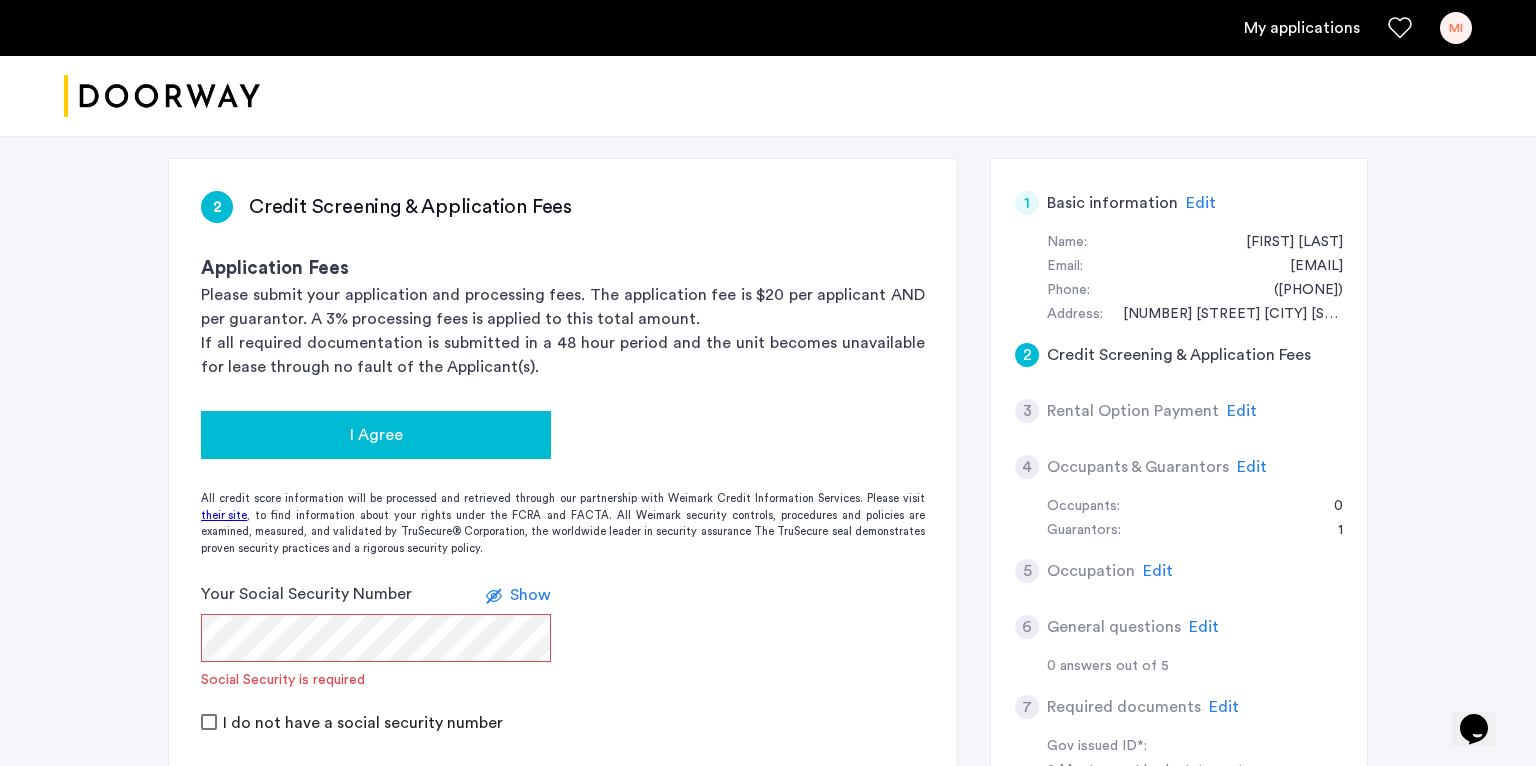 click on "I Agree" 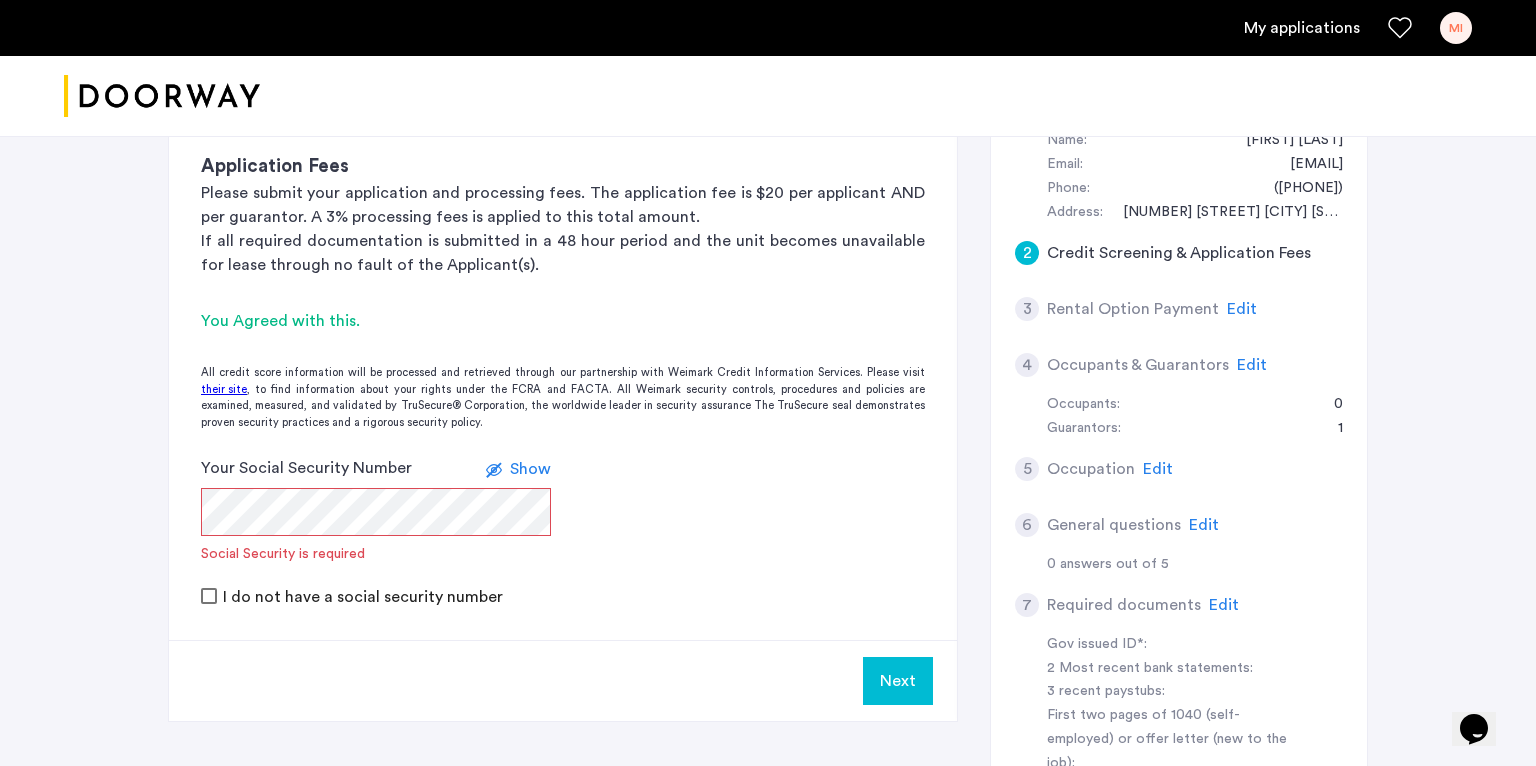 scroll, scrollTop: 468, scrollLeft: 0, axis: vertical 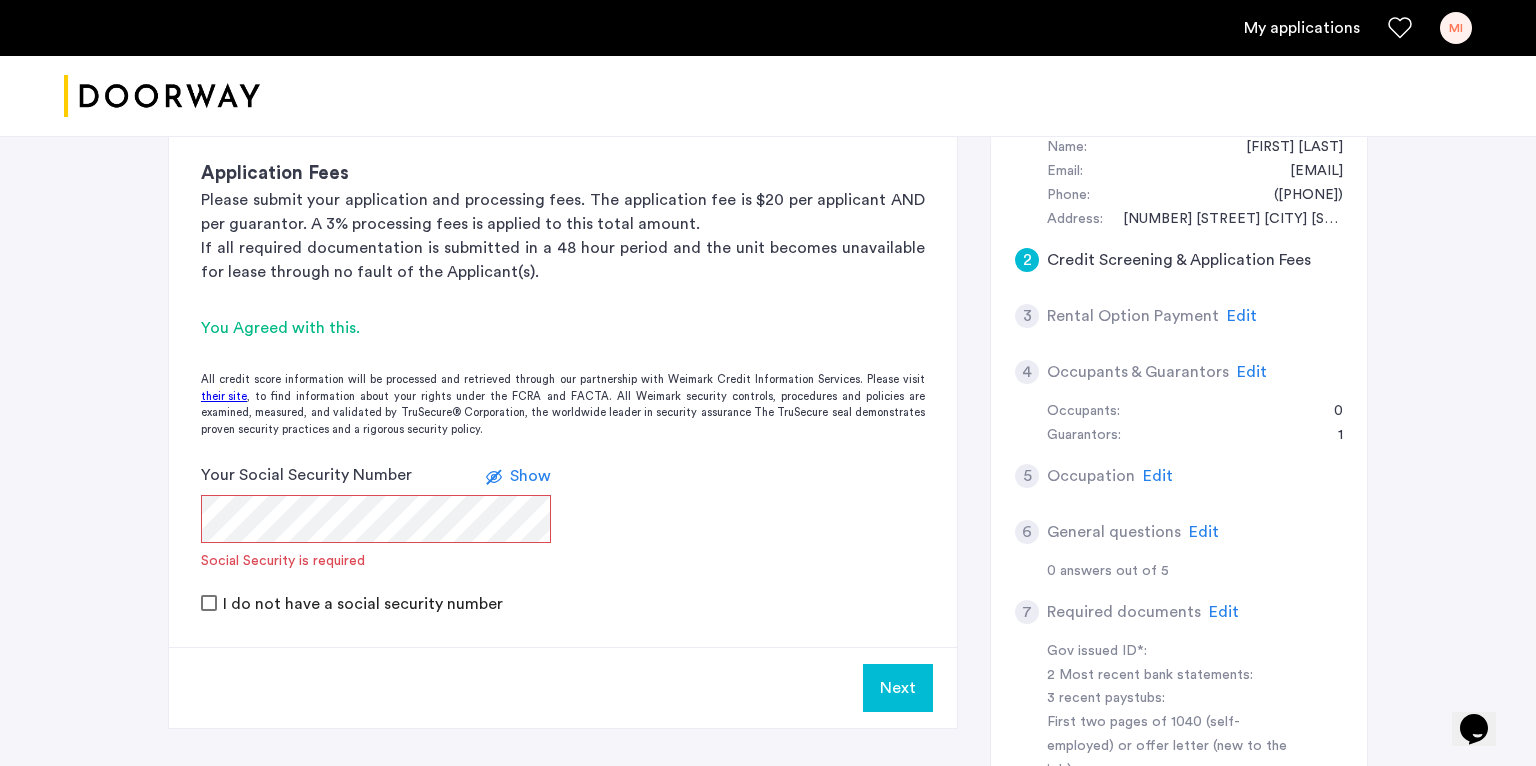 click on "Rental Option Payment" 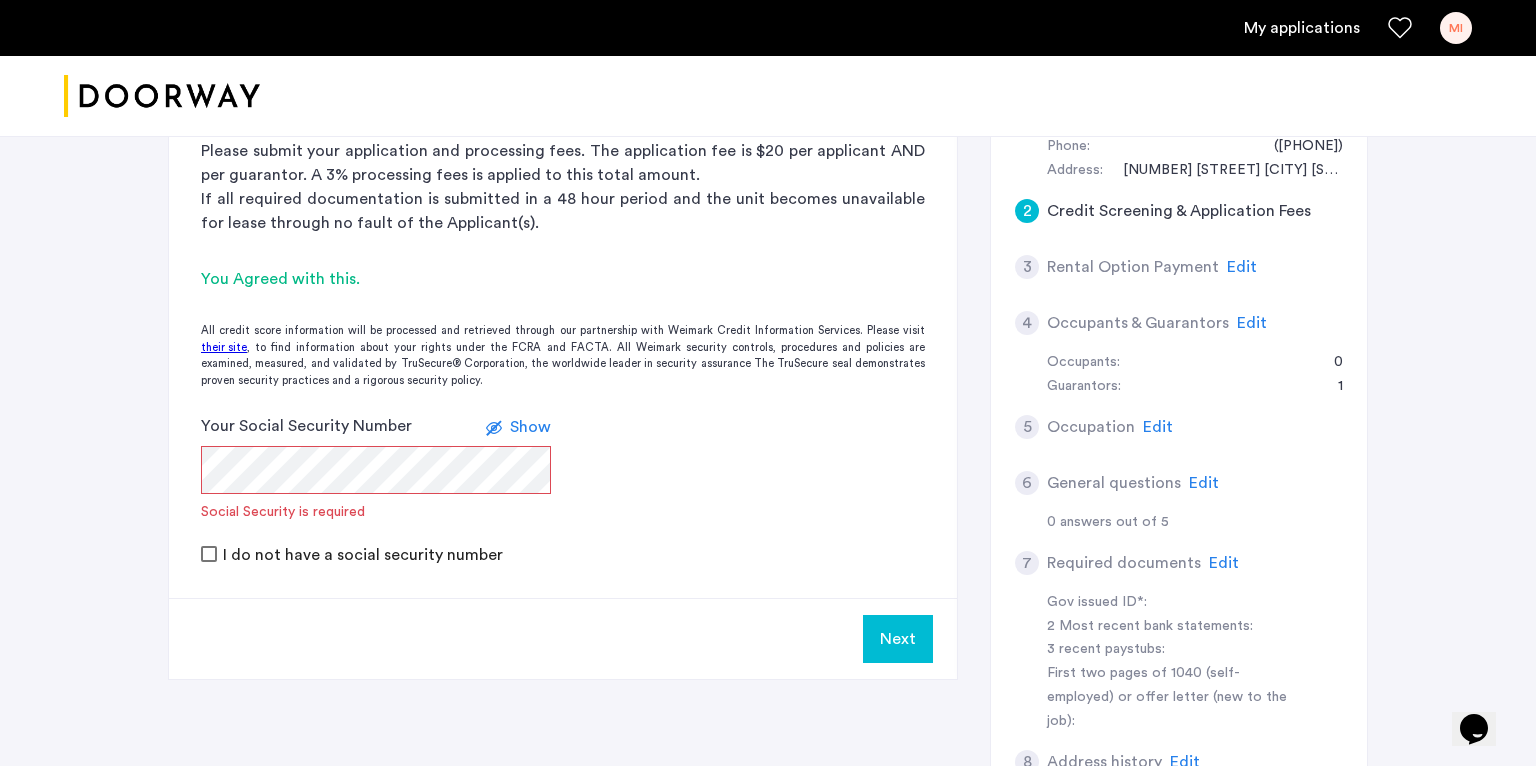 scroll, scrollTop: 425, scrollLeft: 0, axis: vertical 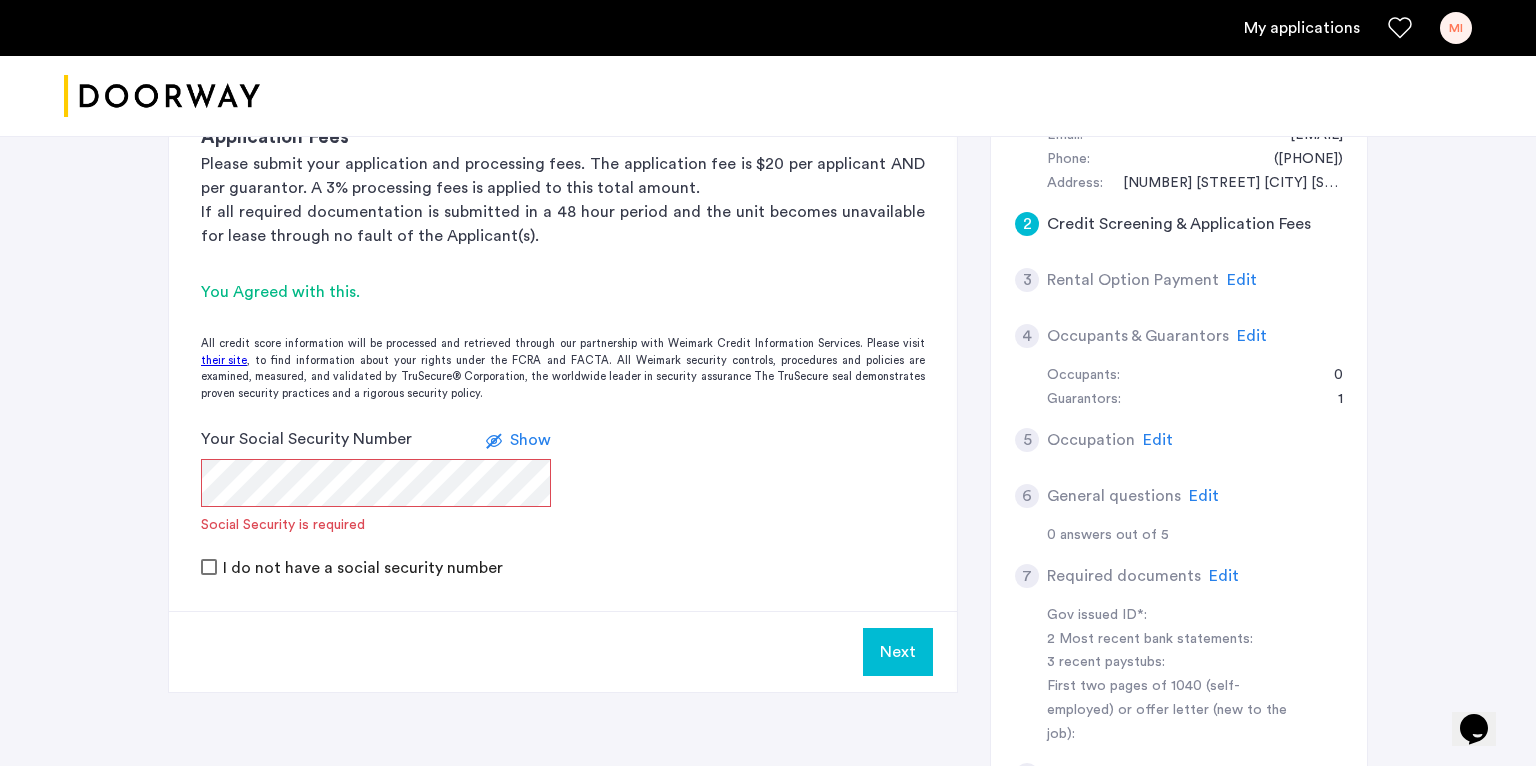click on "Edit" 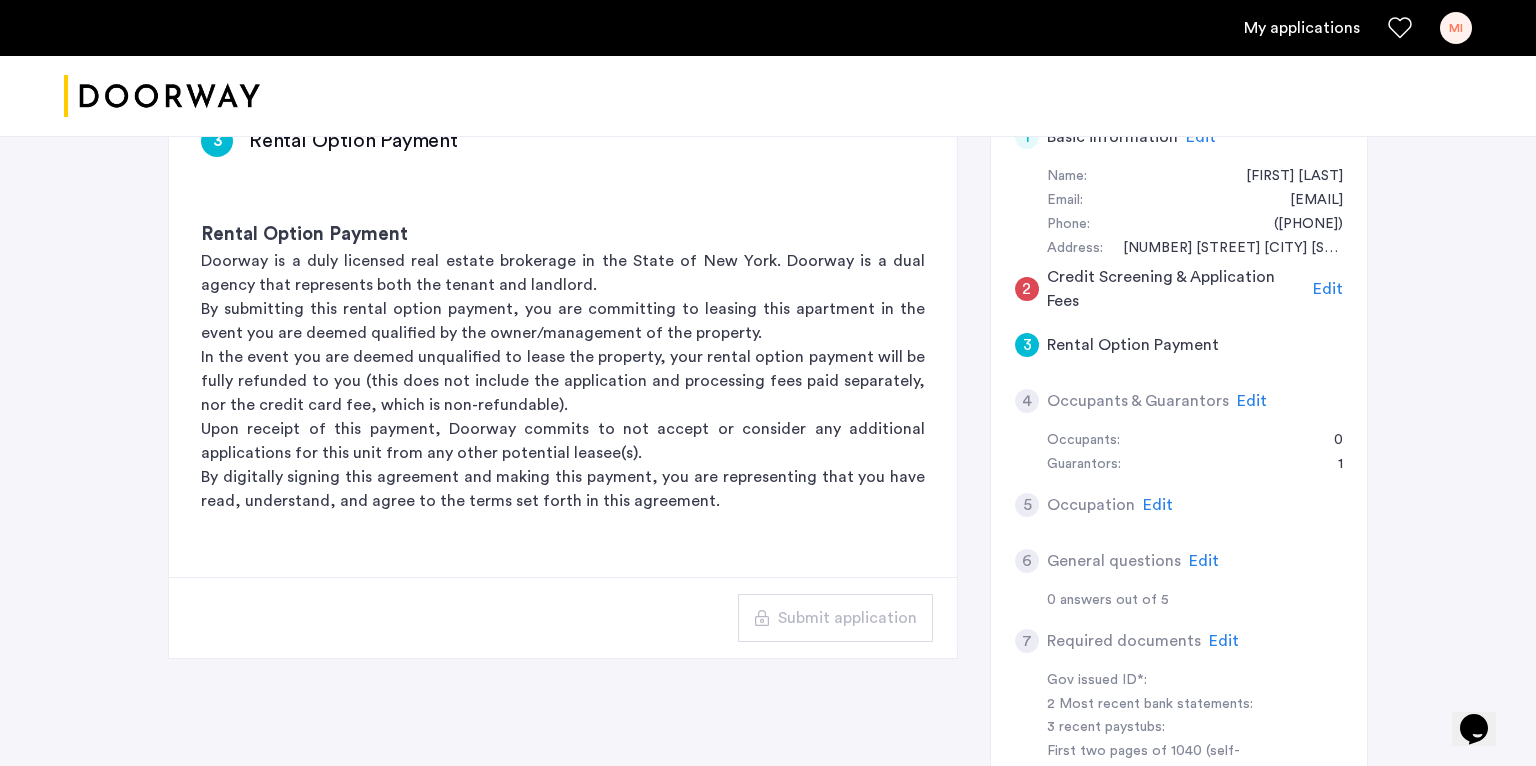 scroll, scrollTop: 350, scrollLeft: 0, axis: vertical 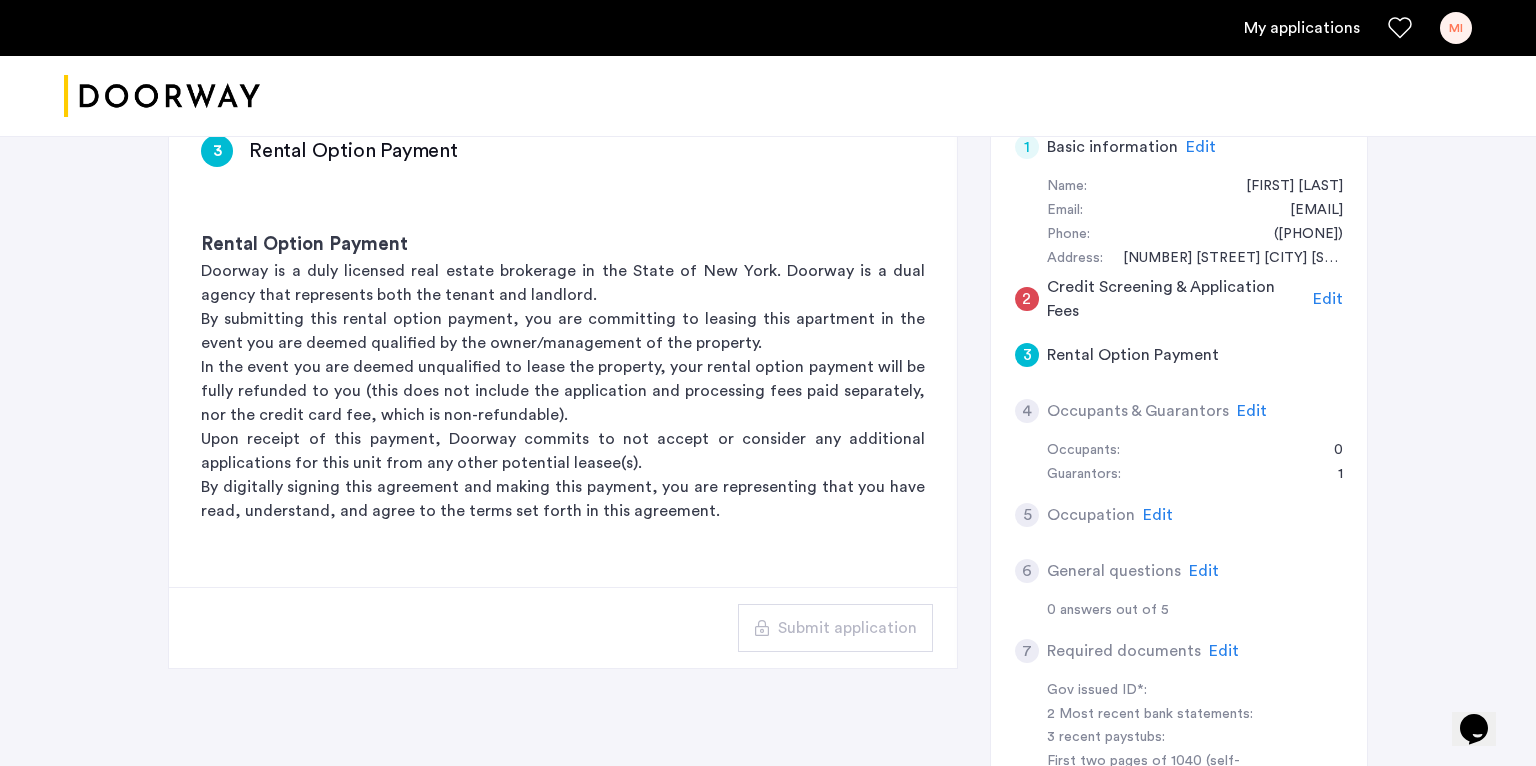 click on "Edit" 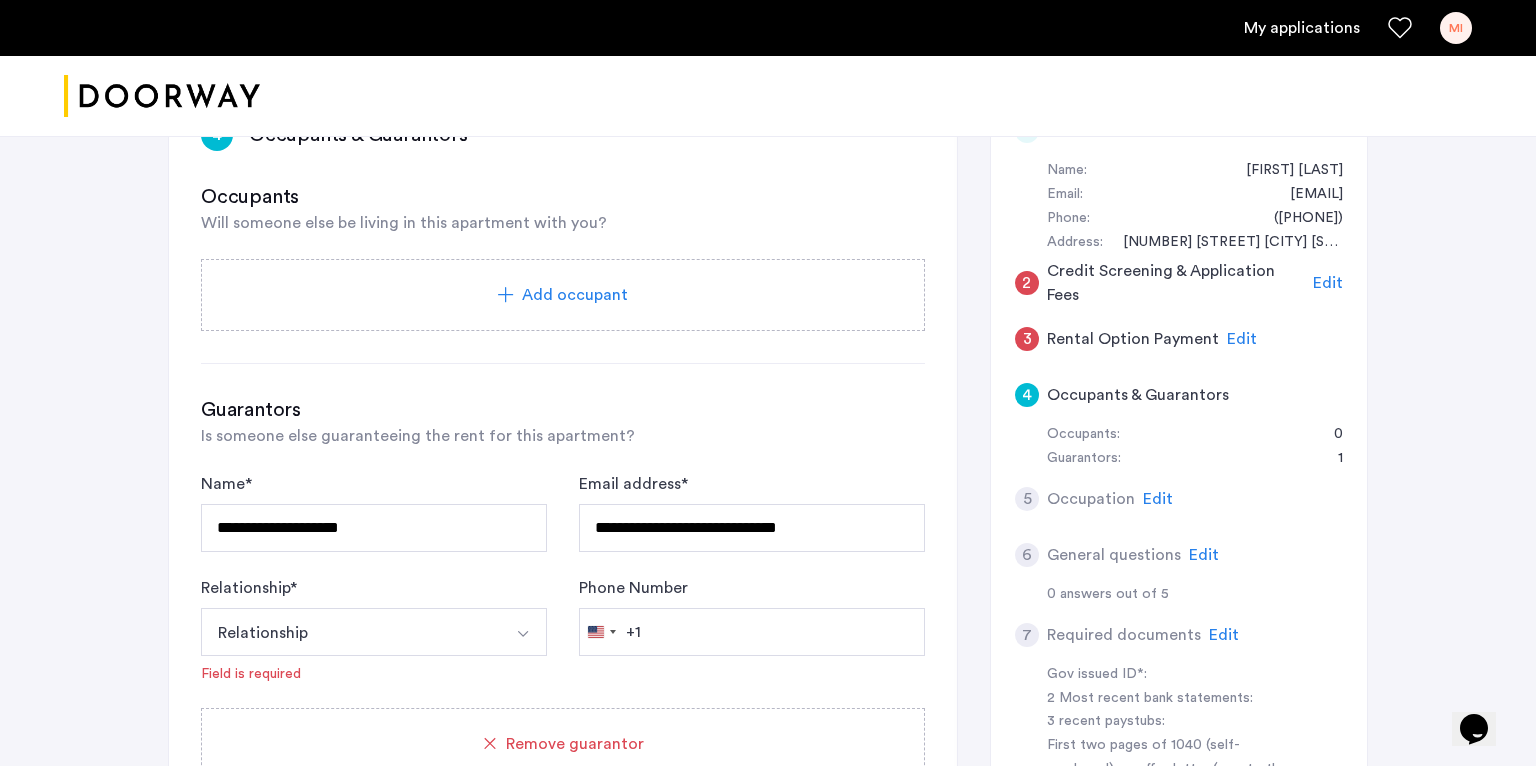 scroll, scrollTop: 418, scrollLeft: 0, axis: vertical 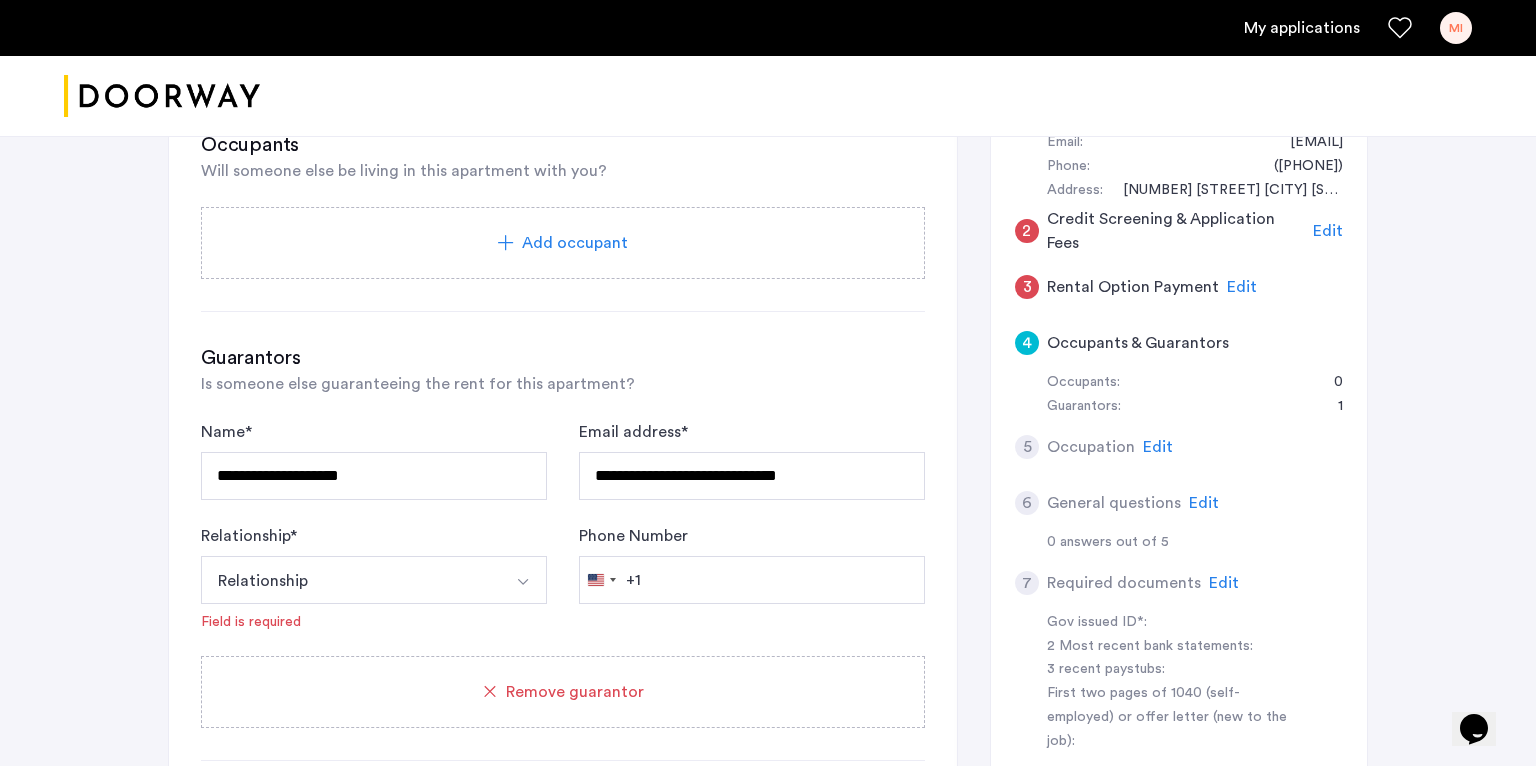 click on "Edit" 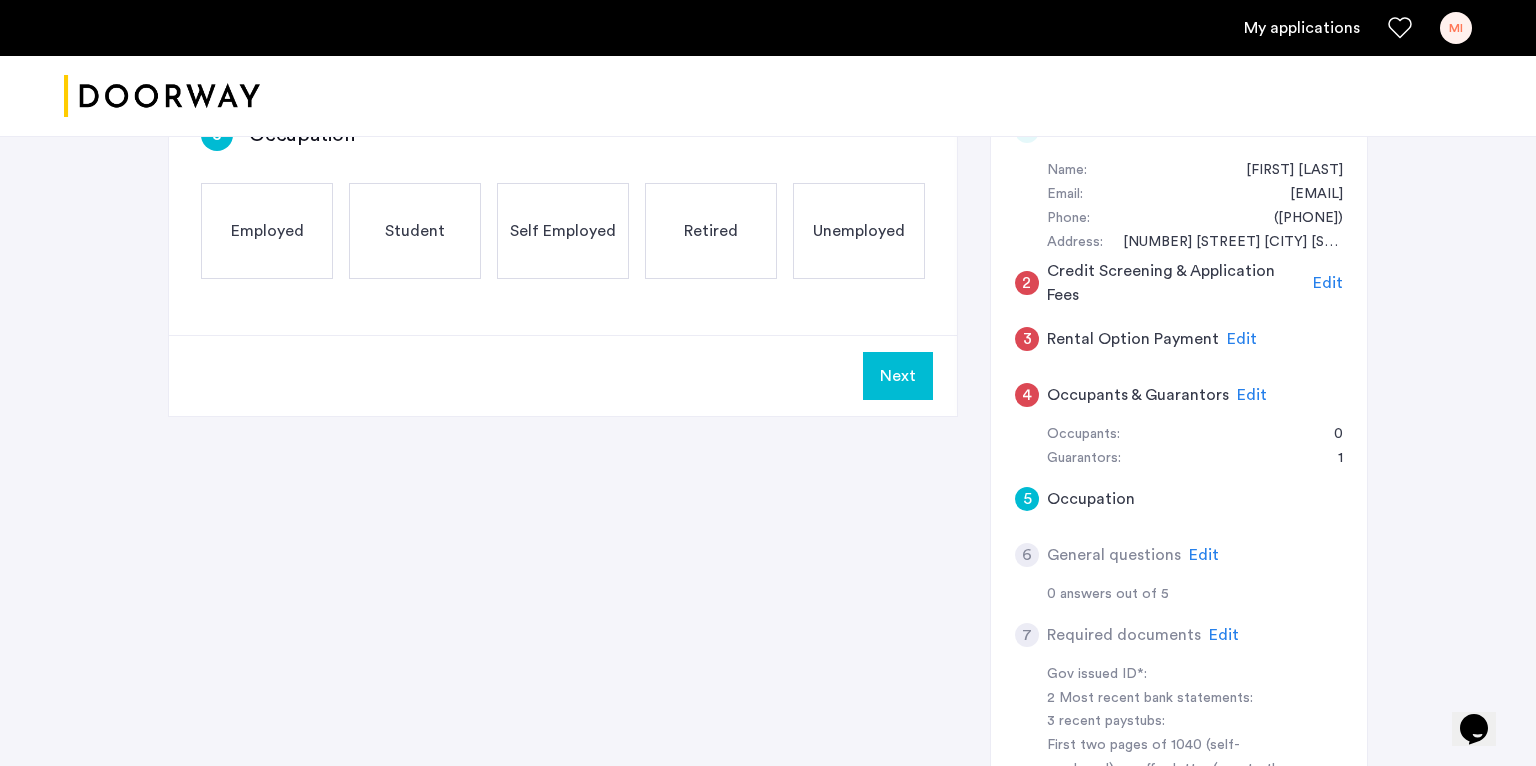 scroll, scrollTop: 318, scrollLeft: 0, axis: vertical 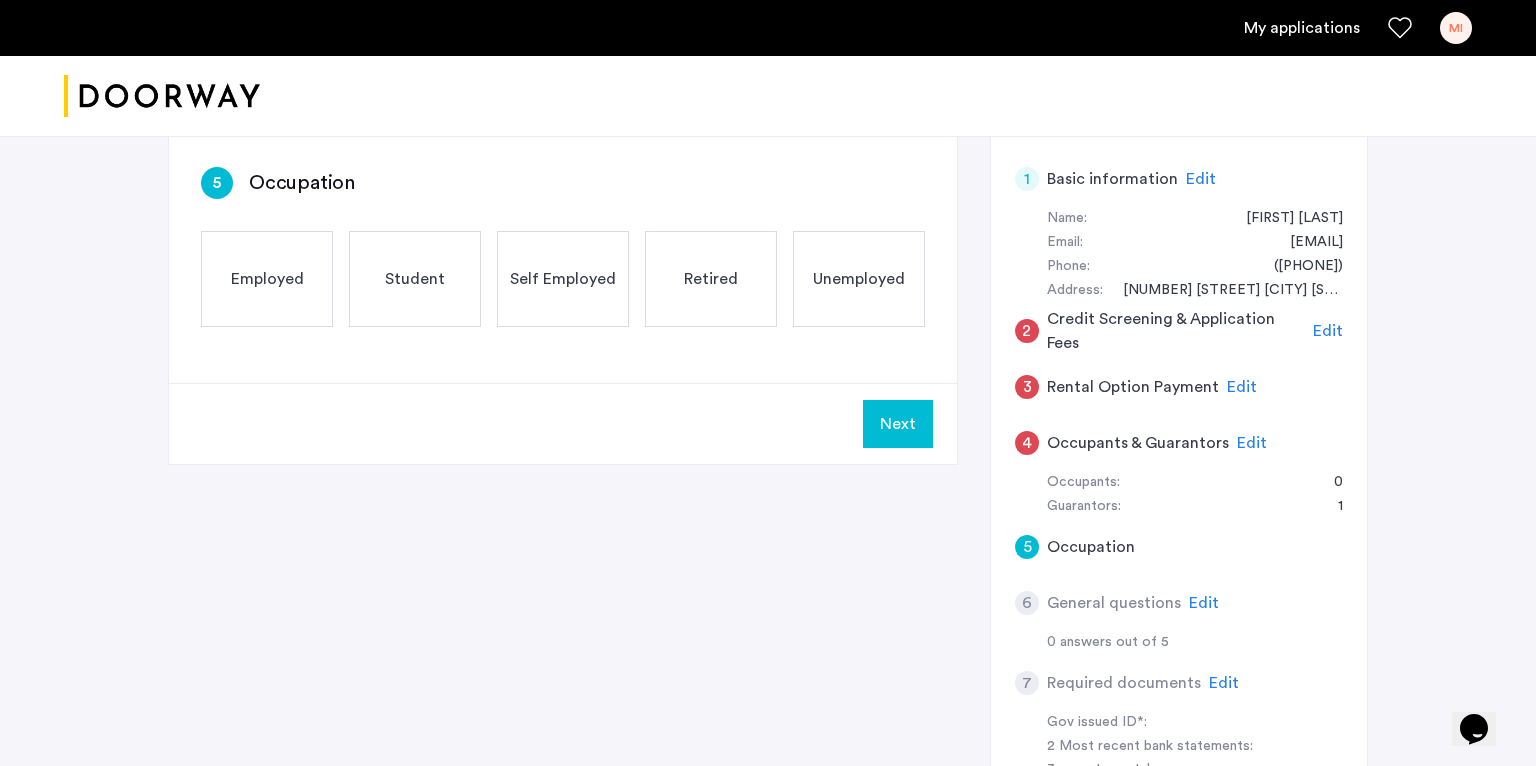 click on "Student" 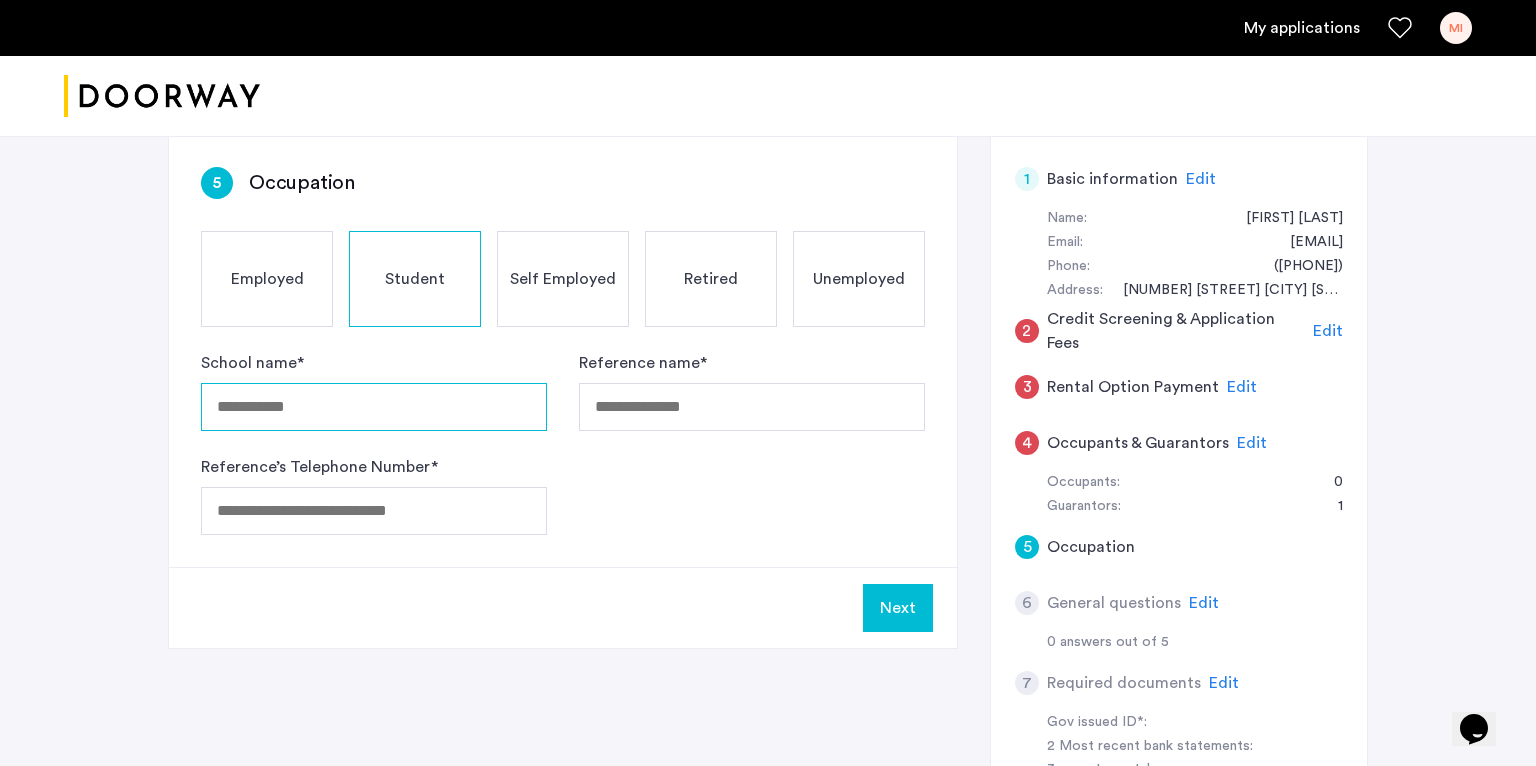 click on "School name  *" at bounding box center [374, 407] 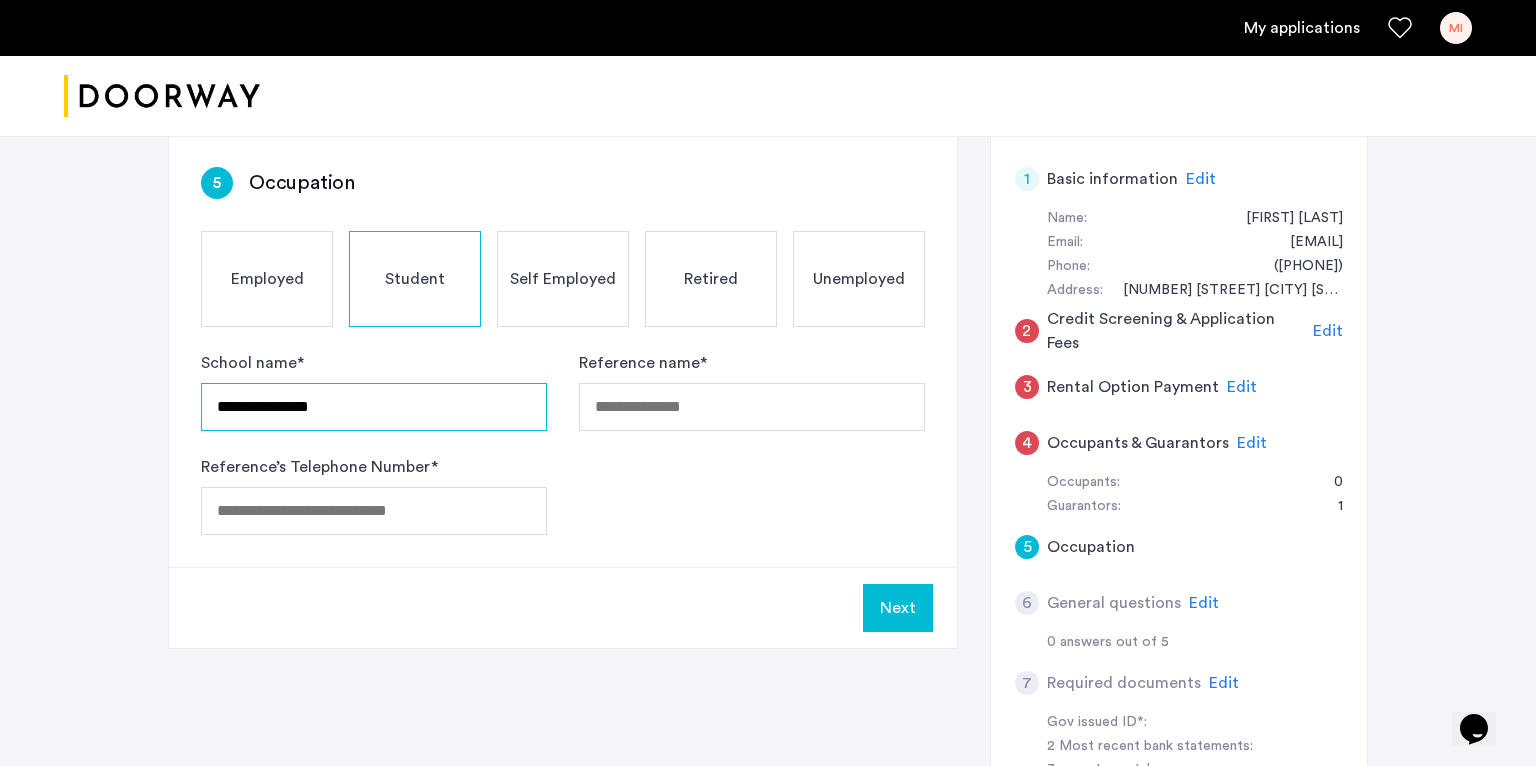 type on "**********" 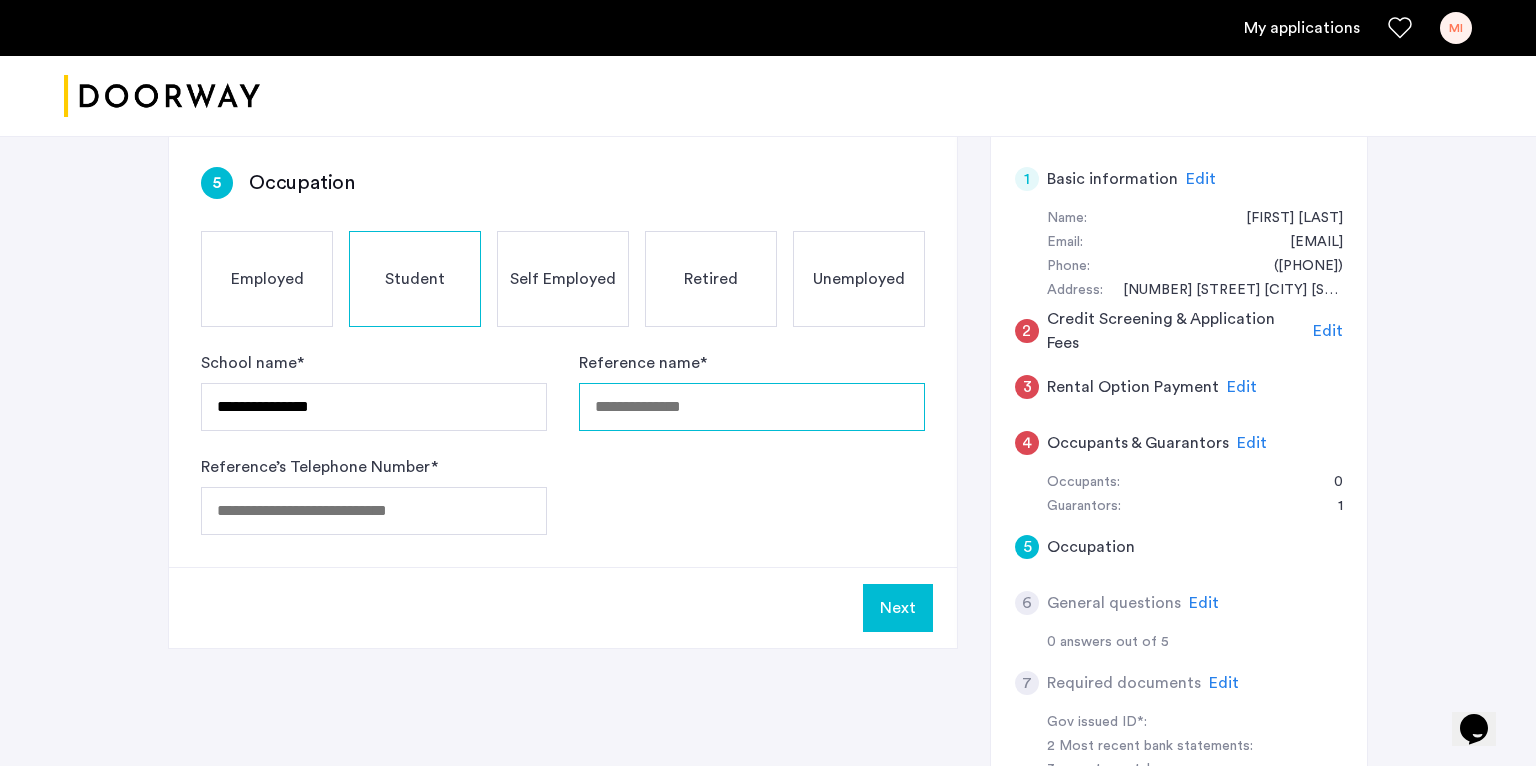 click on "Reference name  *" at bounding box center [752, 407] 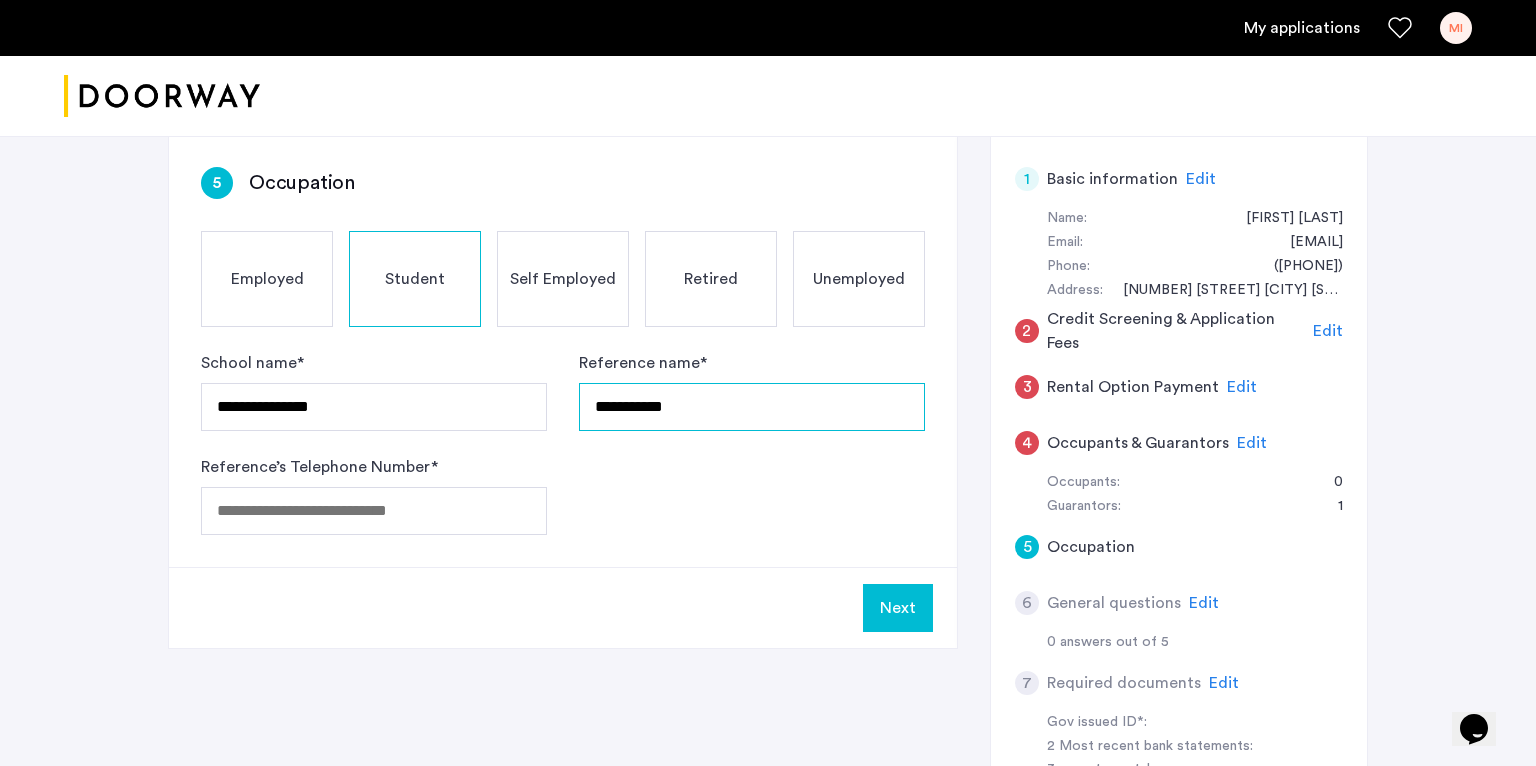 type on "**********" 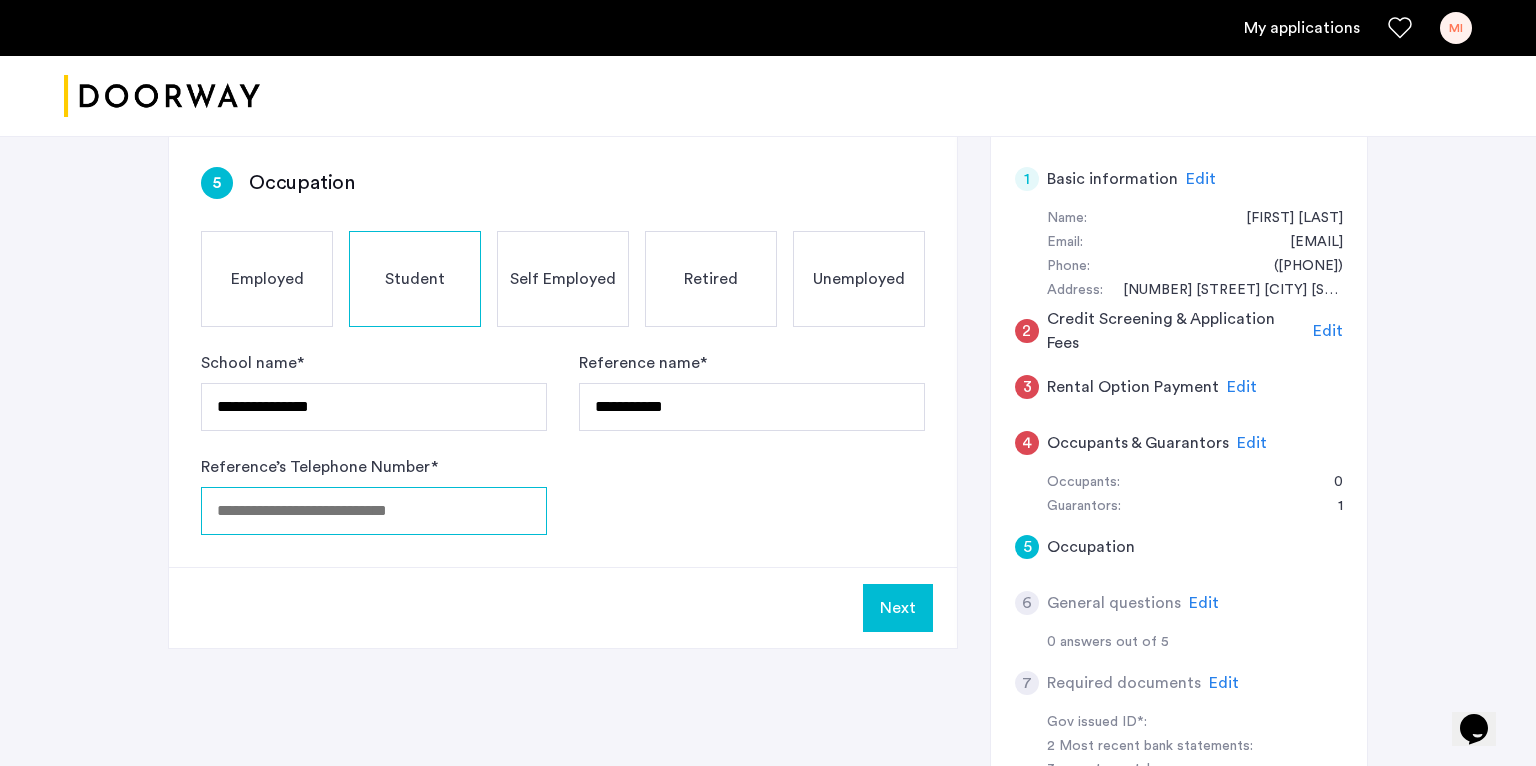 click on "Reference’s Telephone Number  *" at bounding box center [374, 511] 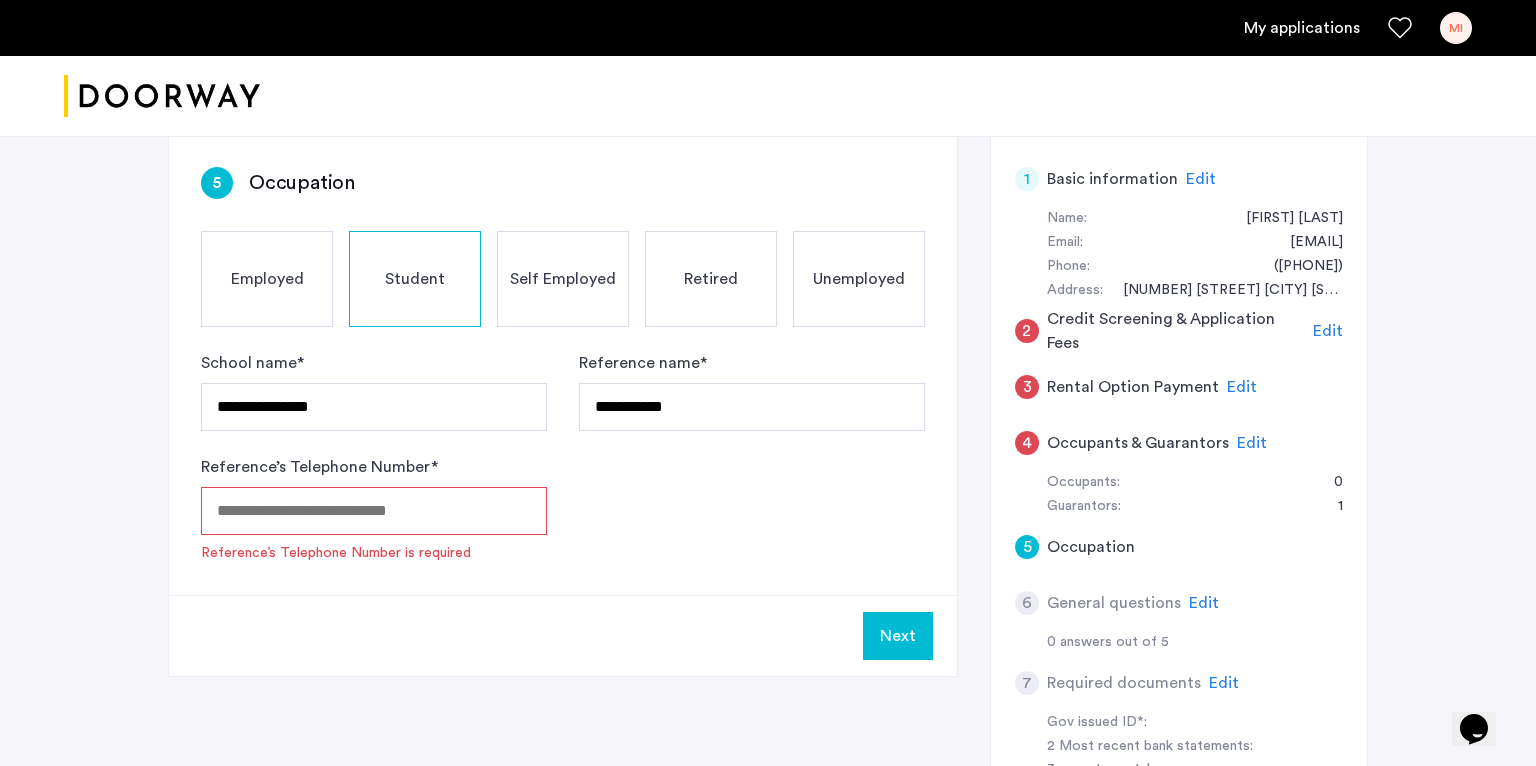 paste on "**********" 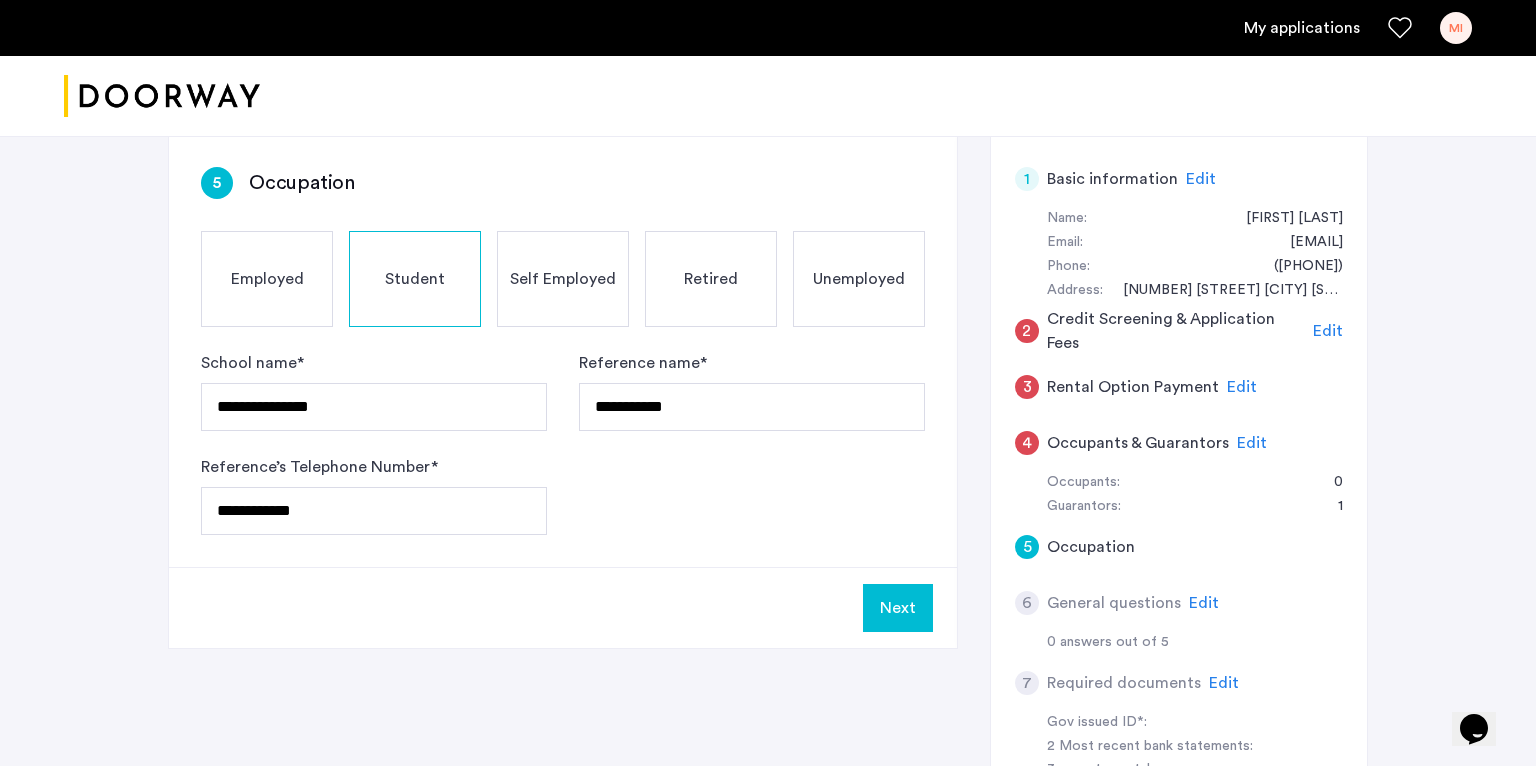 click on "Next" 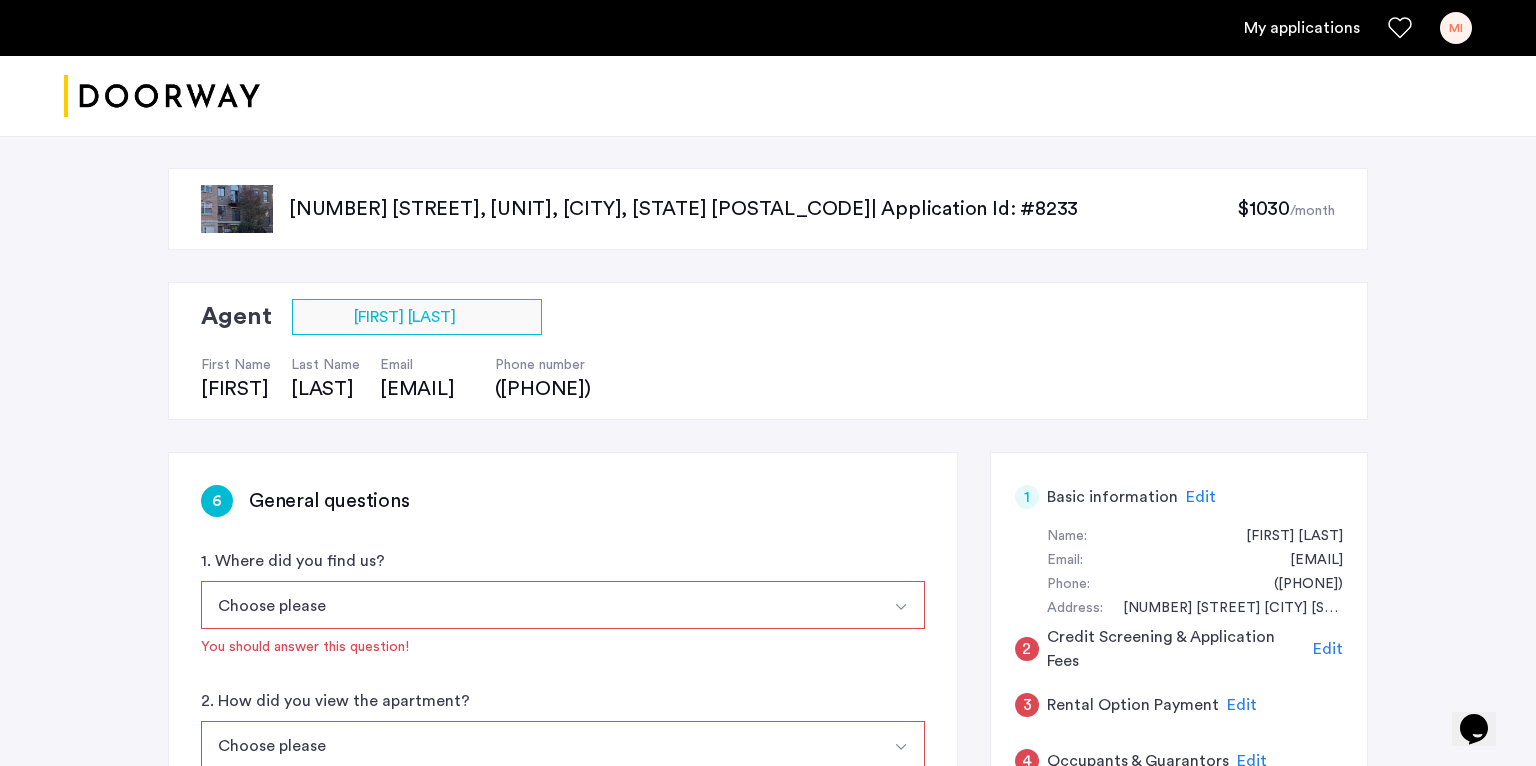 scroll, scrollTop: 323, scrollLeft: 0, axis: vertical 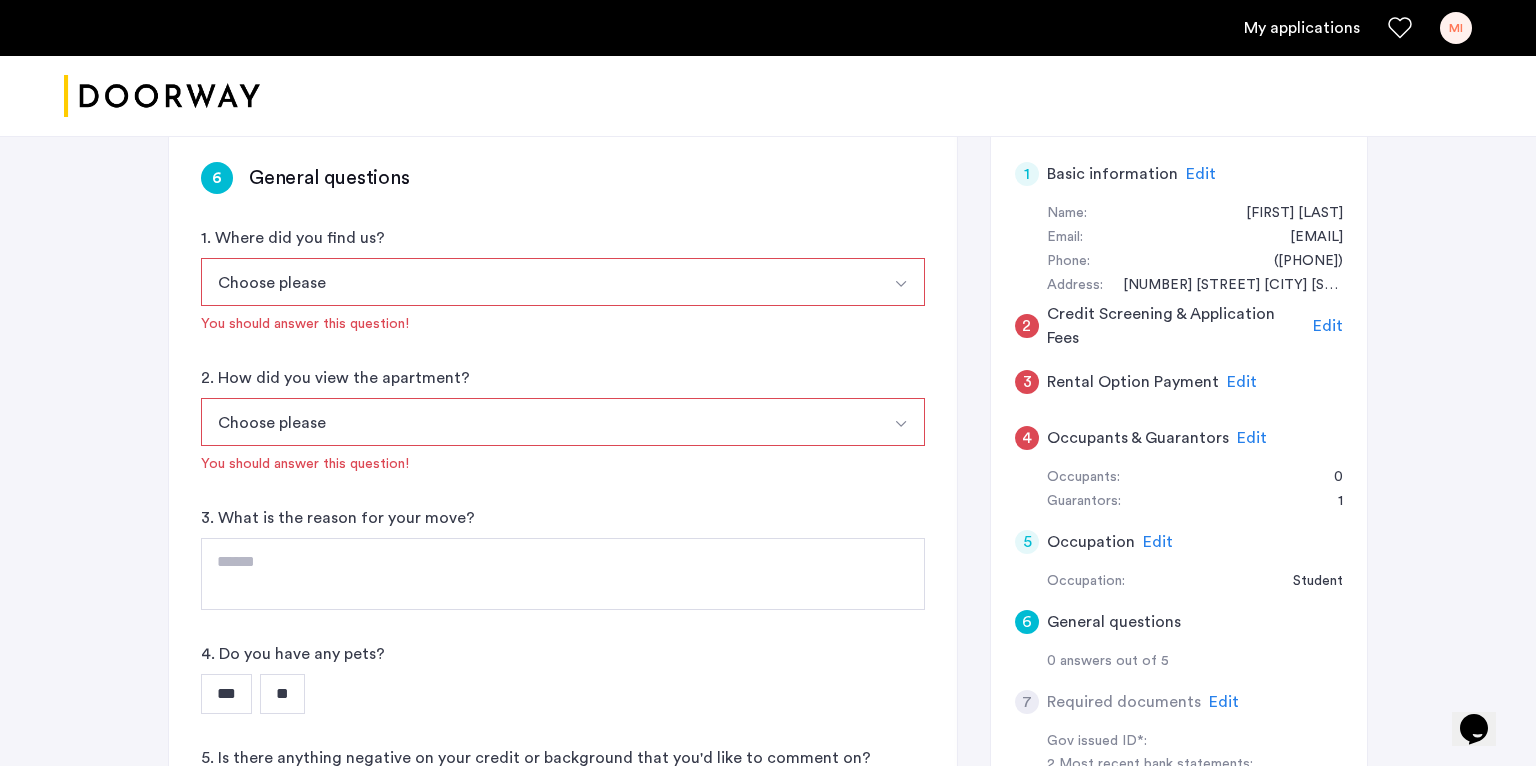 click on "Choose please" at bounding box center (539, 282) 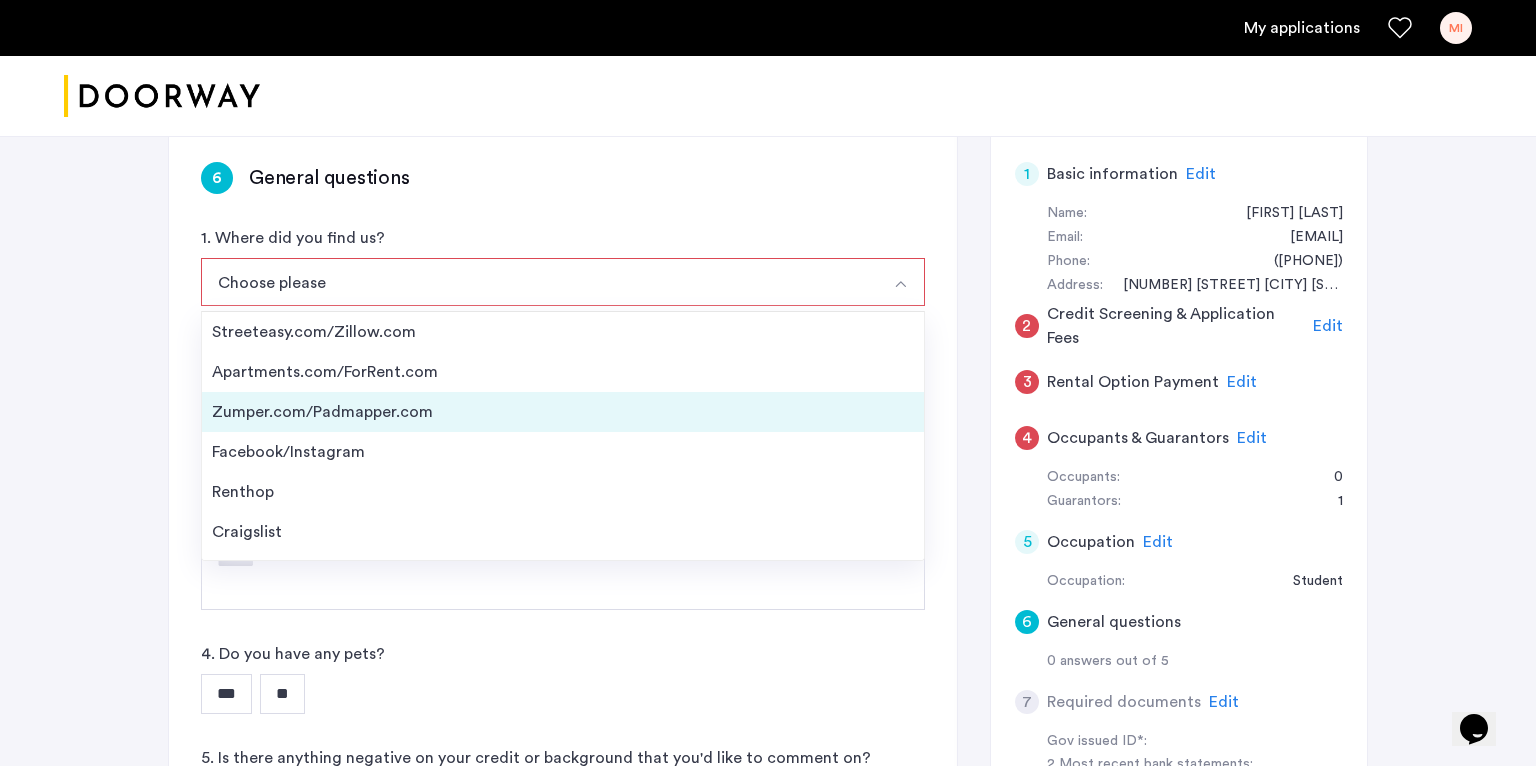 scroll, scrollTop: 32, scrollLeft: 0, axis: vertical 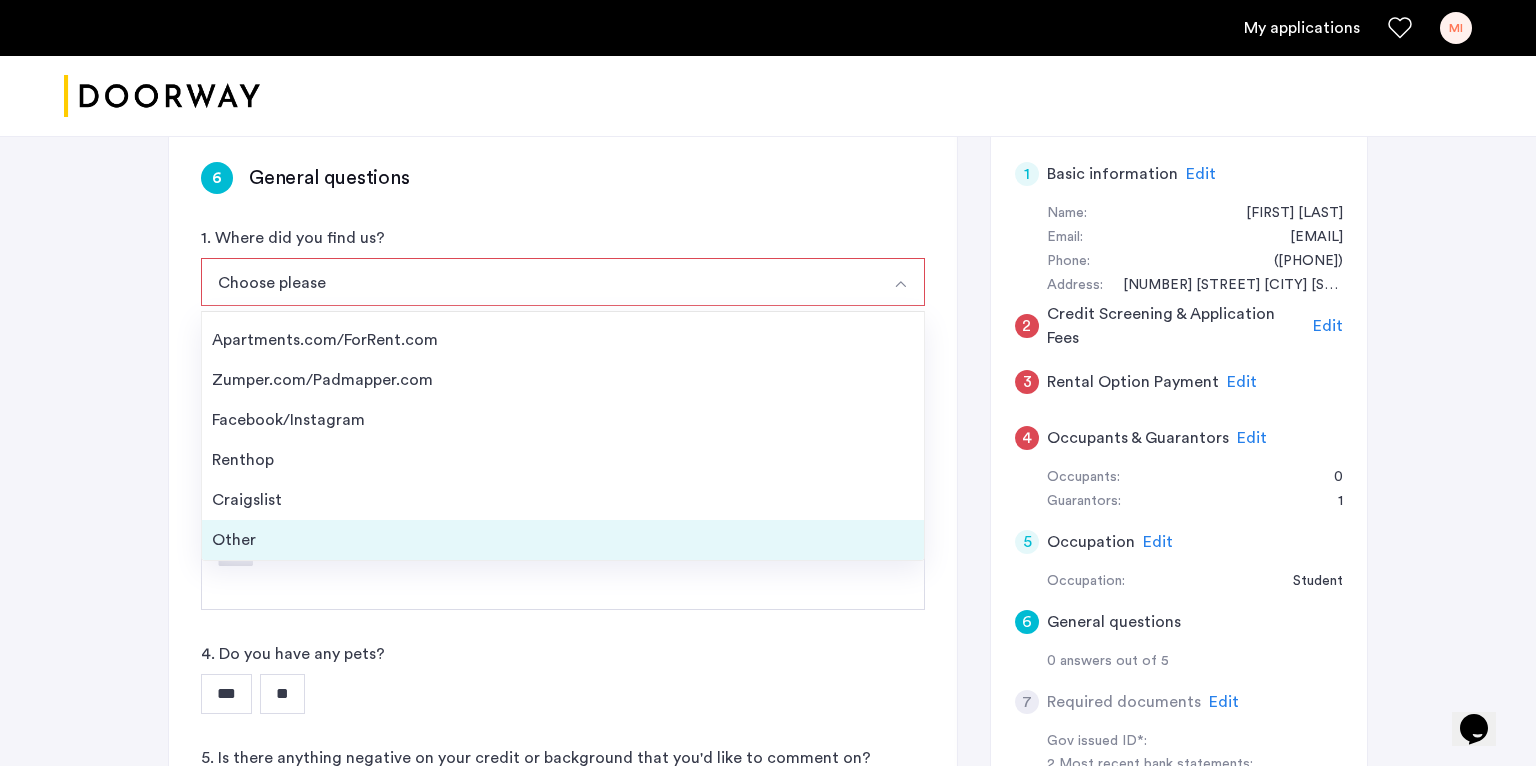 click on "Other" at bounding box center [563, 540] 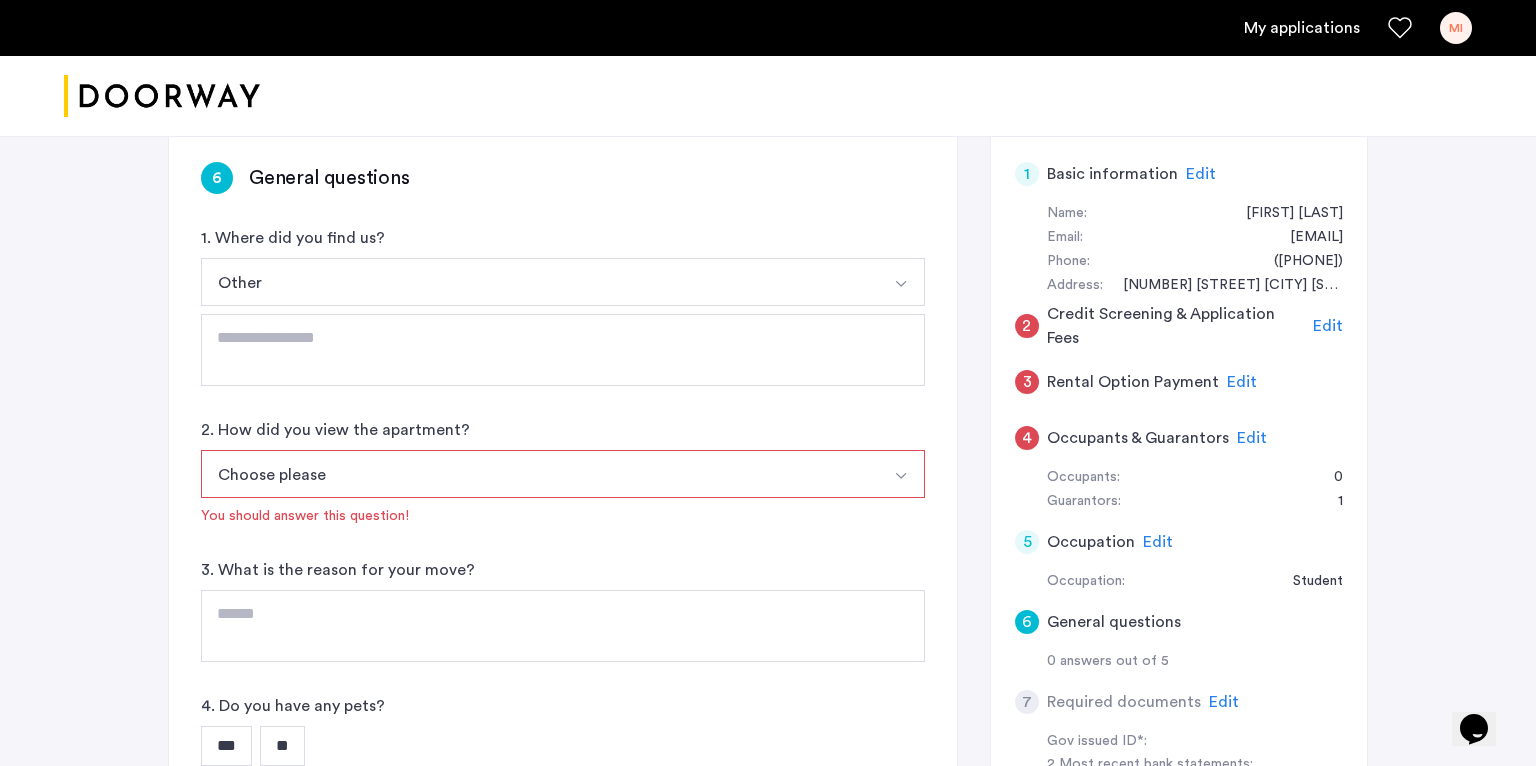 click on "Choose please" at bounding box center (539, 474) 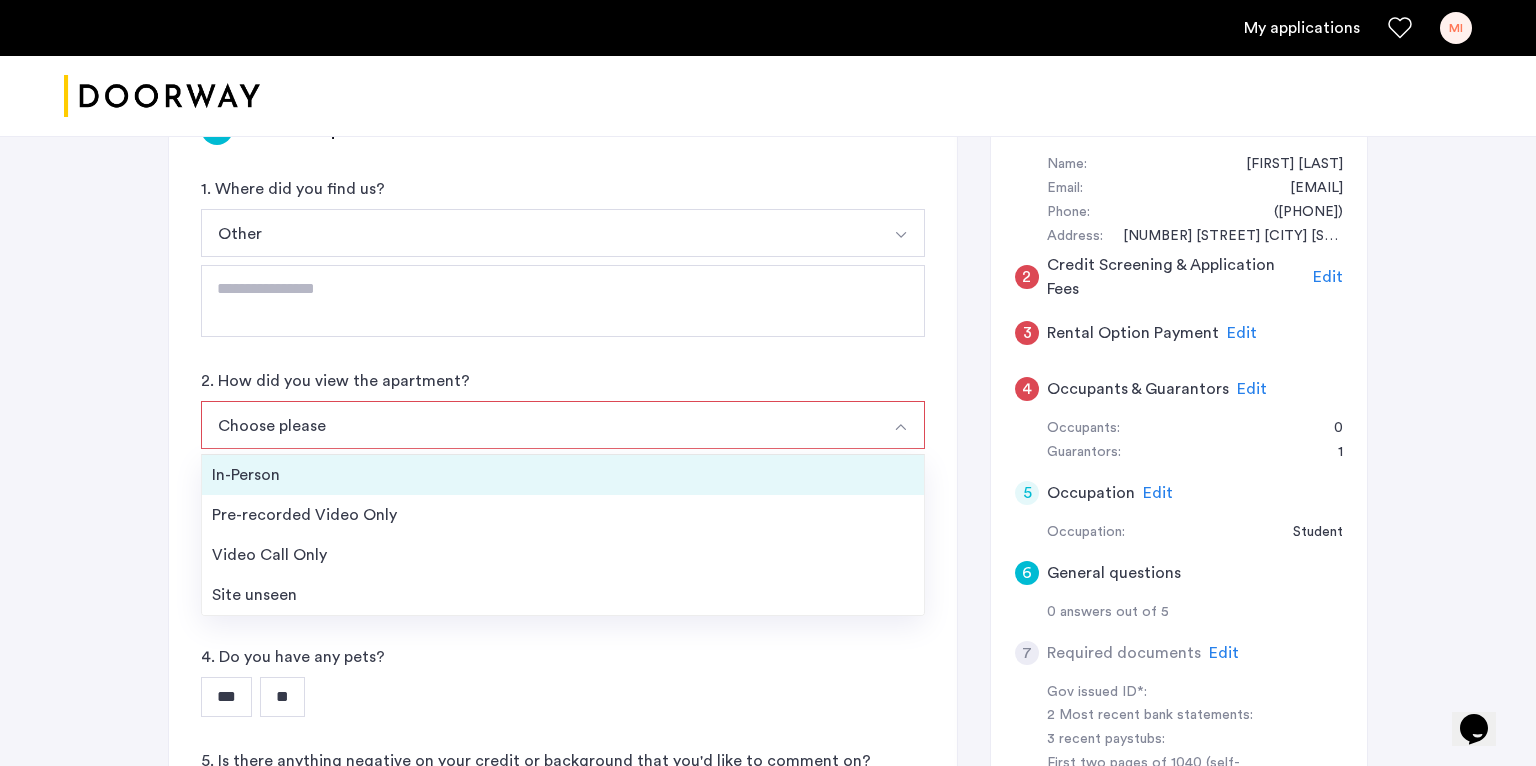 scroll, scrollTop: 375, scrollLeft: 0, axis: vertical 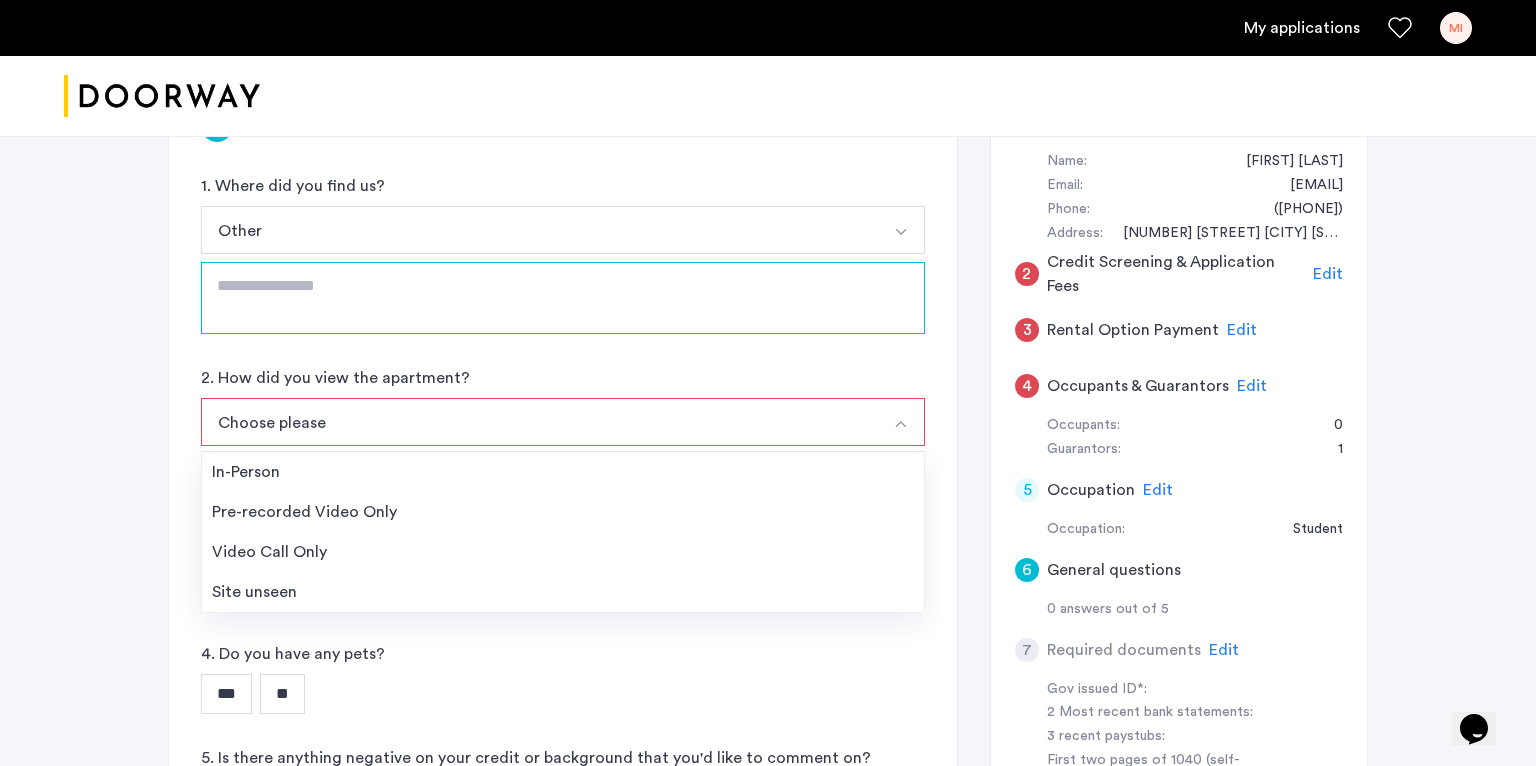 click at bounding box center (563, 298) 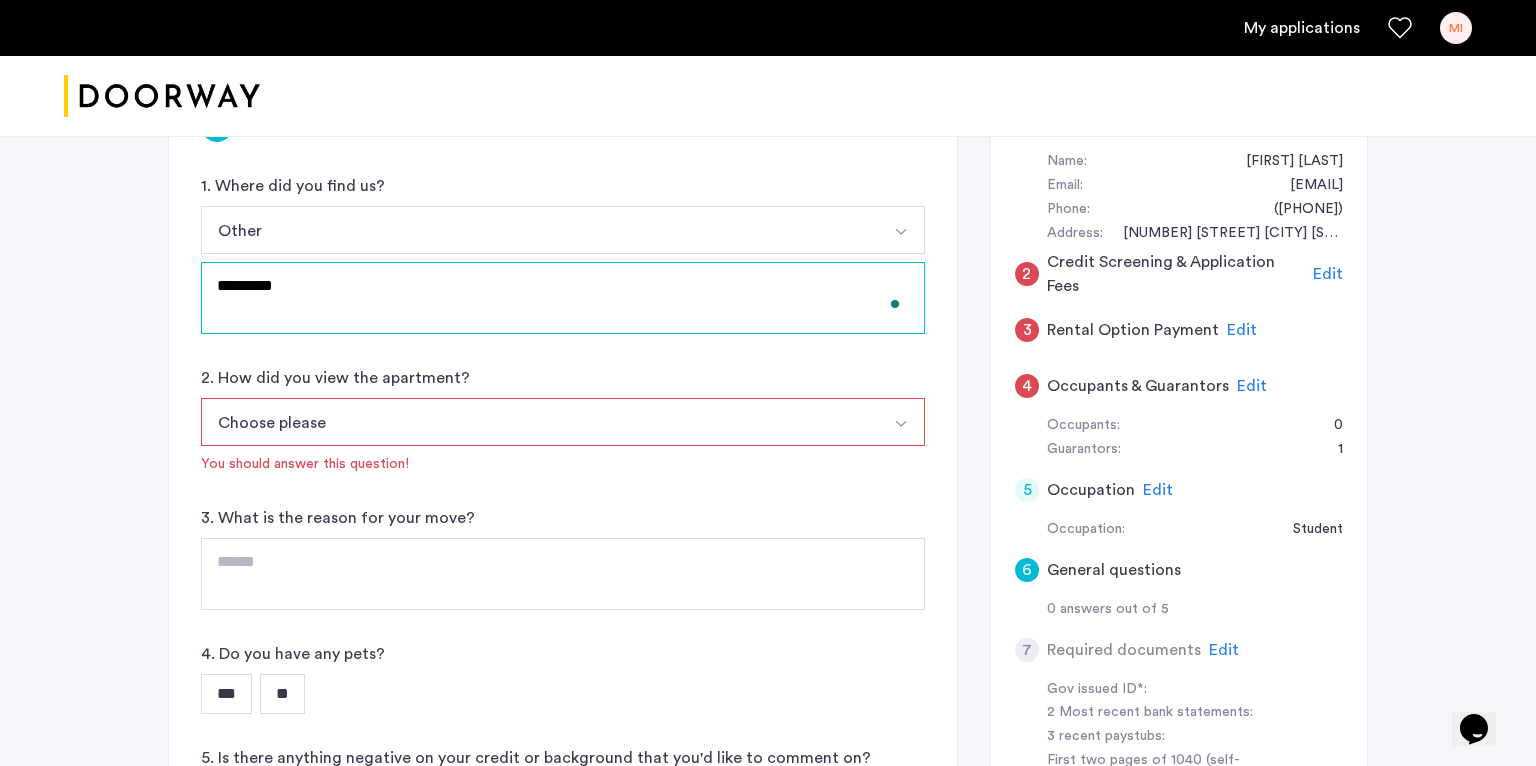 type on "*********" 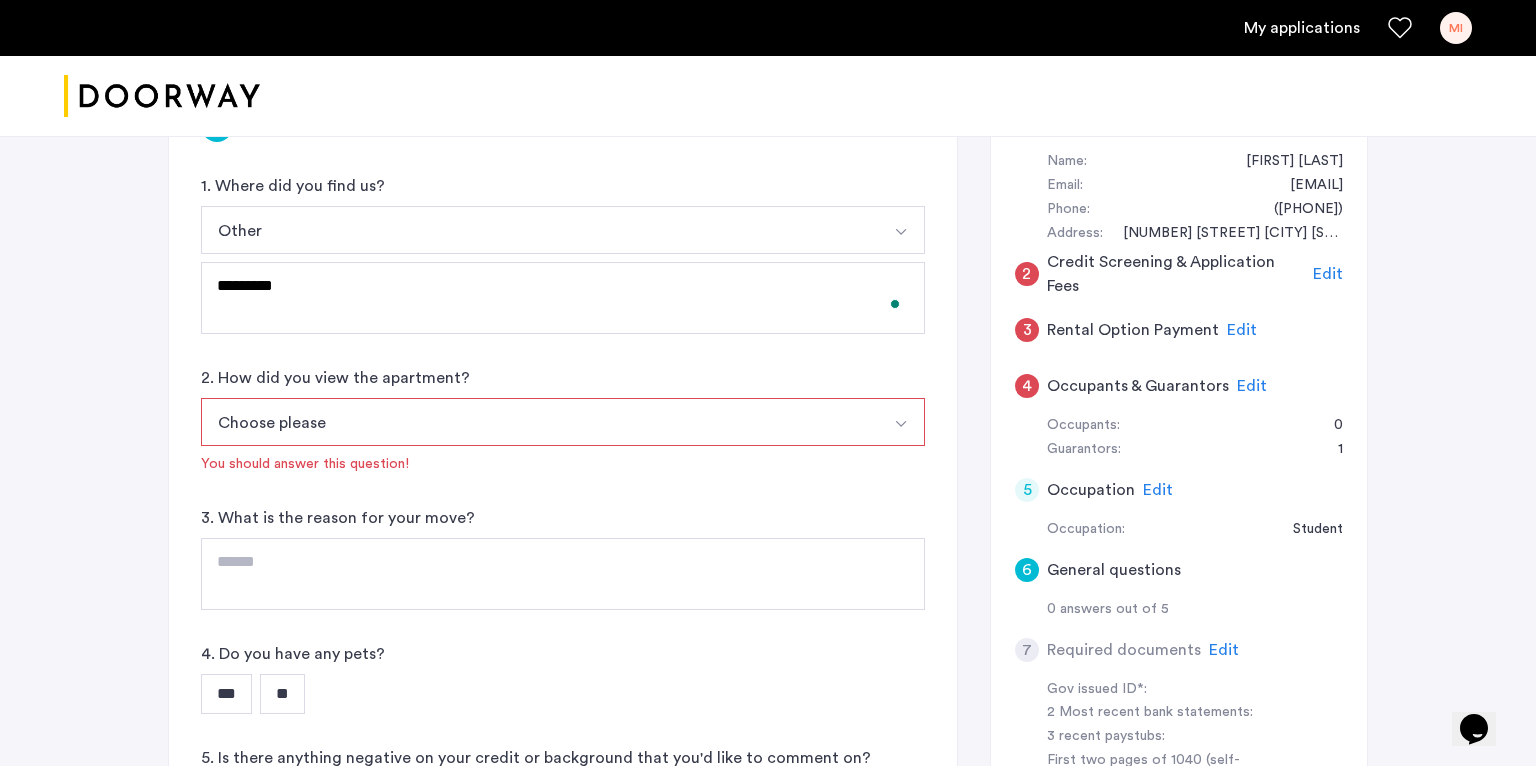 click on "Choose please" at bounding box center (539, 422) 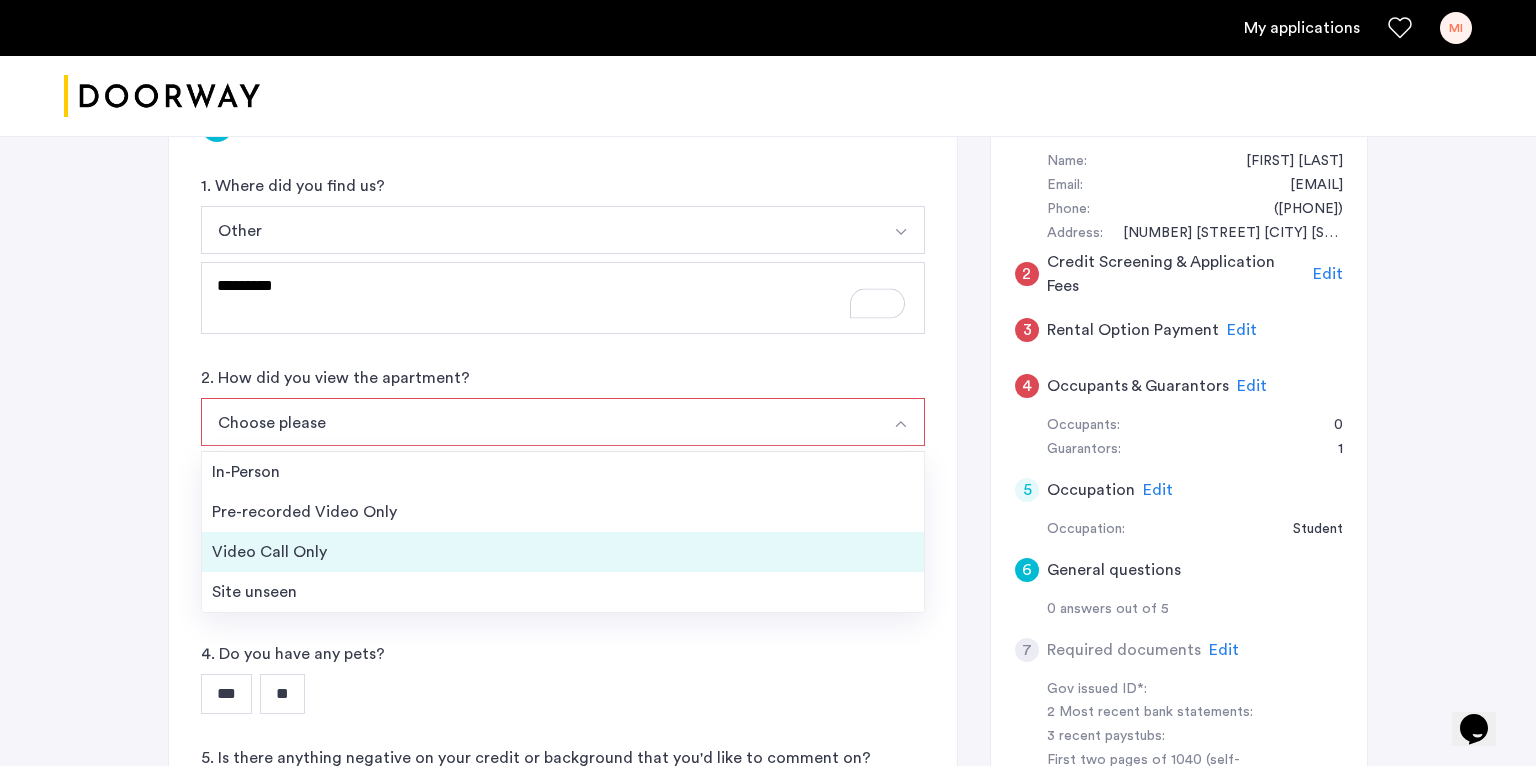 click on "Video Call Only" at bounding box center [563, 552] 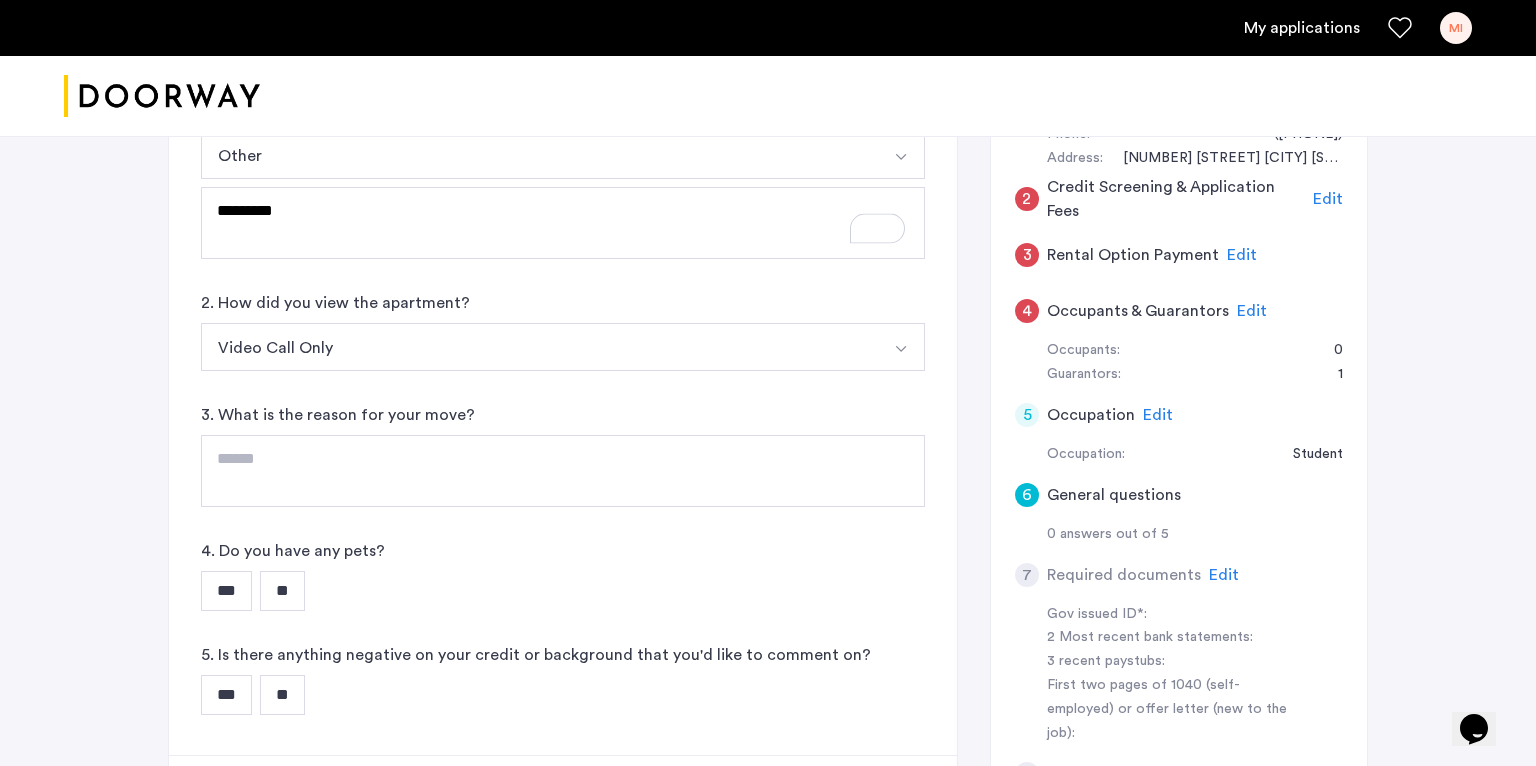 scroll, scrollTop: 451, scrollLeft: 0, axis: vertical 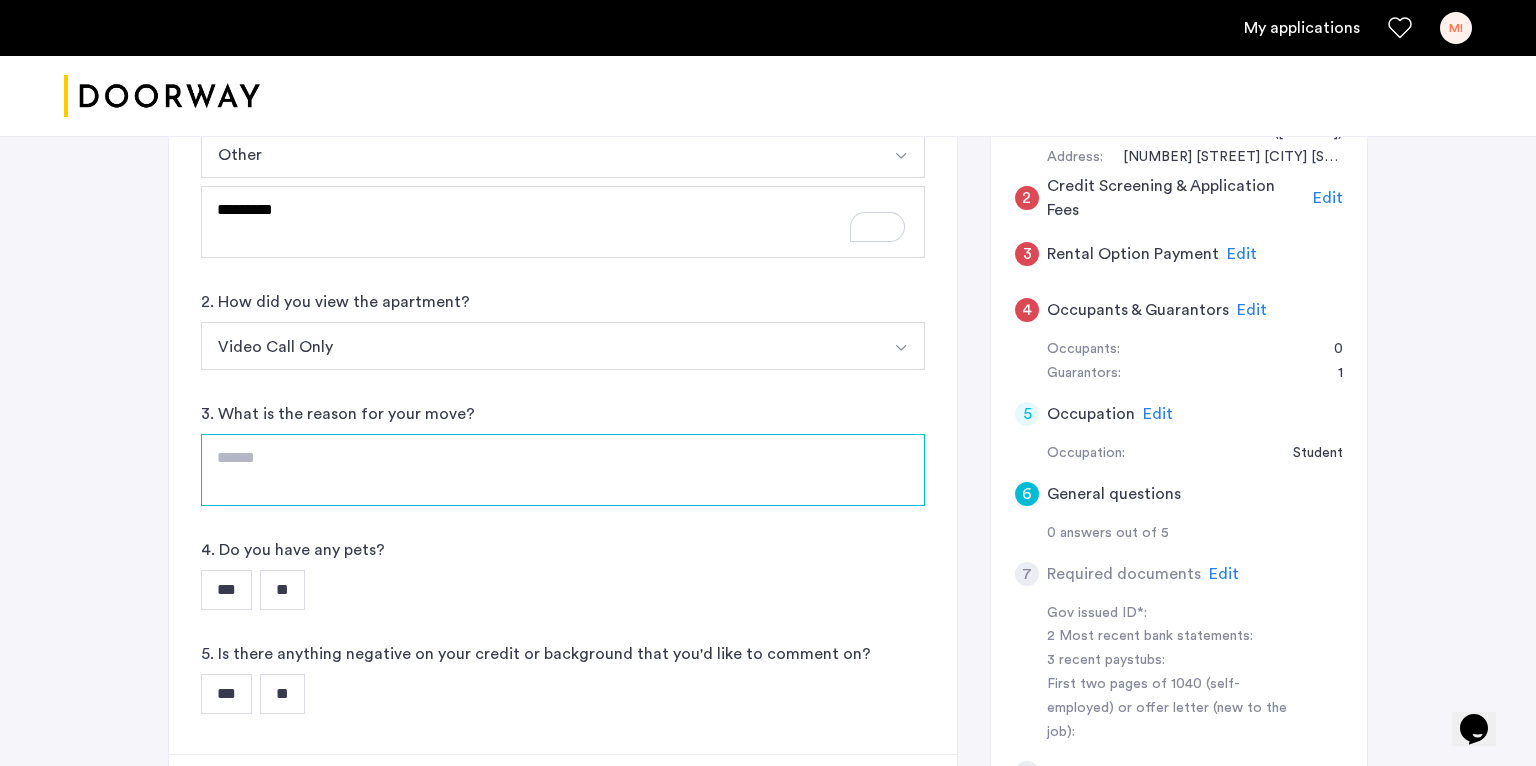 click 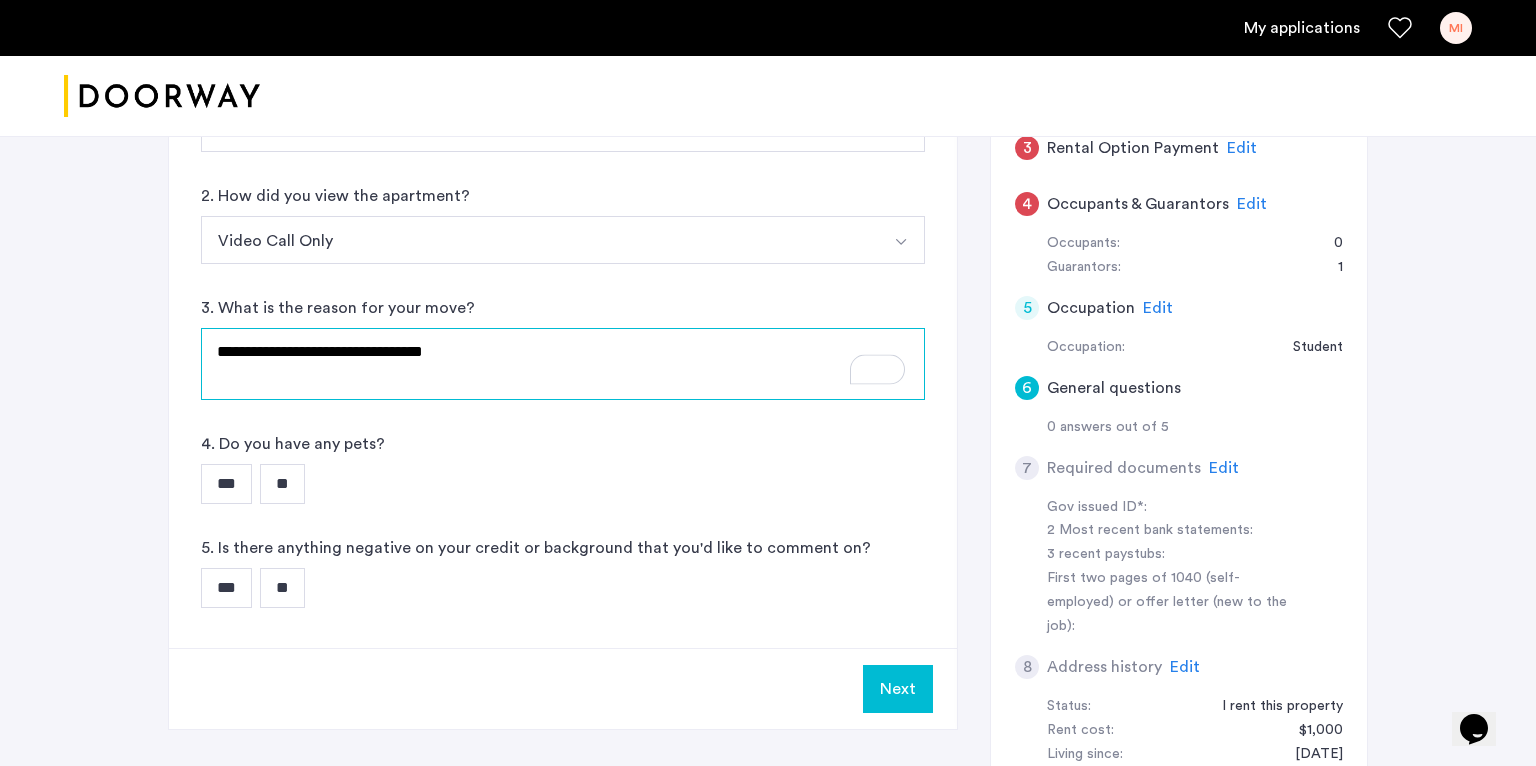 scroll, scrollTop: 582, scrollLeft: 0, axis: vertical 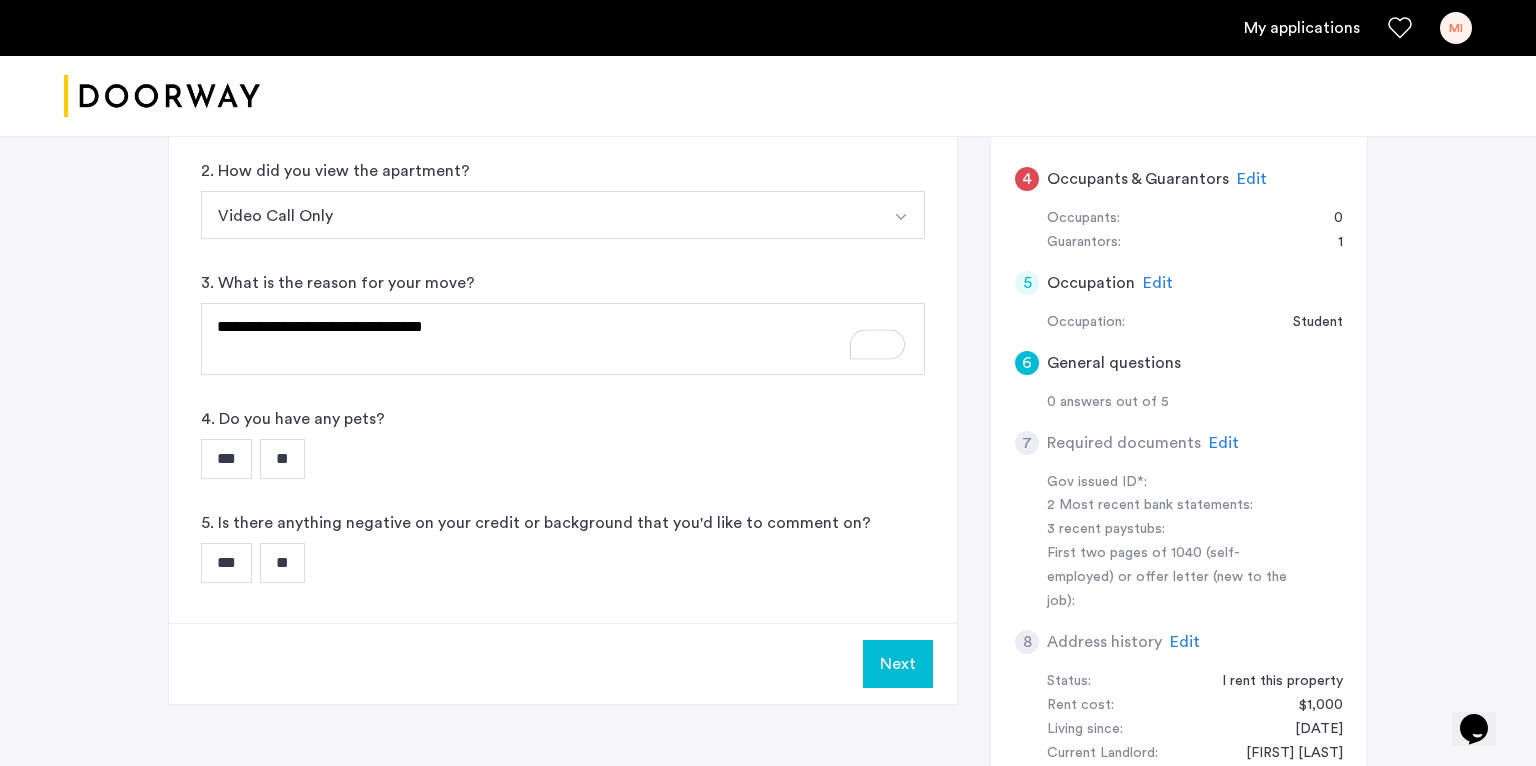 click on "**" at bounding box center (282, 459) 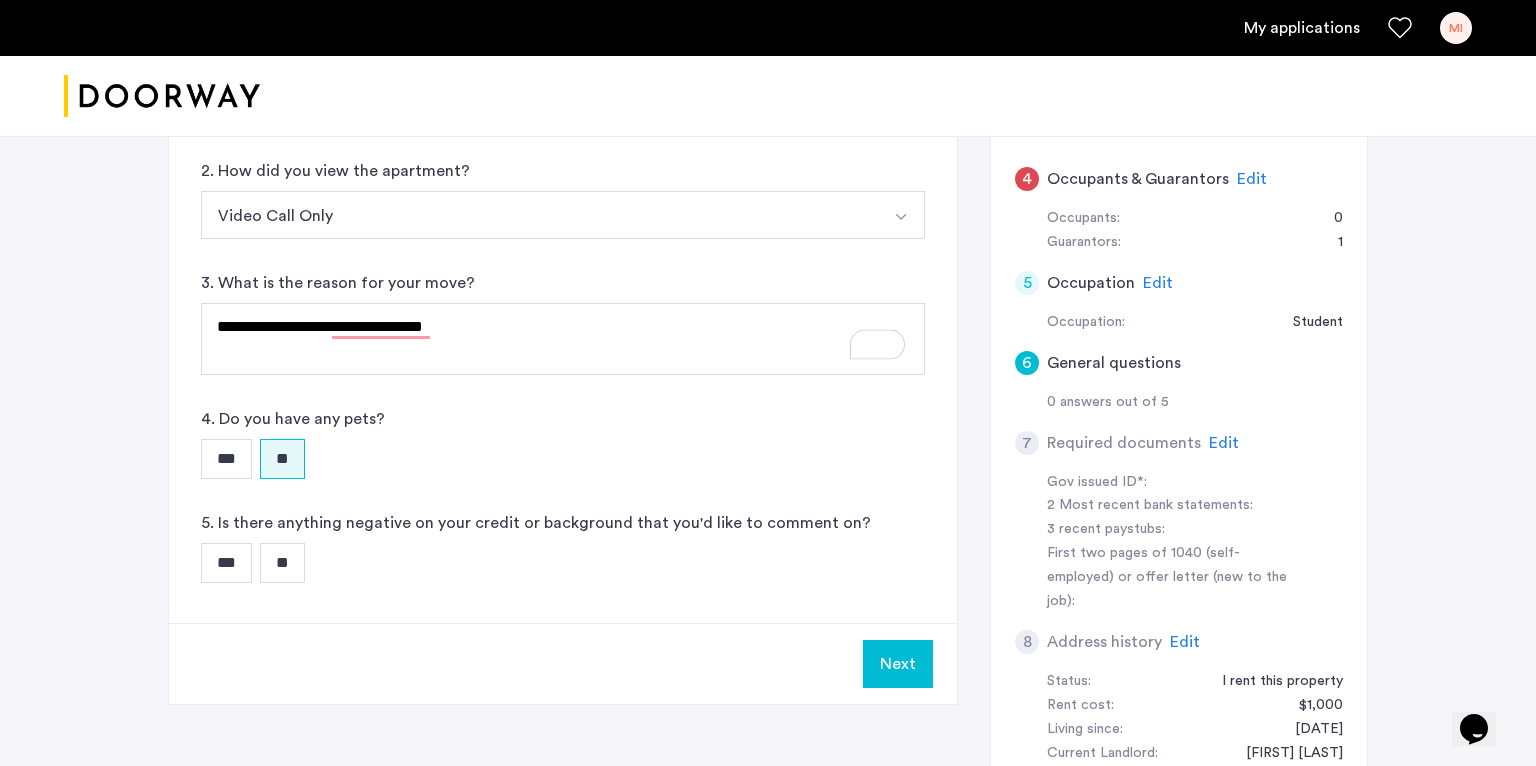 click on "**" at bounding box center [282, 563] 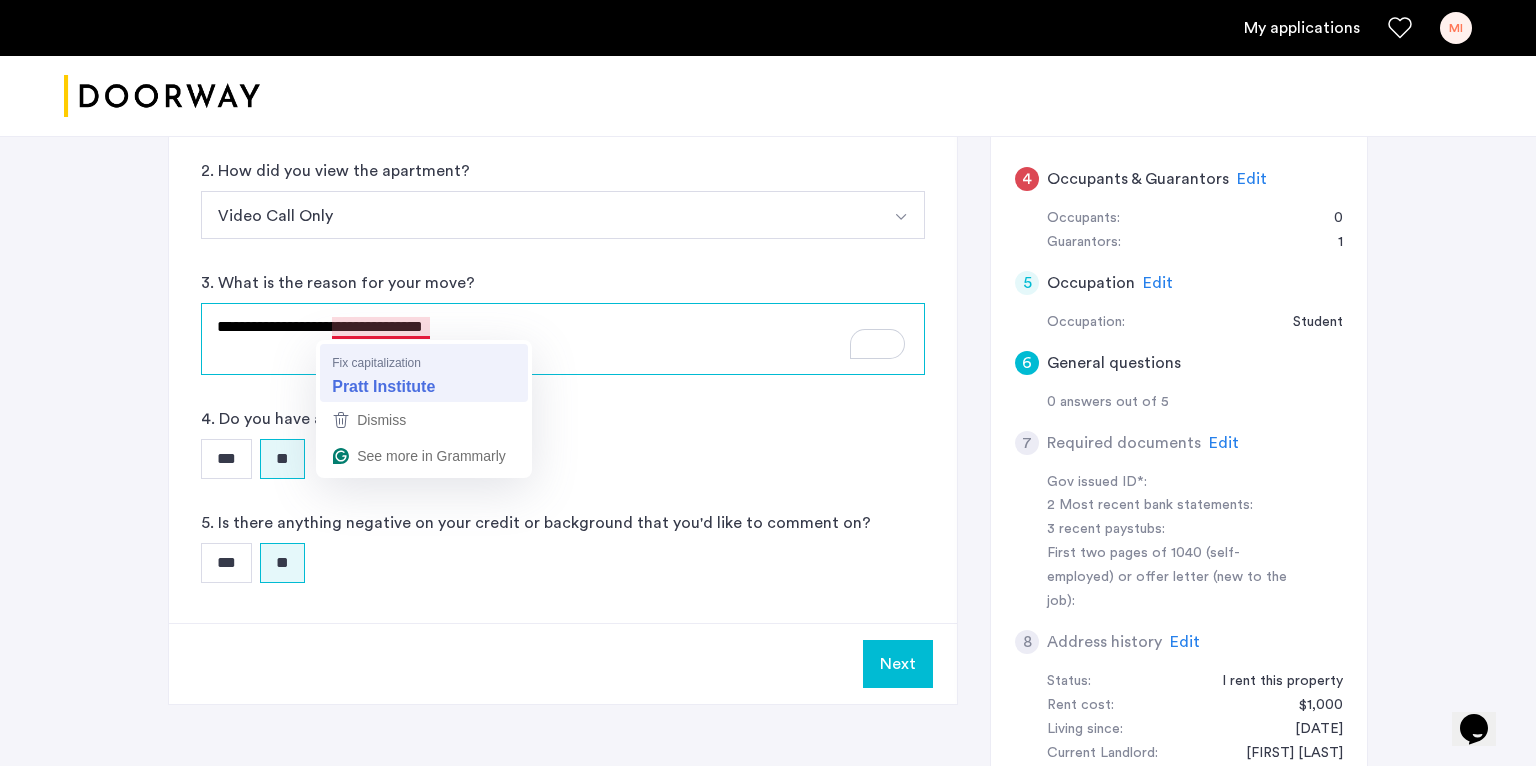 type on "**********" 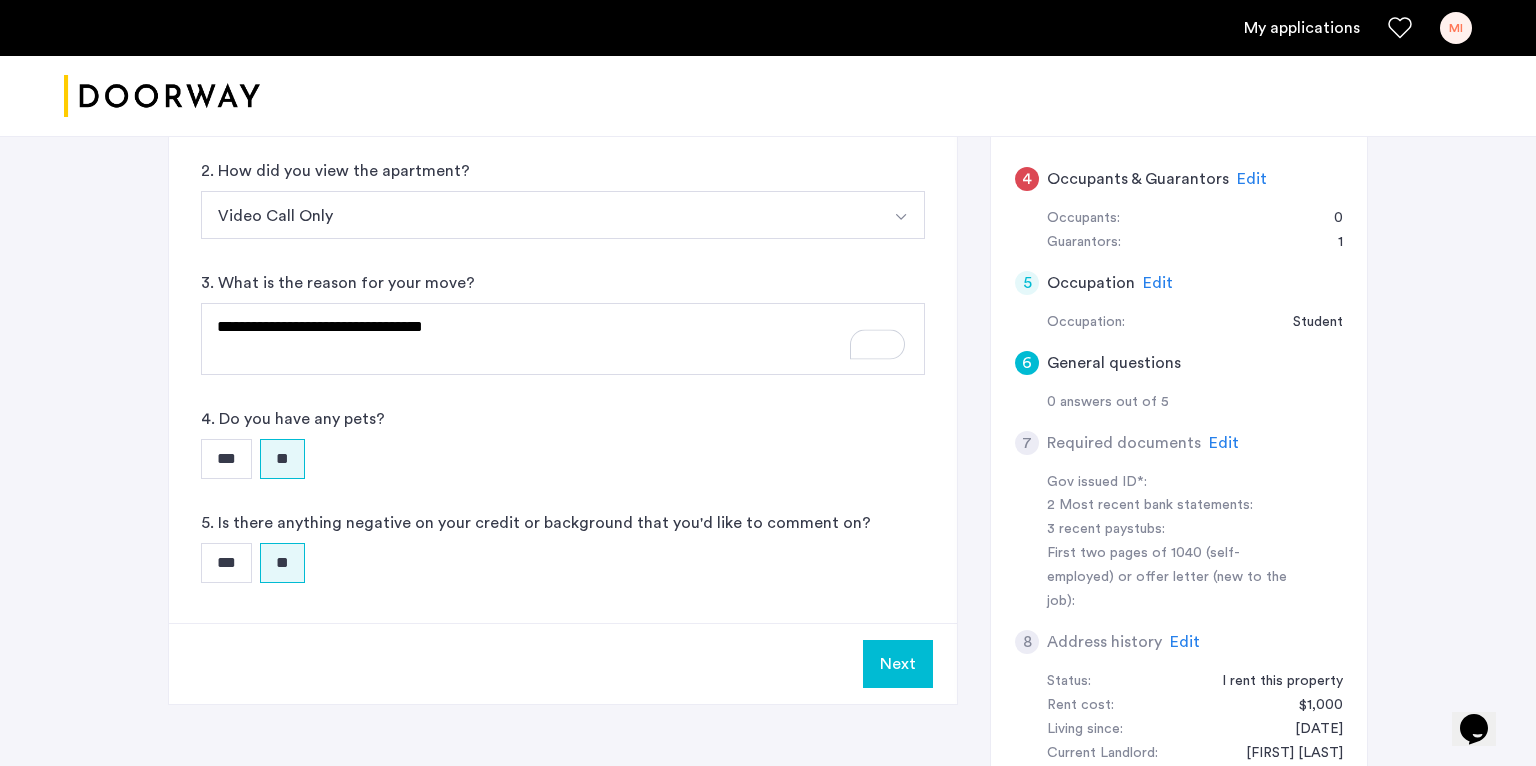 click on "Next" at bounding box center (898, 664) 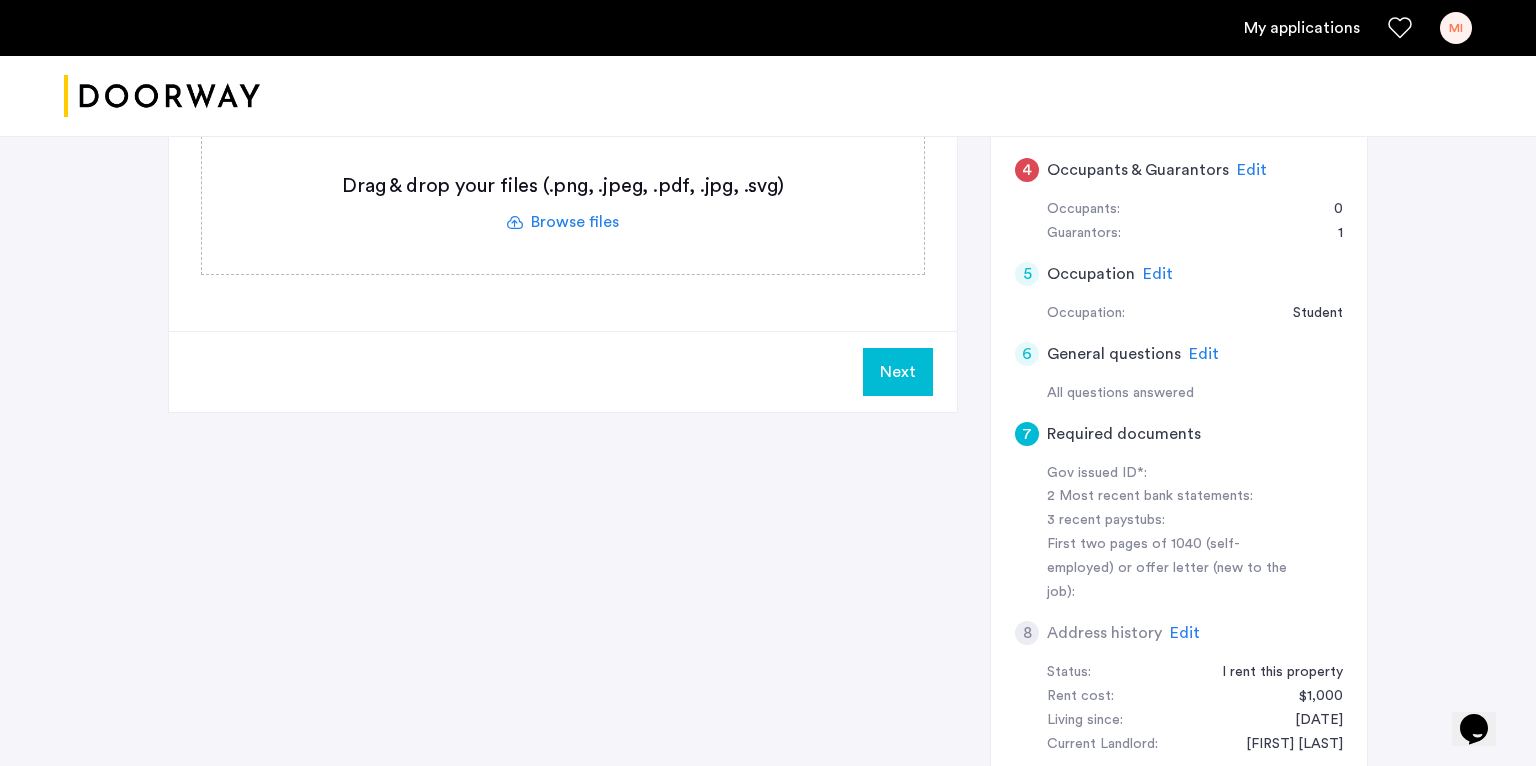 scroll, scrollTop: 567, scrollLeft: 0, axis: vertical 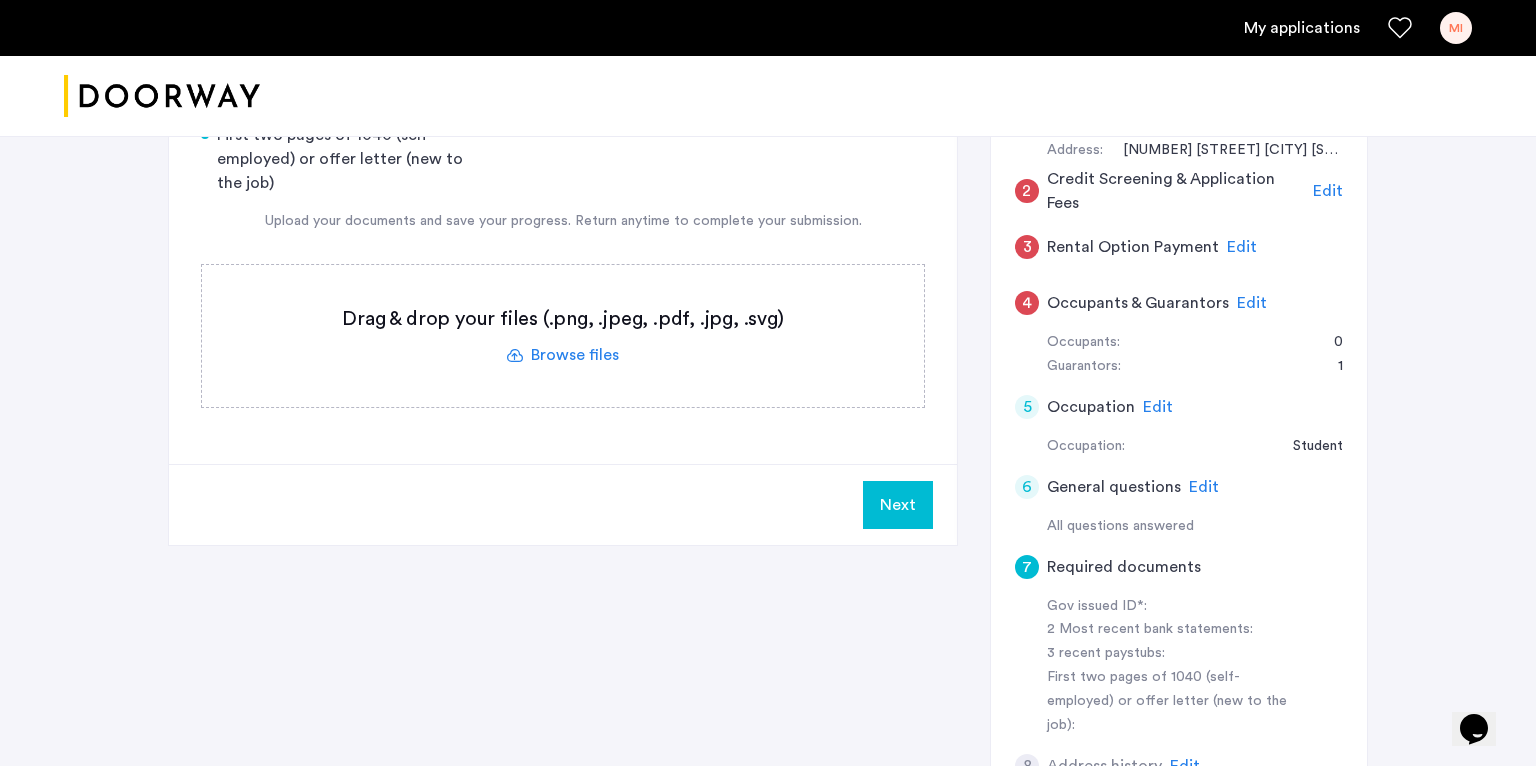 click on "Edit" 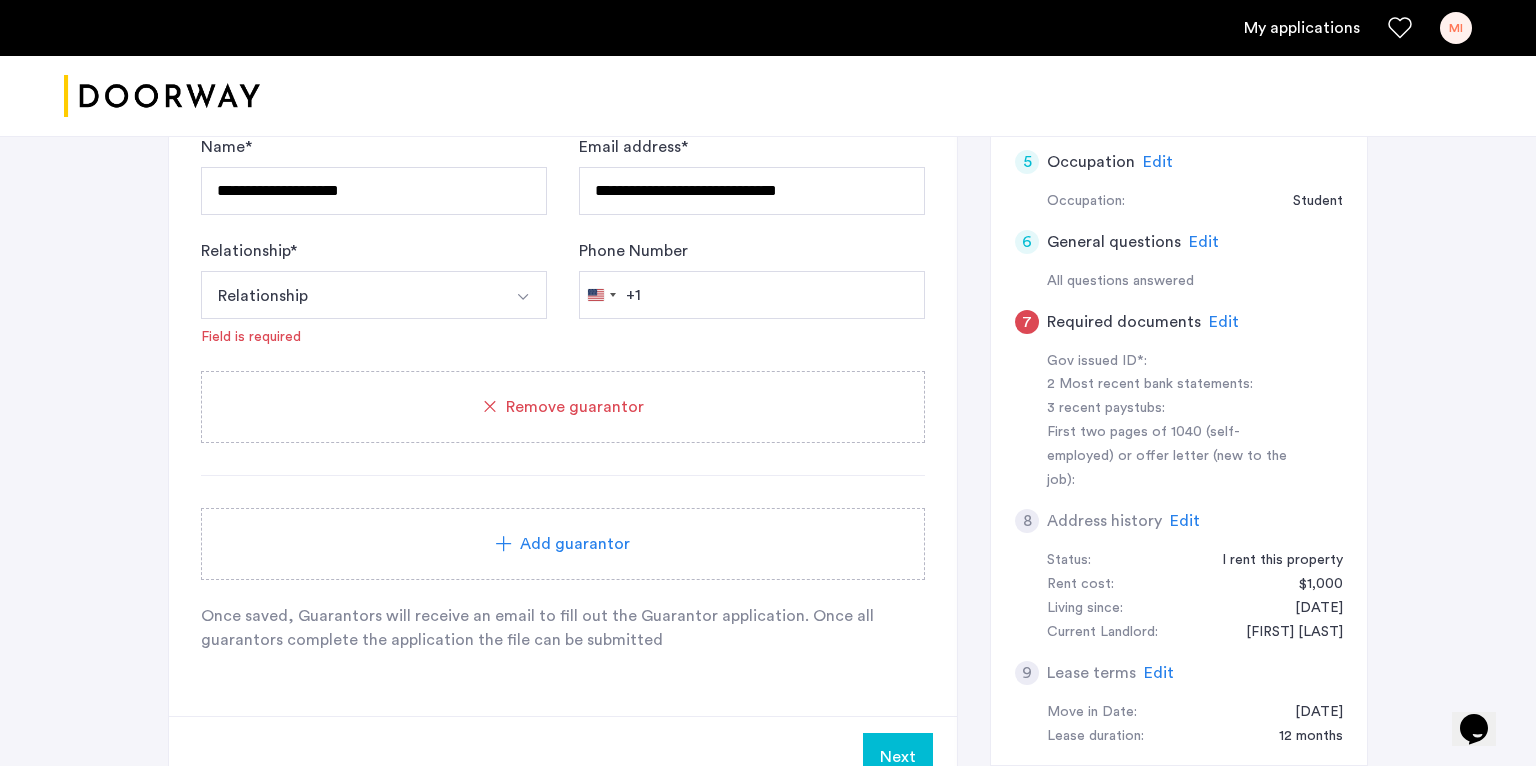 scroll, scrollTop: 701, scrollLeft: 0, axis: vertical 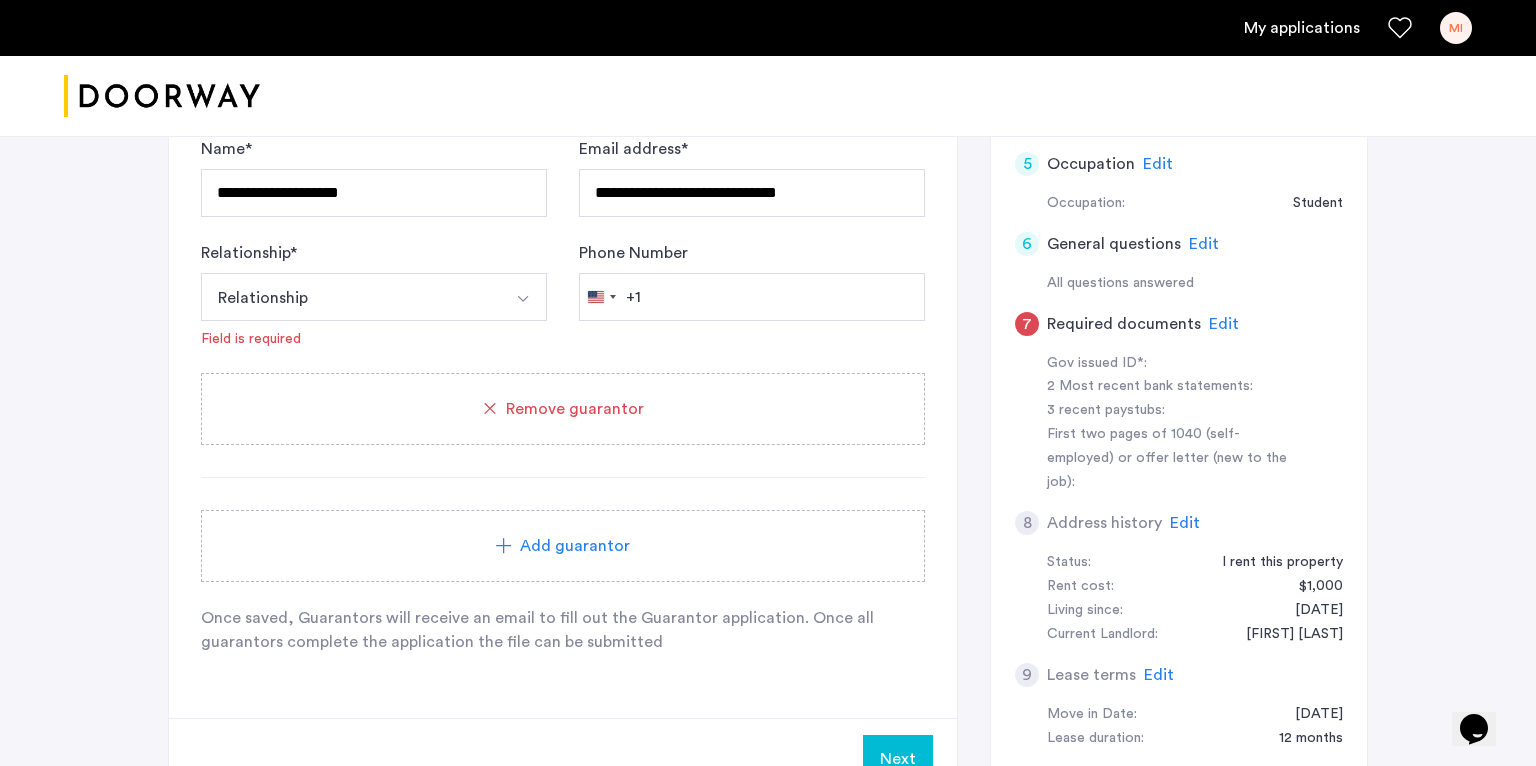 click on "Edit" 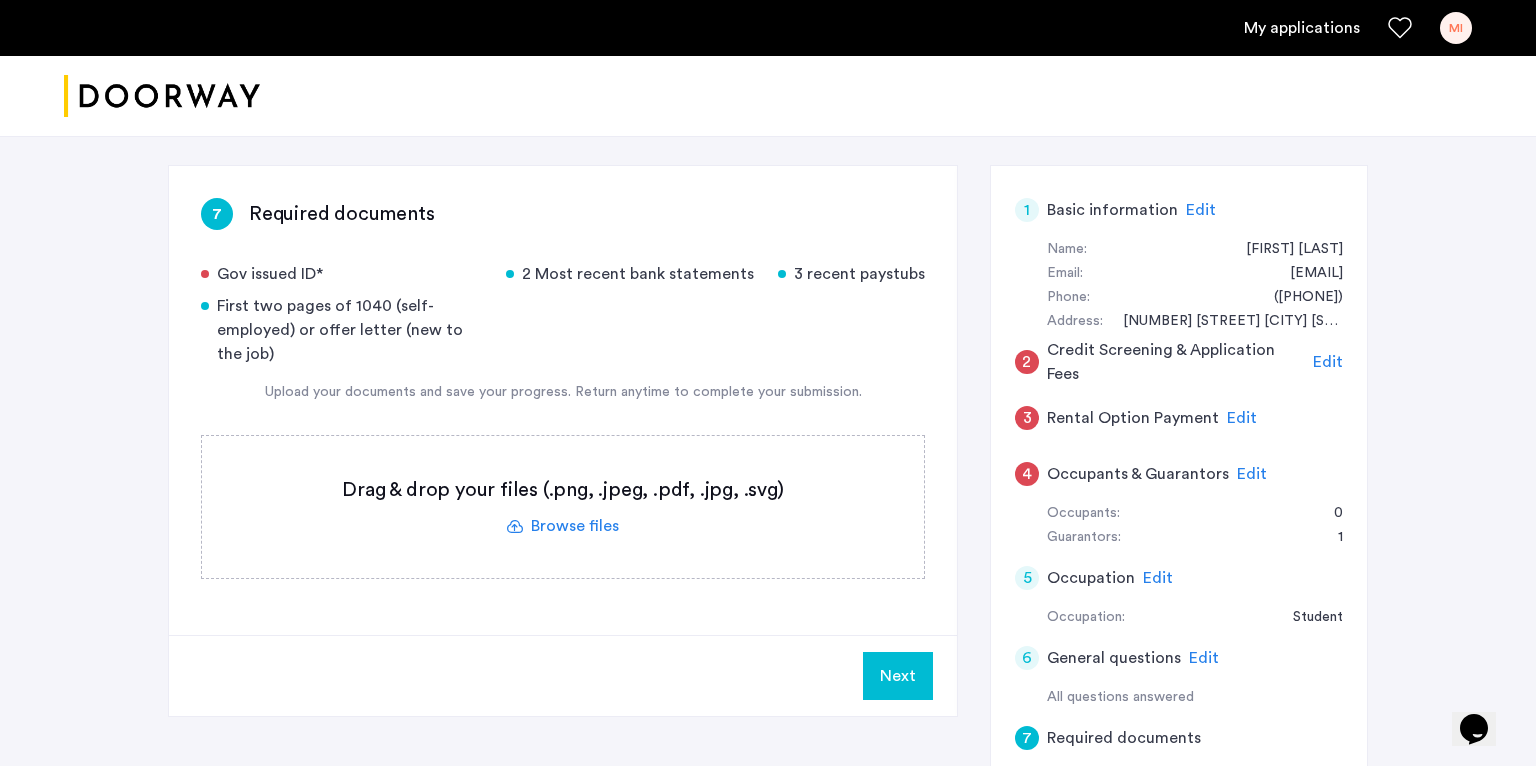 scroll, scrollTop: 267, scrollLeft: 0, axis: vertical 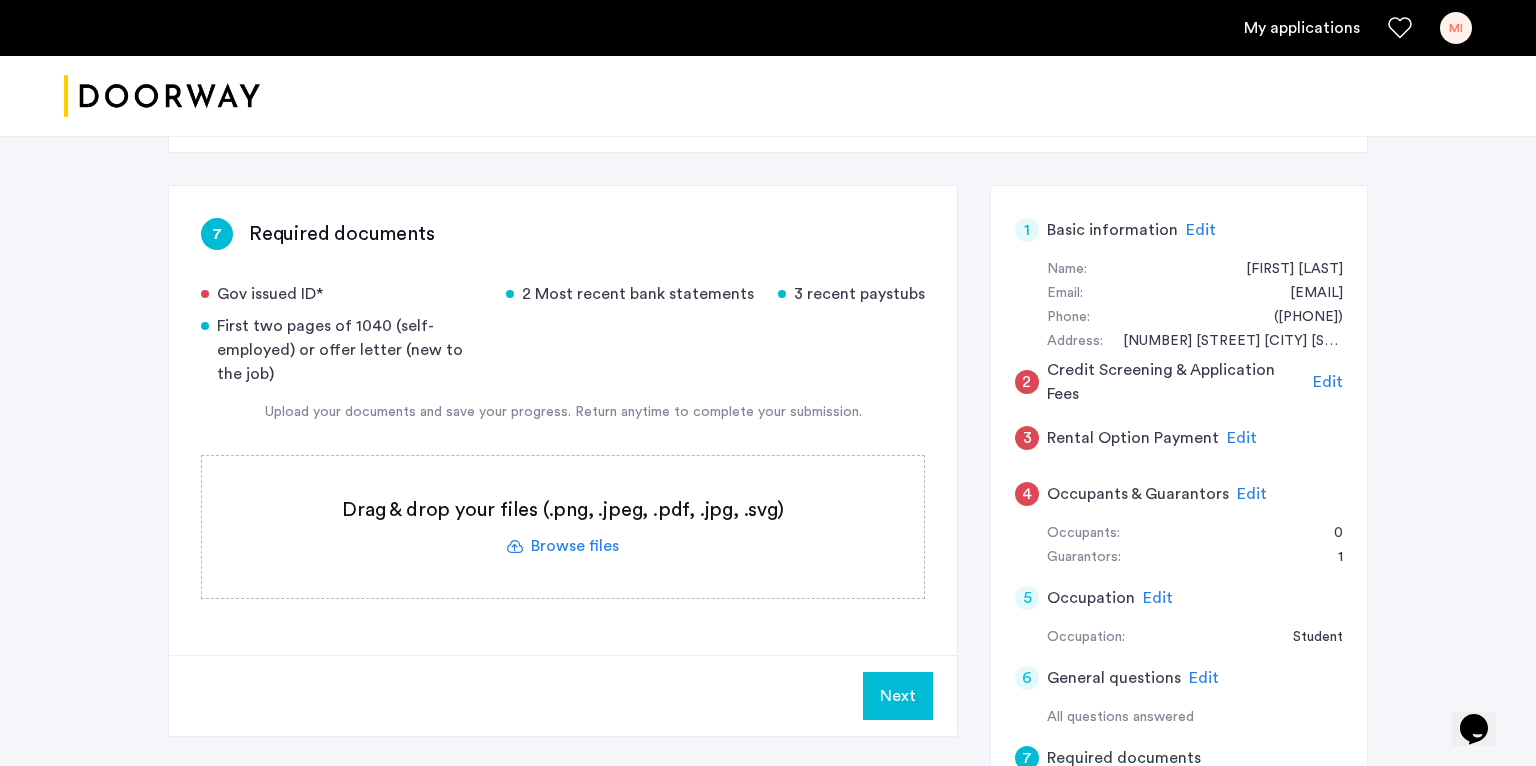 click on "Edit" 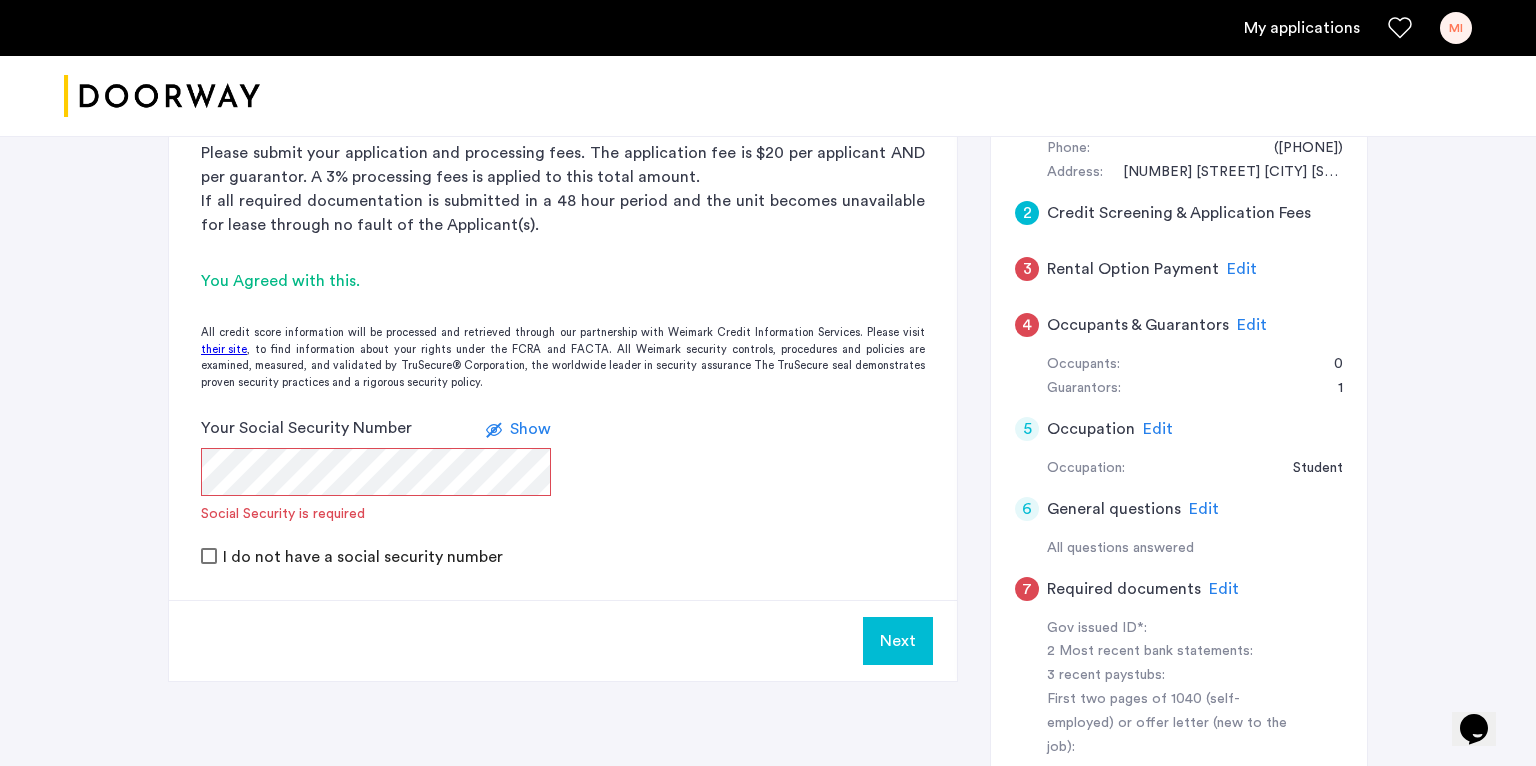scroll, scrollTop: 470, scrollLeft: 0, axis: vertical 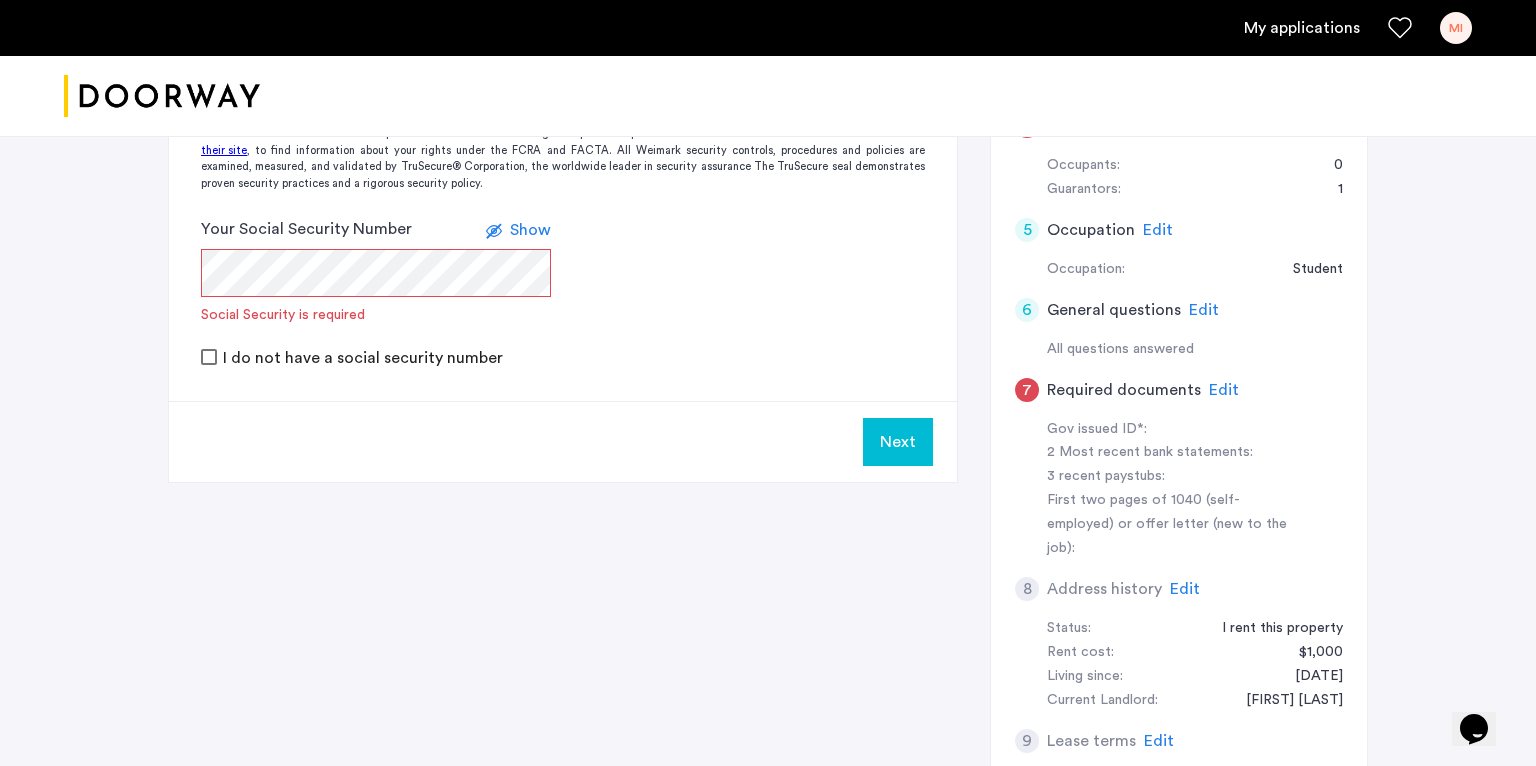 click on "Edit" 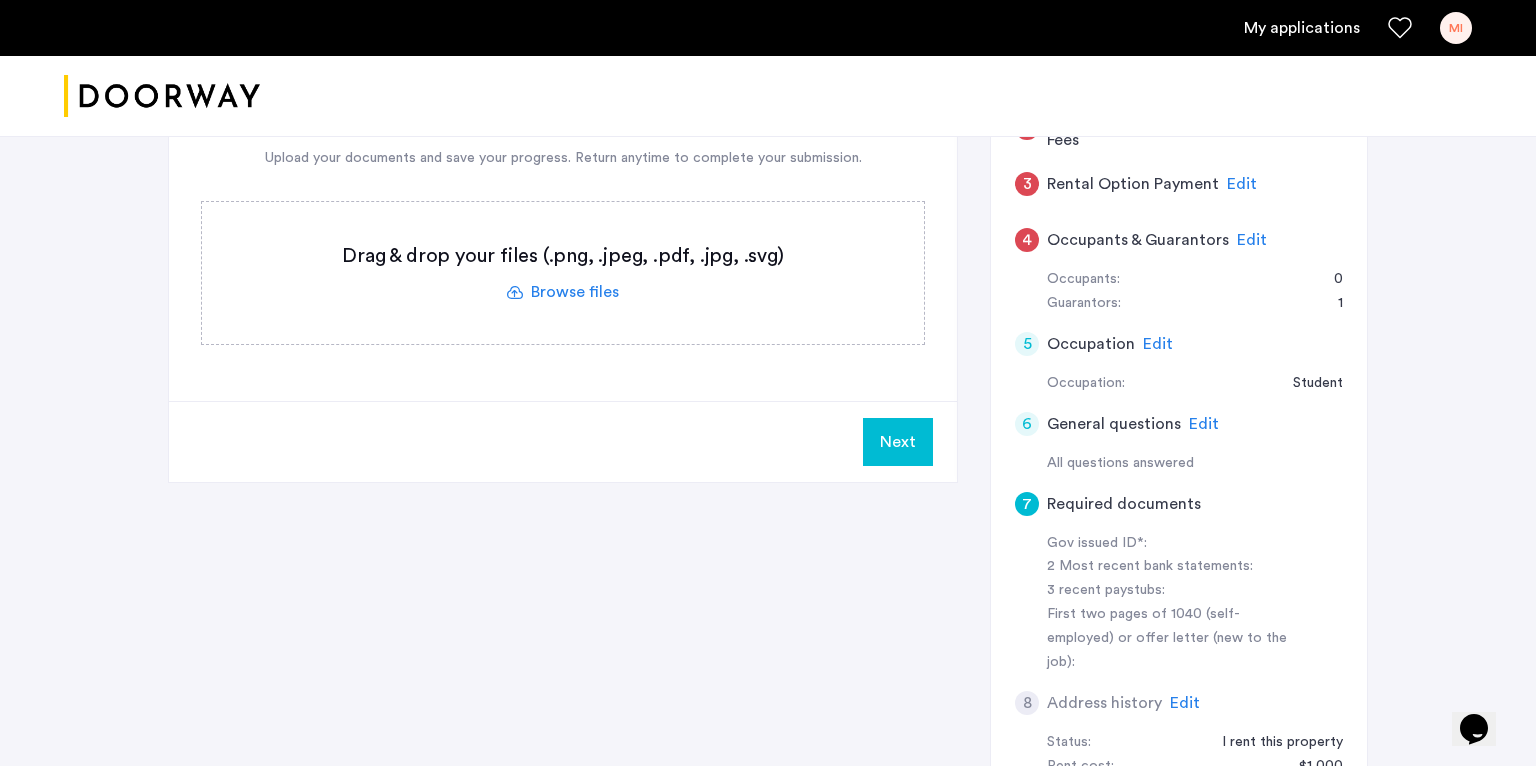 scroll, scrollTop: 511, scrollLeft: 0, axis: vertical 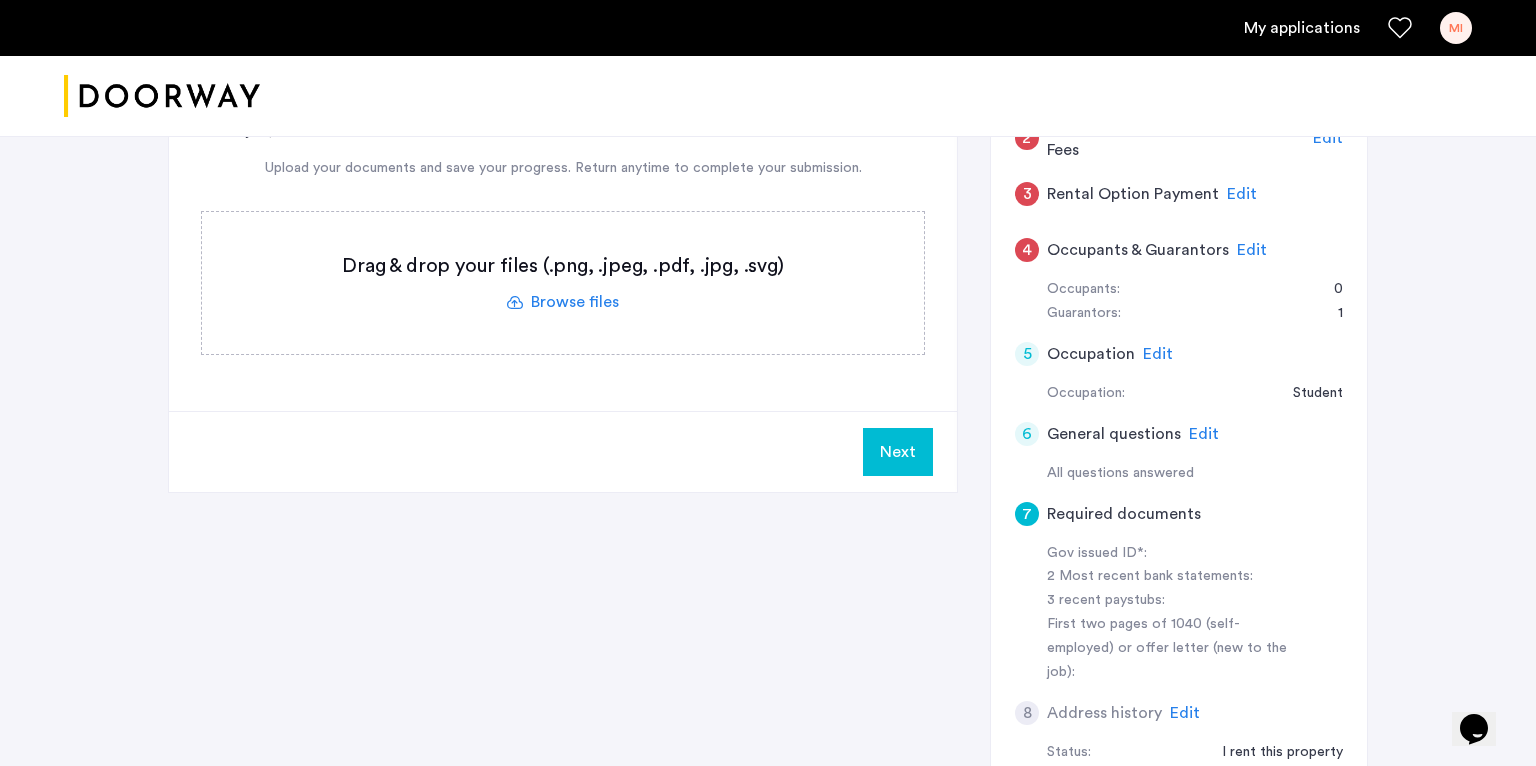 click on "Edit" 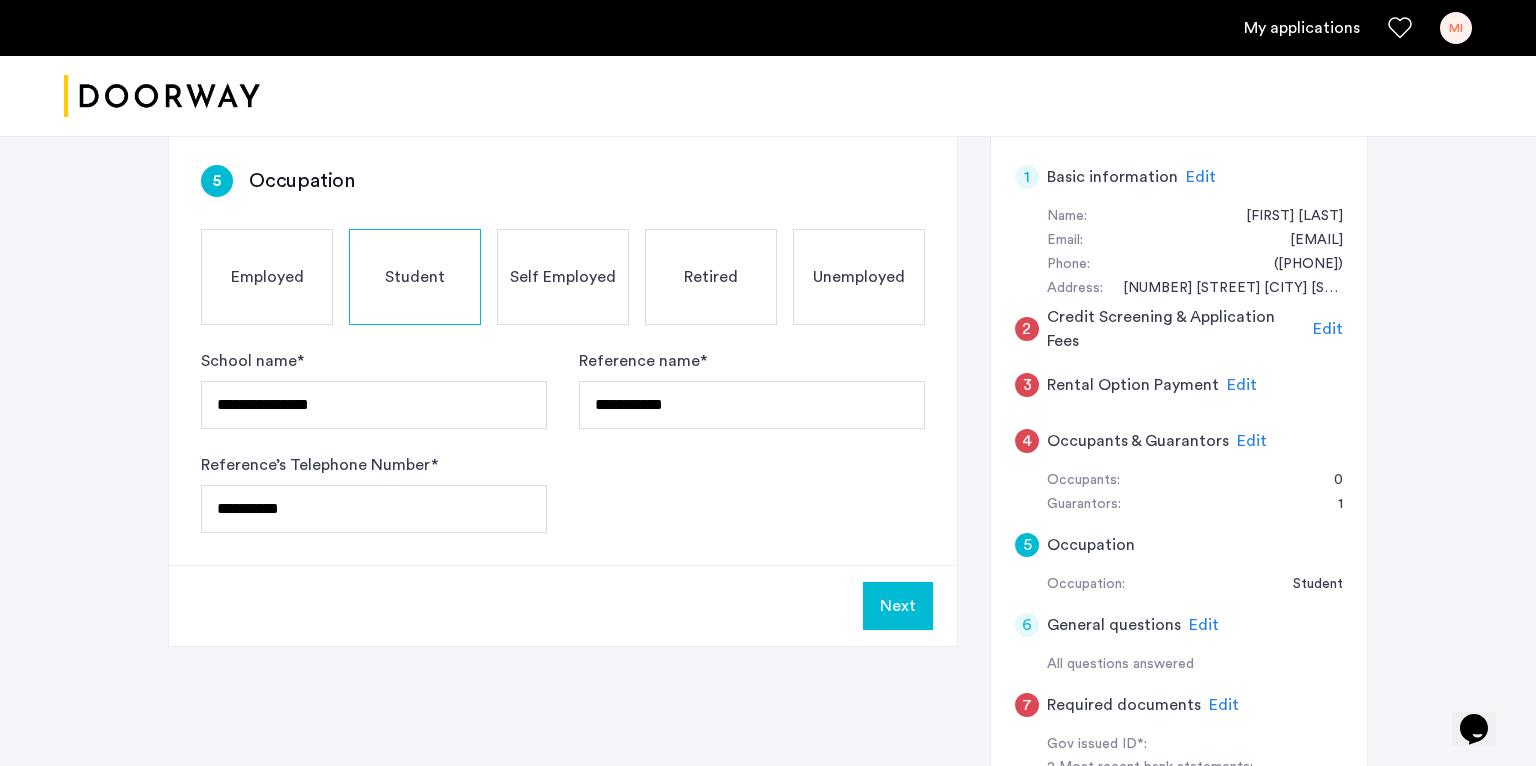 scroll, scrollTop: 304, scrollLeft: 0, axis: vertical 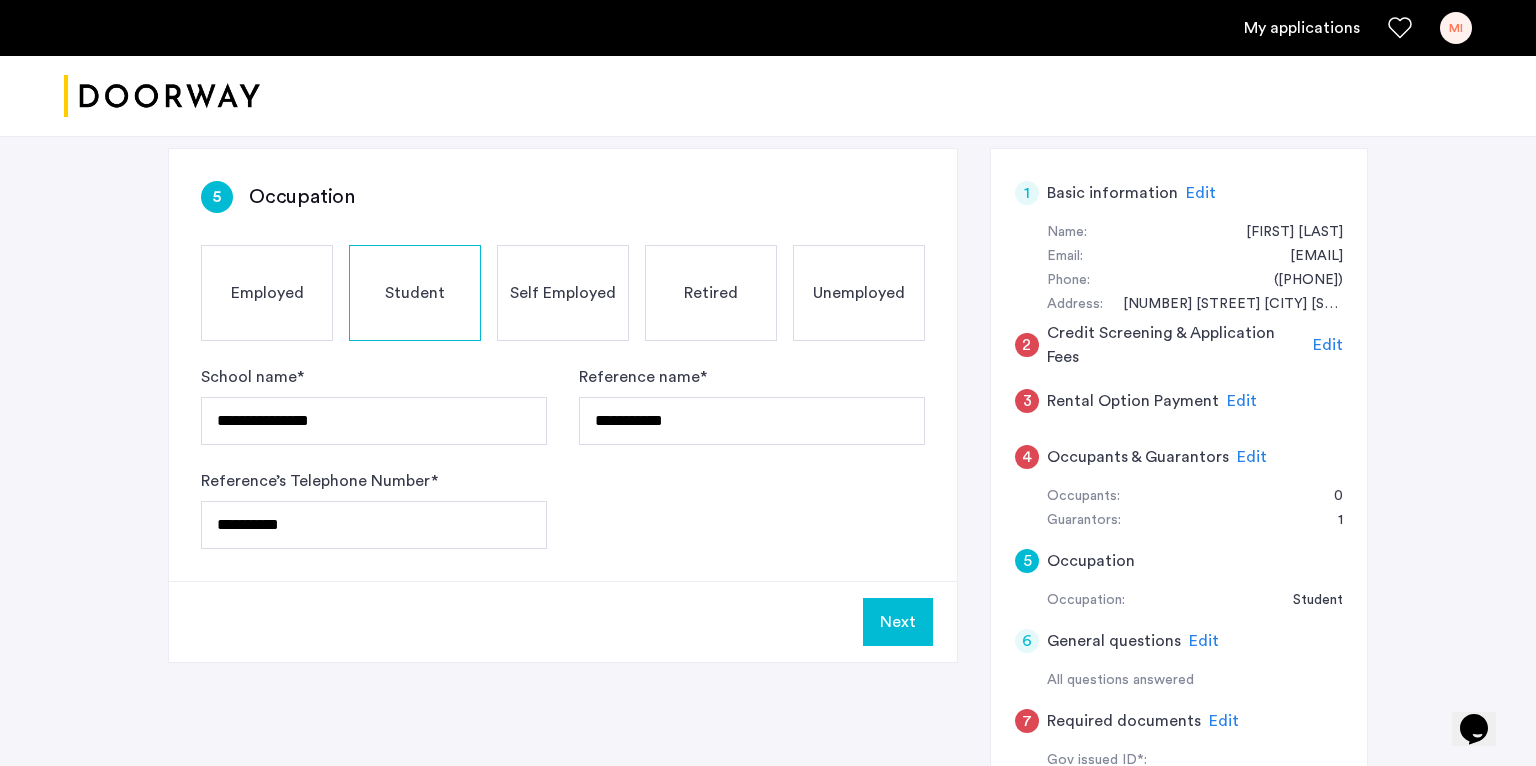 click on "Edit" 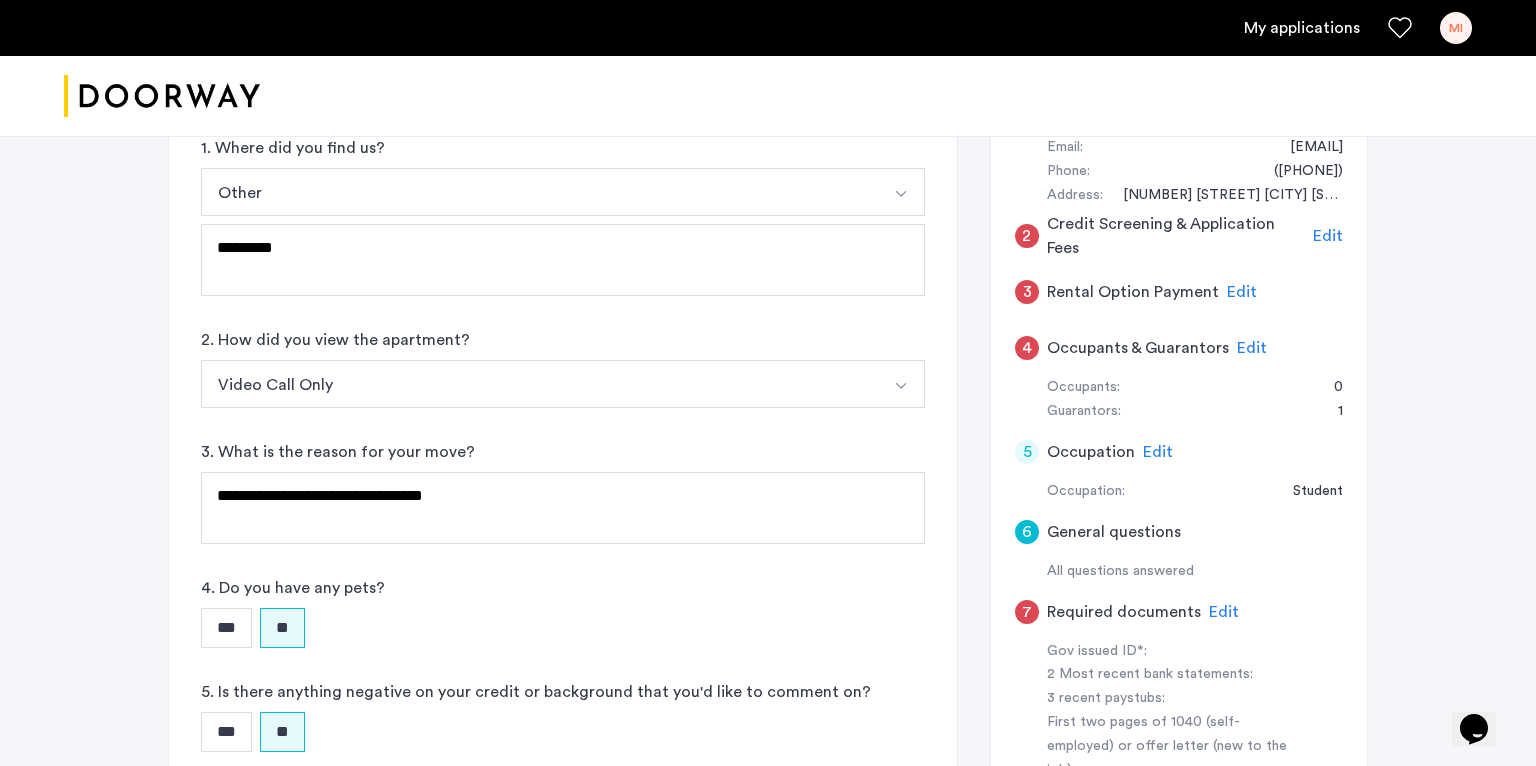 scroll, scrollTop: 412, scrollLeft: 0, axis: vertical 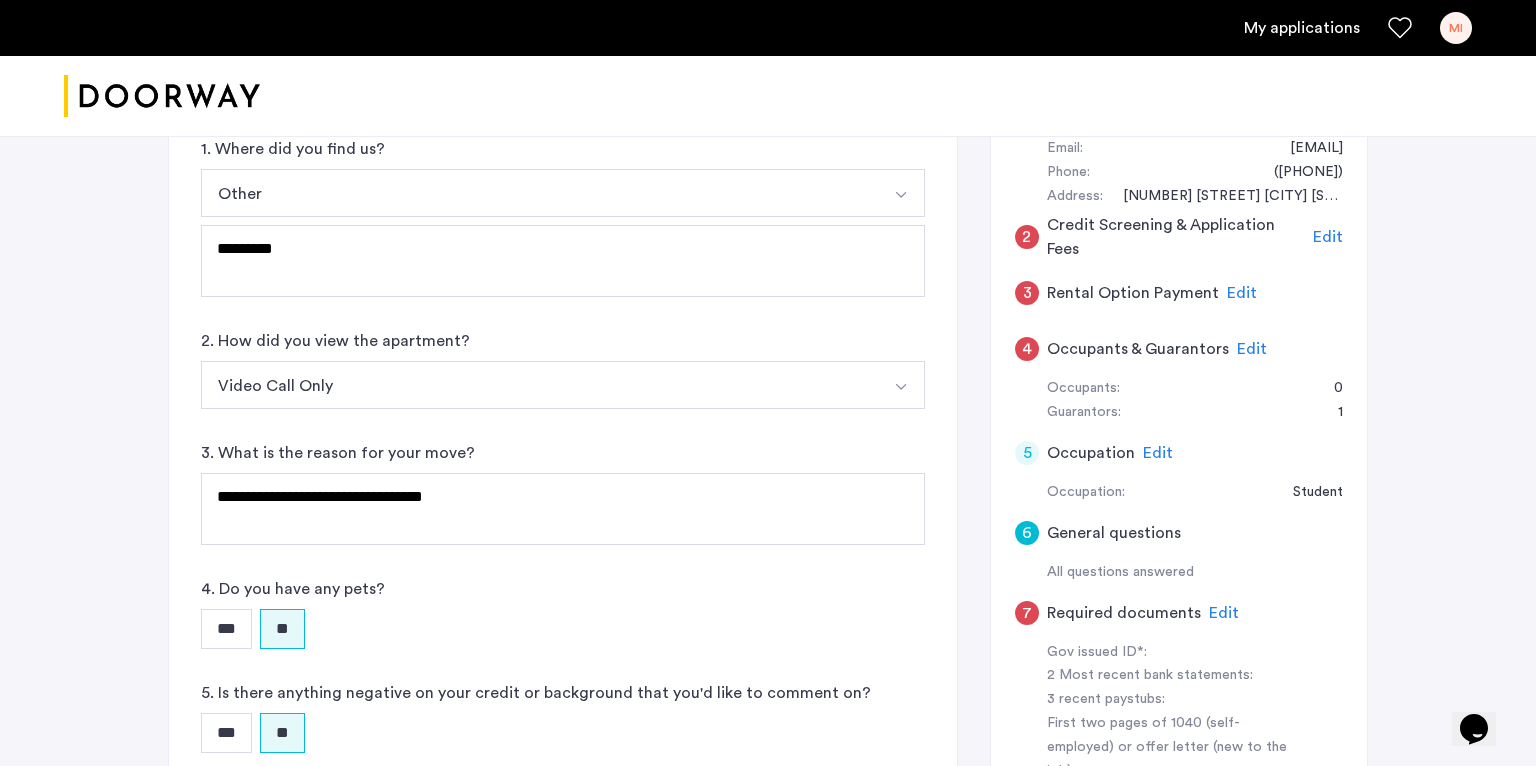click on "Edit" 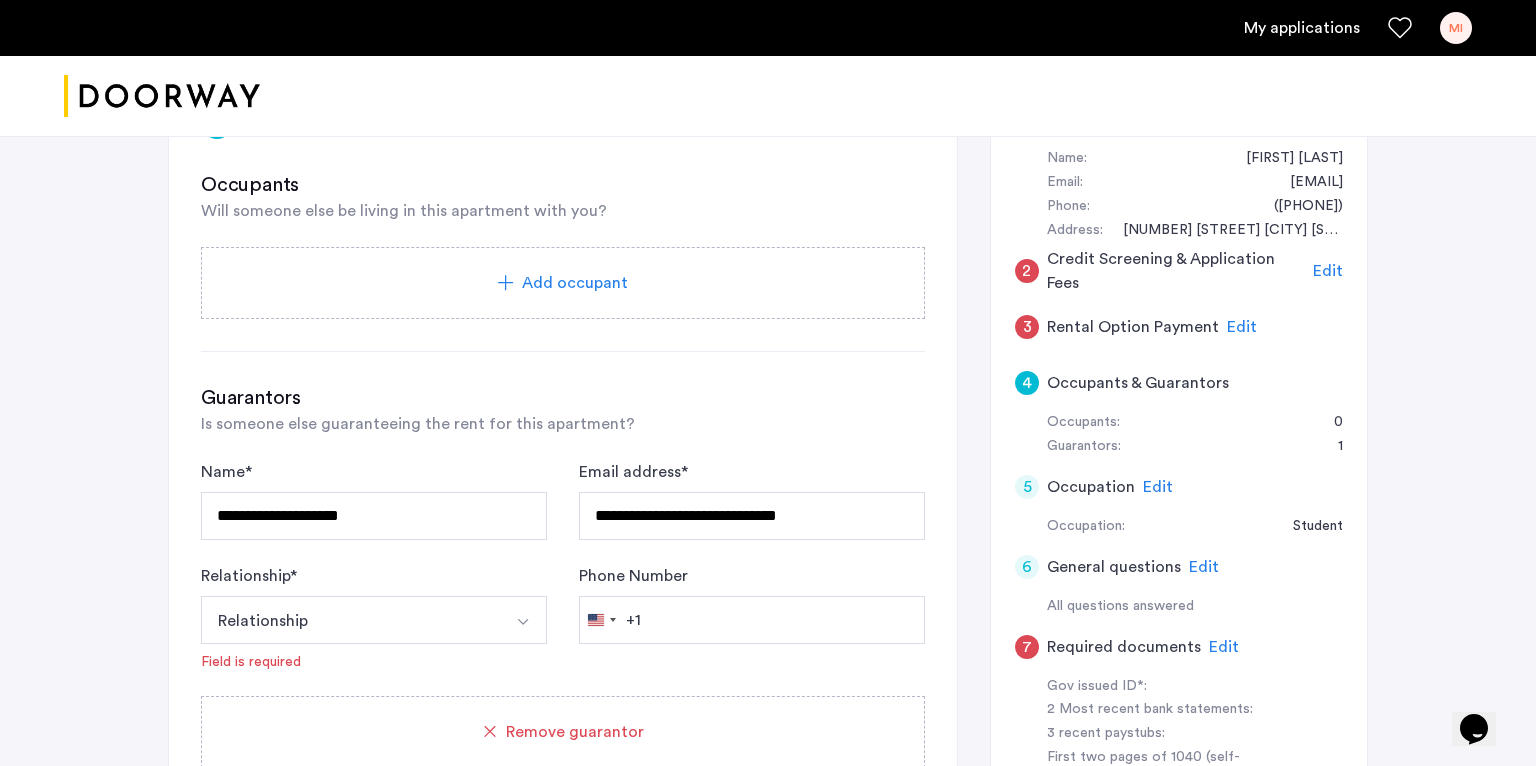 scroll, scrollTop: 377, scrollLeft: 0, axis: vertical 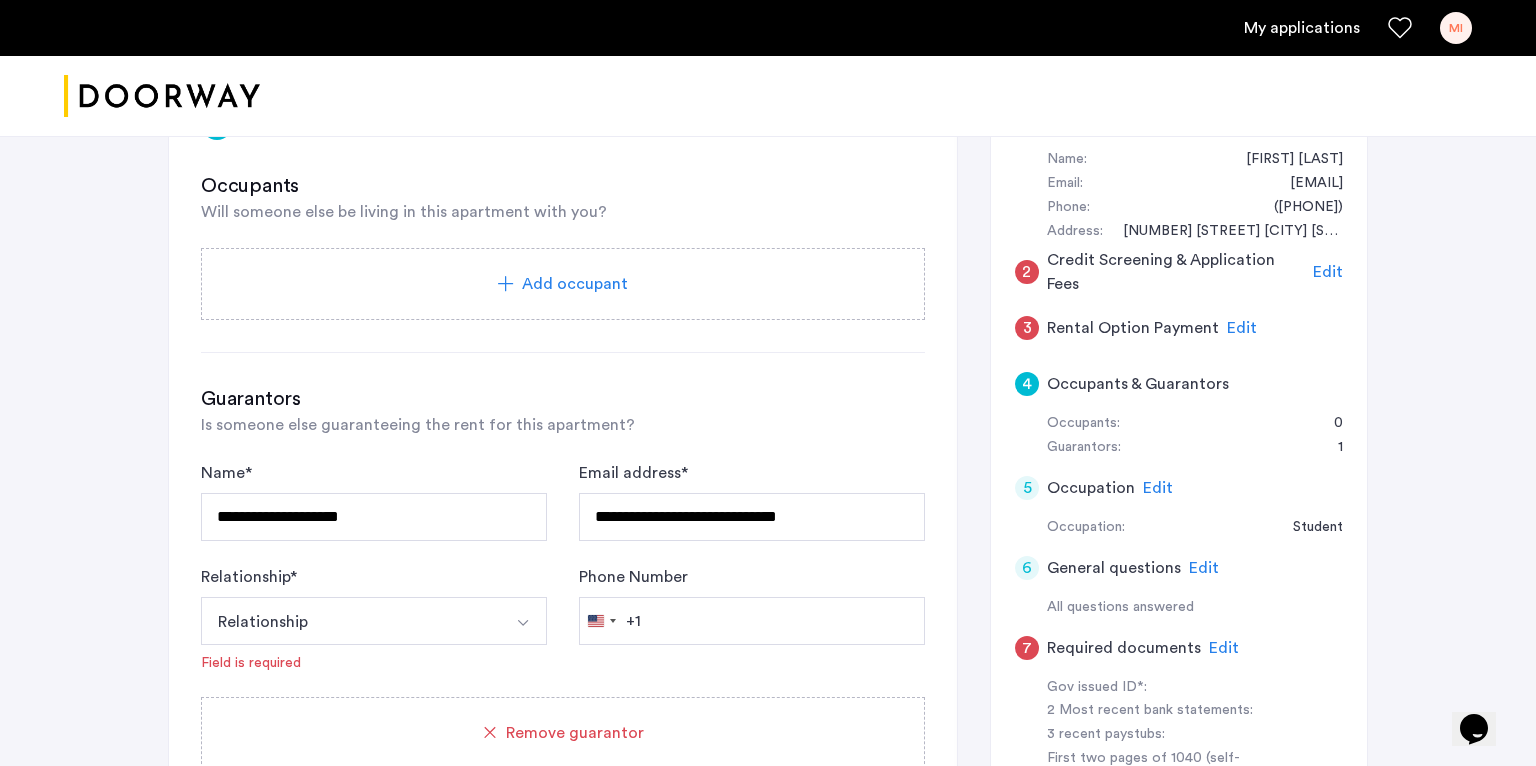 click on "Edit" 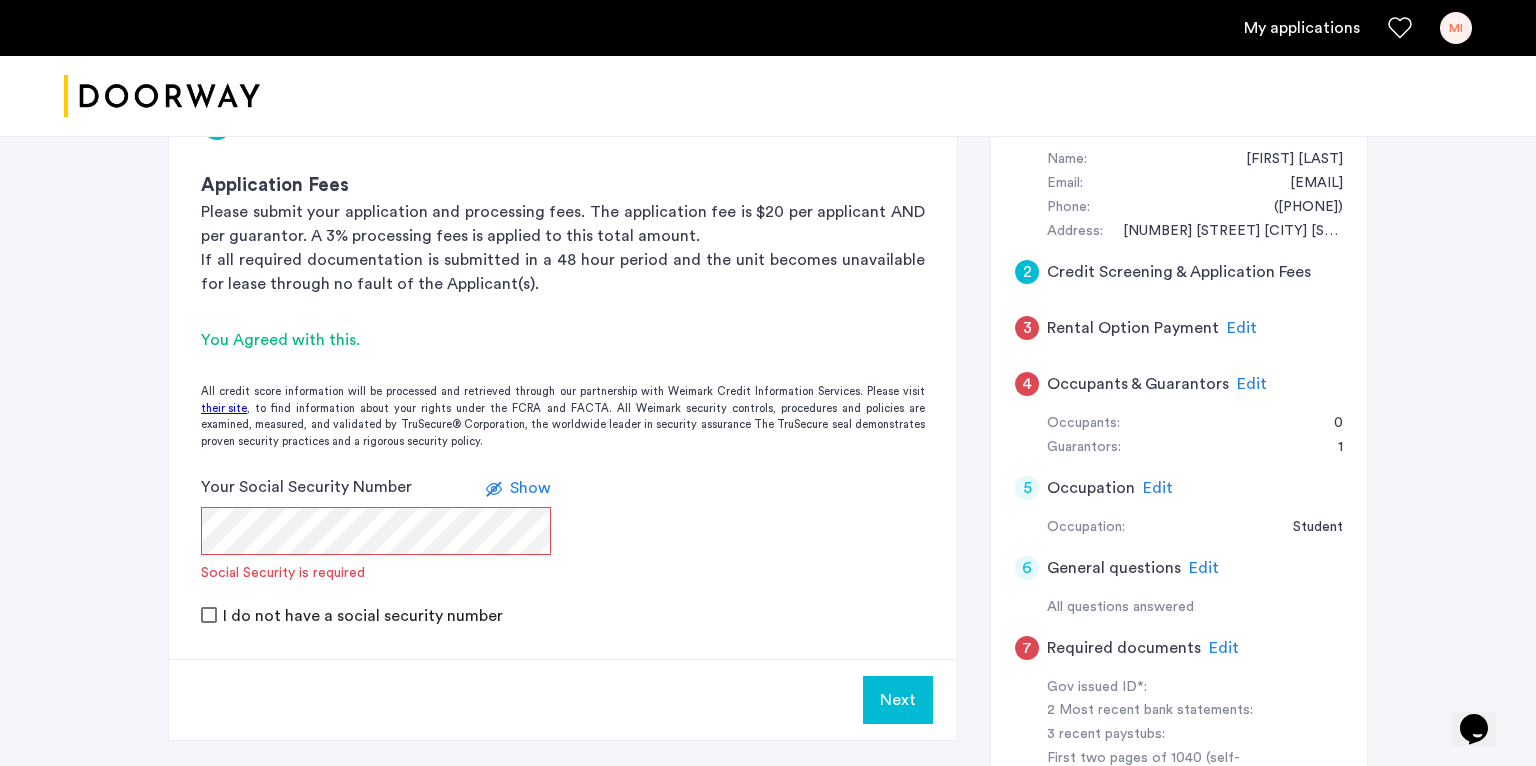 click on "2 Credit Screening & Application Fees Application Fees Please submit your application and processing fees. The application fee is $20 per applicant AND per guarantor. A 3% processing fees is applied to this total amount. If all required documentation is submitted in a 48 hour period and the unit becomes unavailable for lease through no fault of the Applicant(s). You Agreed with this. All credit score information will be processed and retrieved through our partnership with Weimark Credit Information Services. Please visit their site , to find information about your rights under the FCRA and FACTA. All Weimark security controls, procedures and policies are examined, measured, and validated by TruSecure® Corporation, the worldwide leader in security assurance The TruSecure seal demonstrates proven security practices and a rigorous security policy. Your Social Security Number Show Social Security is required I do not have a social security number Next" 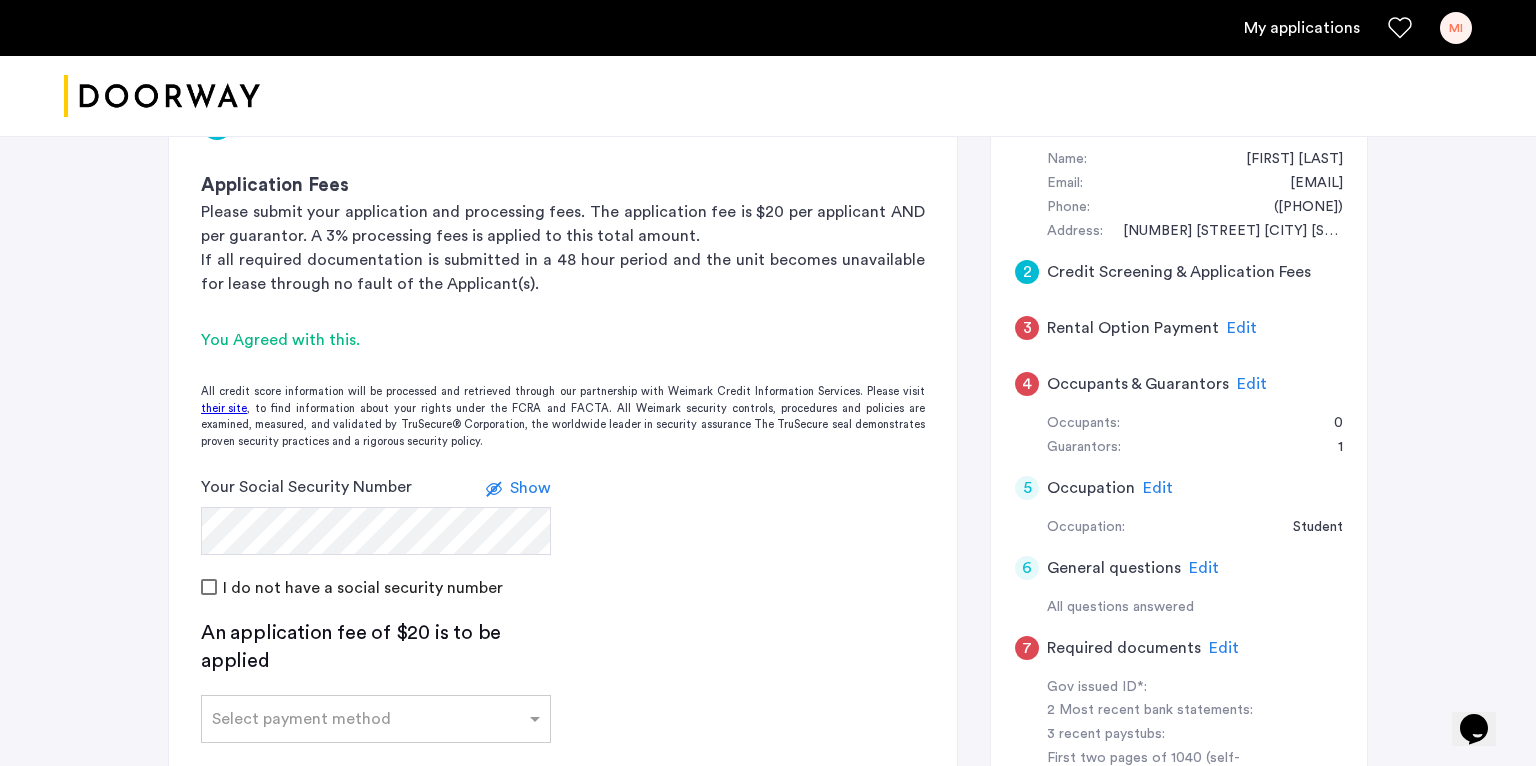 click on "I do not have a social security number" 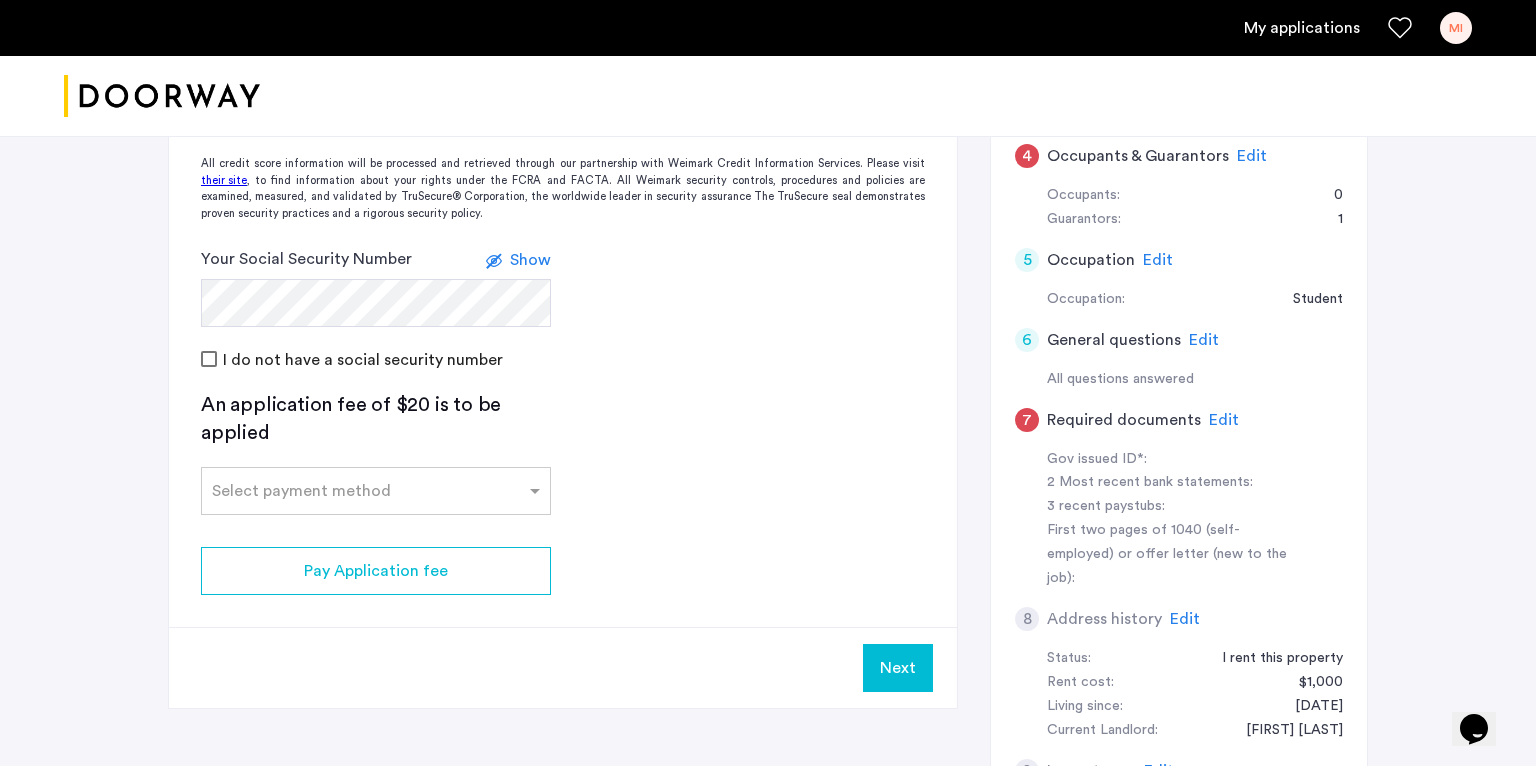scroll, scrollTop: 607, scrollLeft: 0, axis: vertical 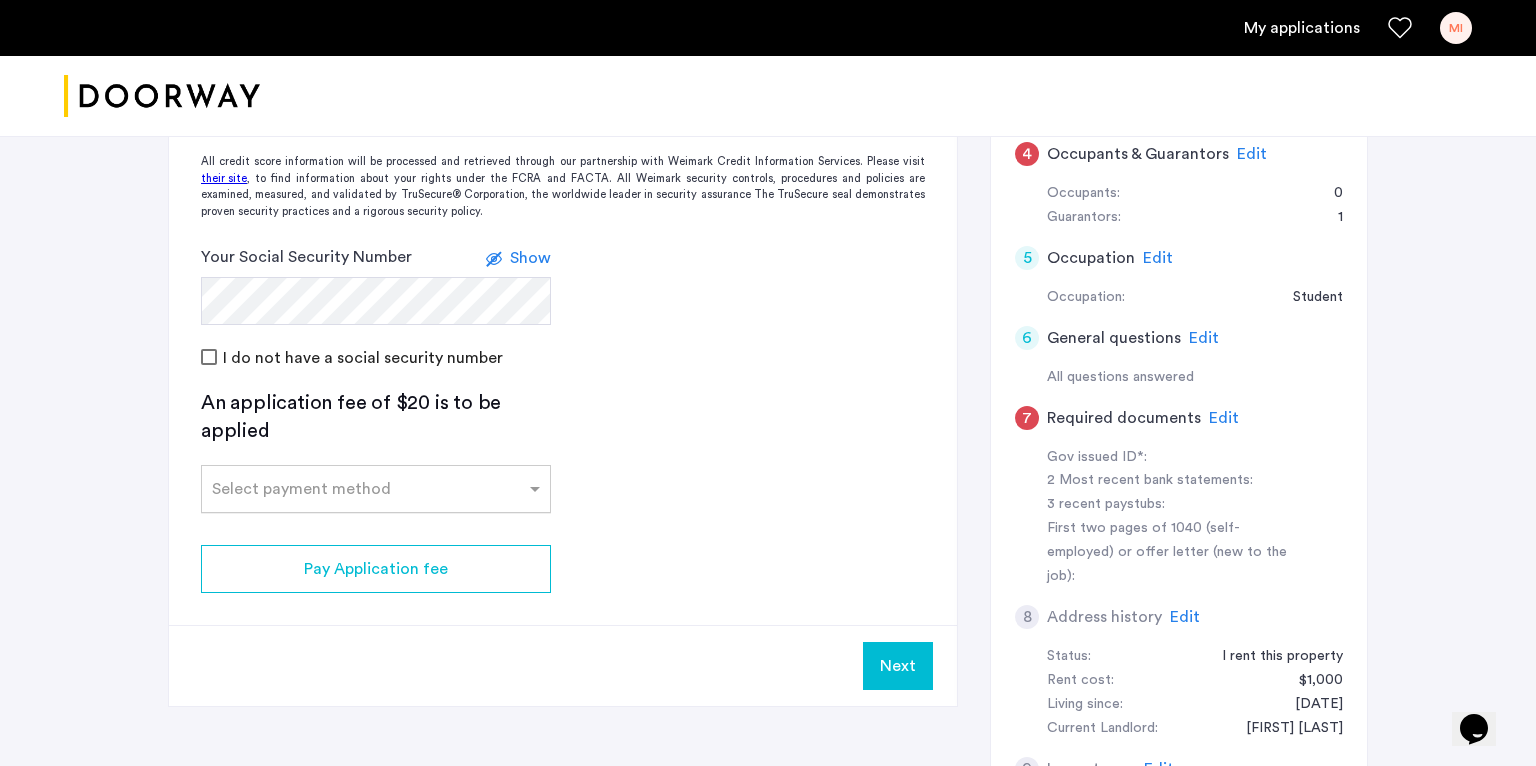 click 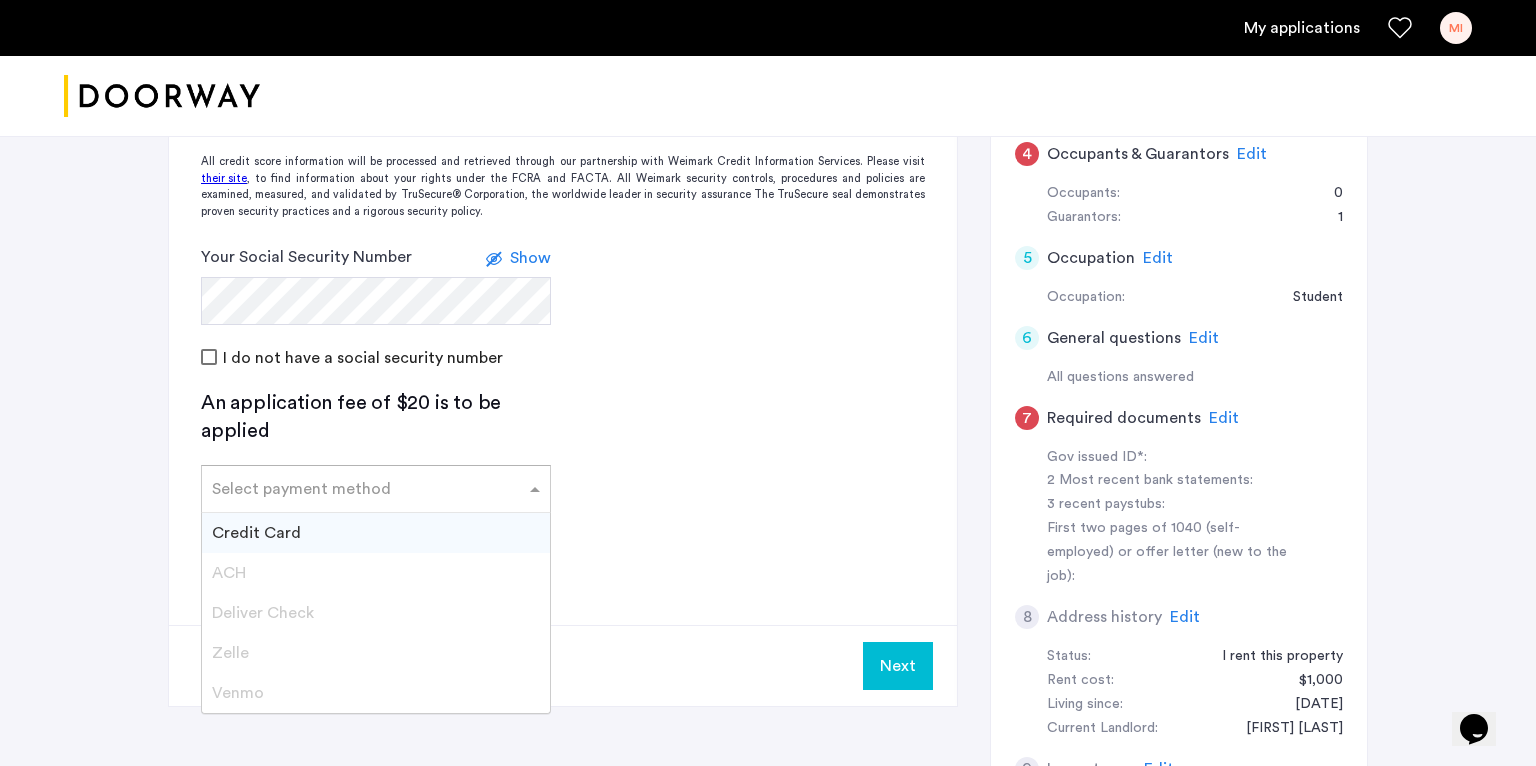 click on "Credit Card" at bounding box center (256, 533) 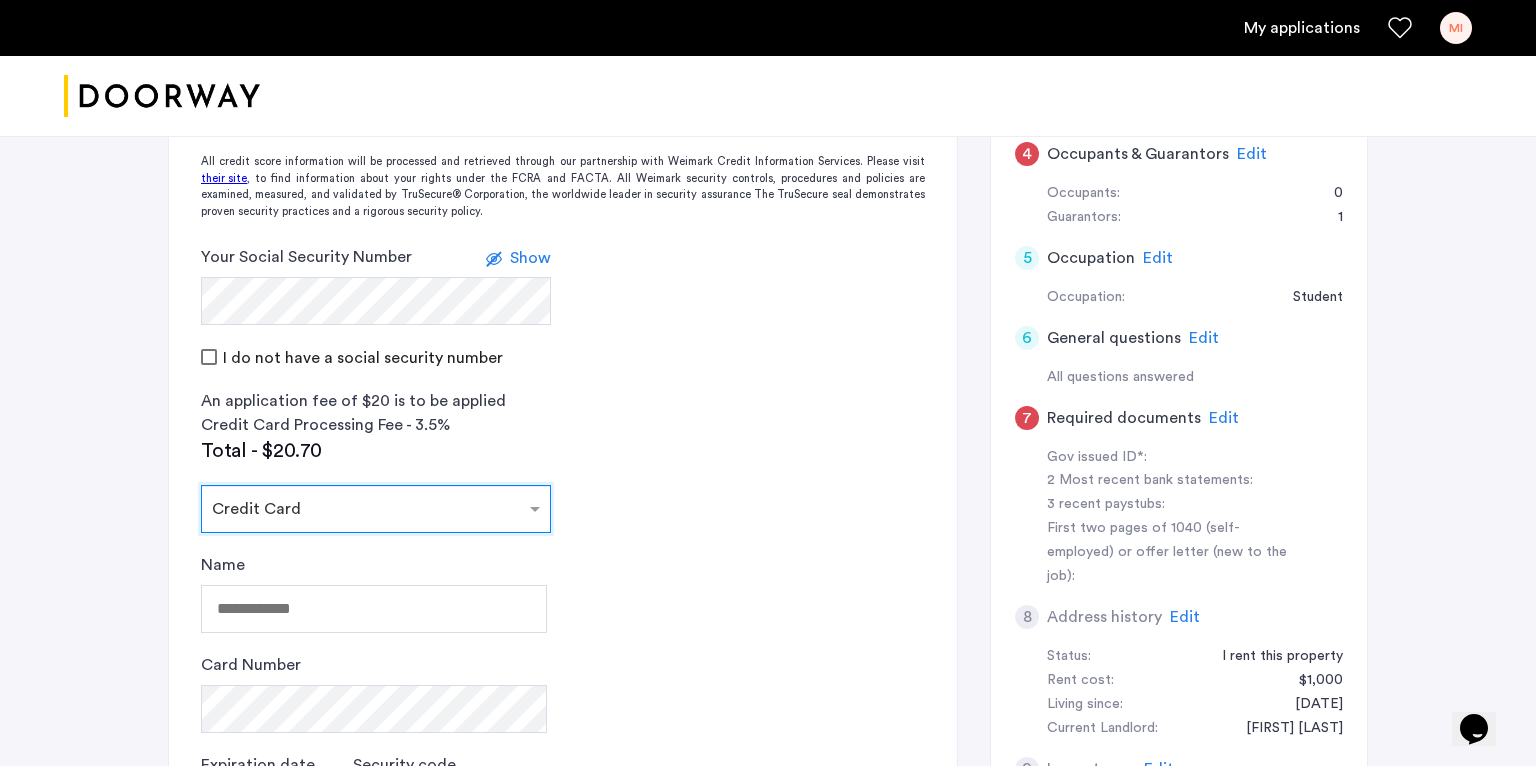 scroll, scrollTop: 734, scrollLeft: 0, axis: vertical 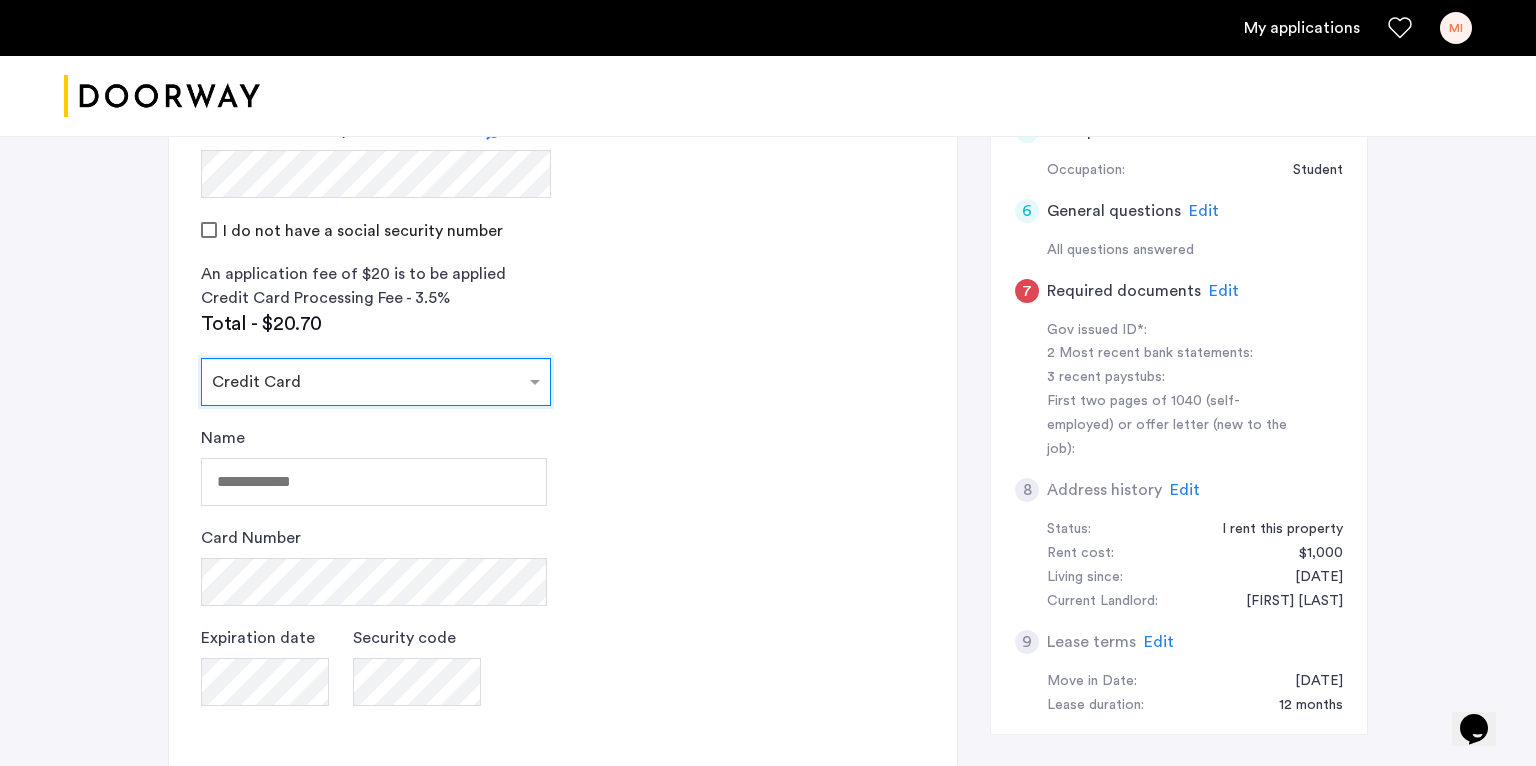 click 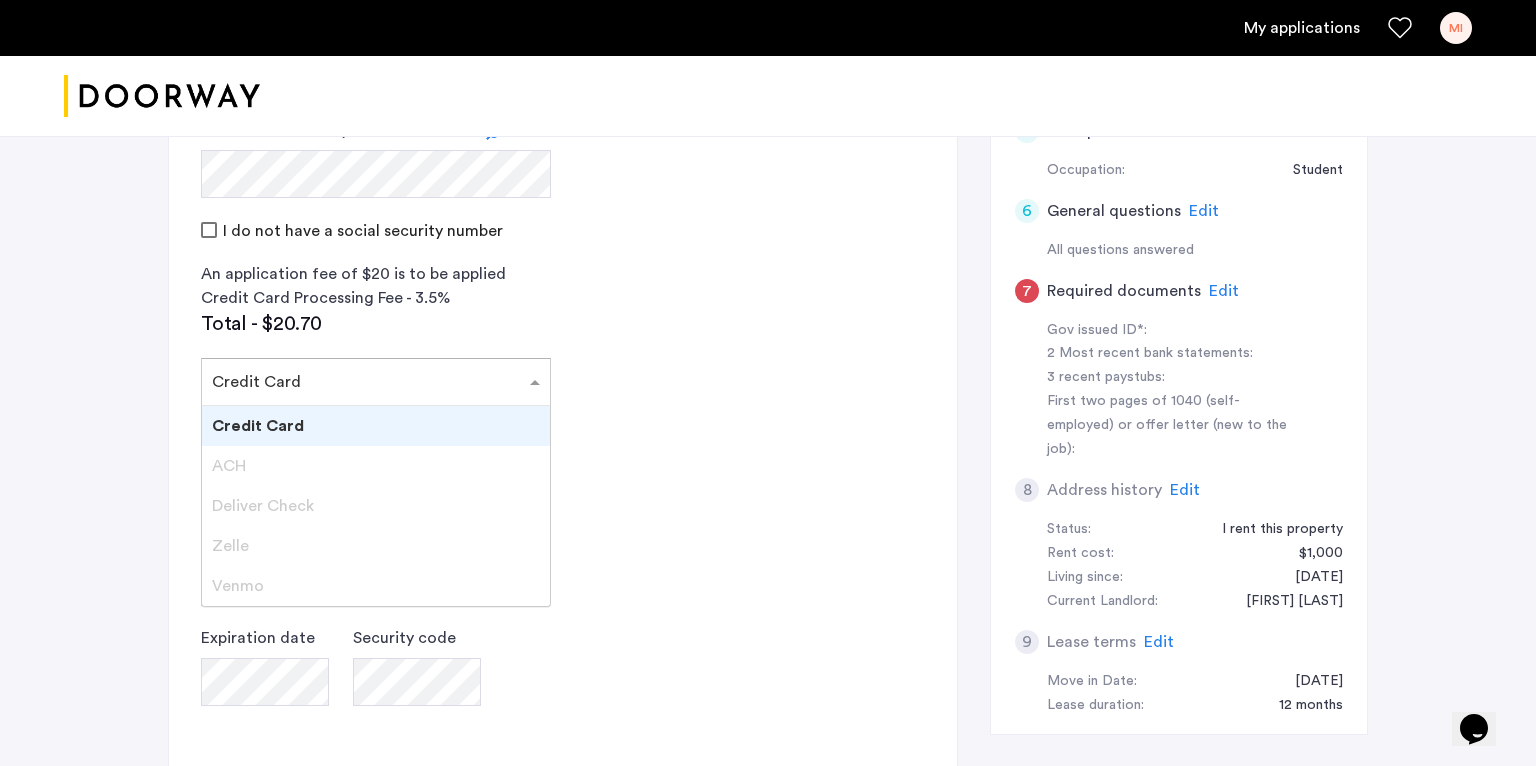 scroll, scrollTop: 827, scrollLeft: 0, axis: vertical 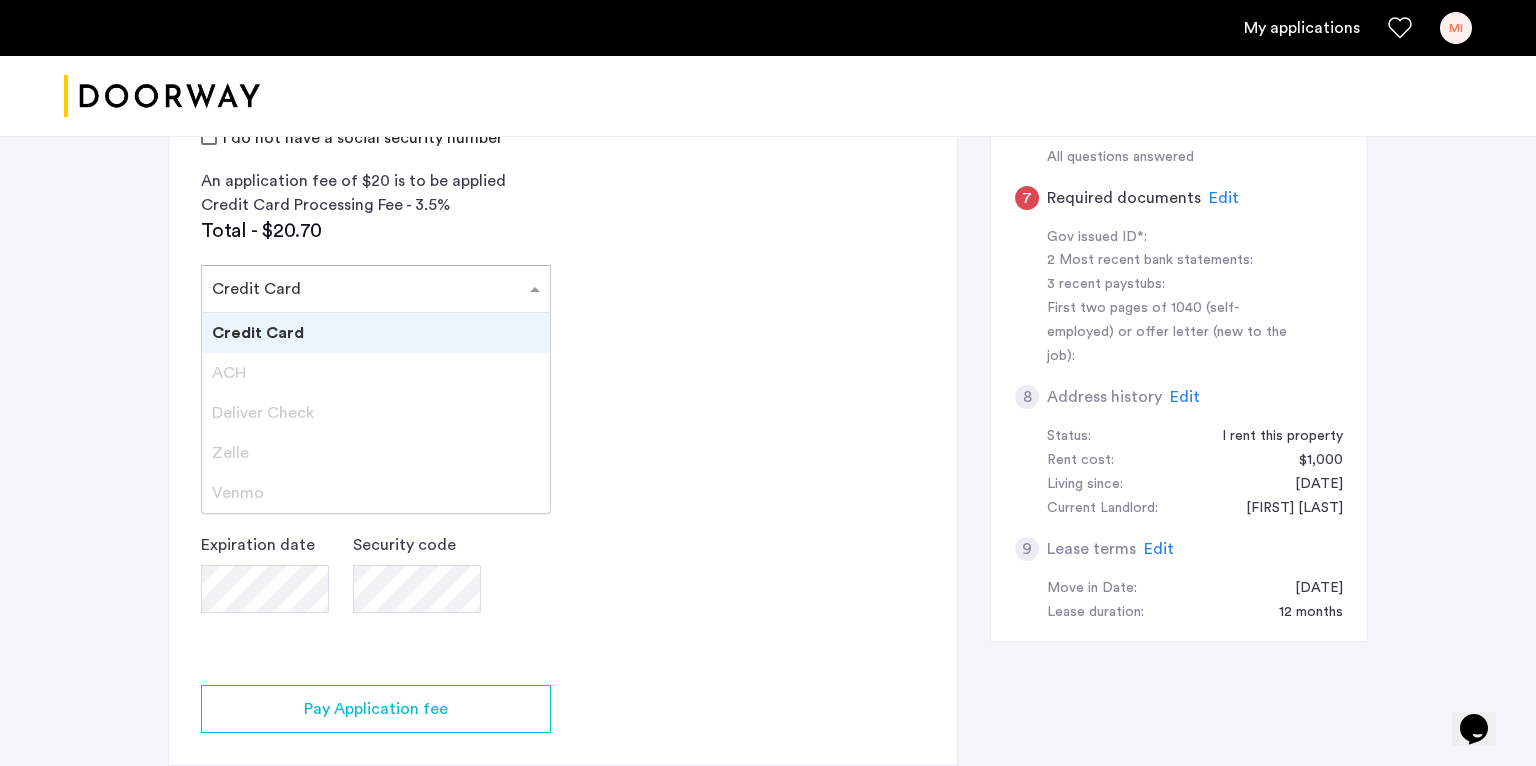 click 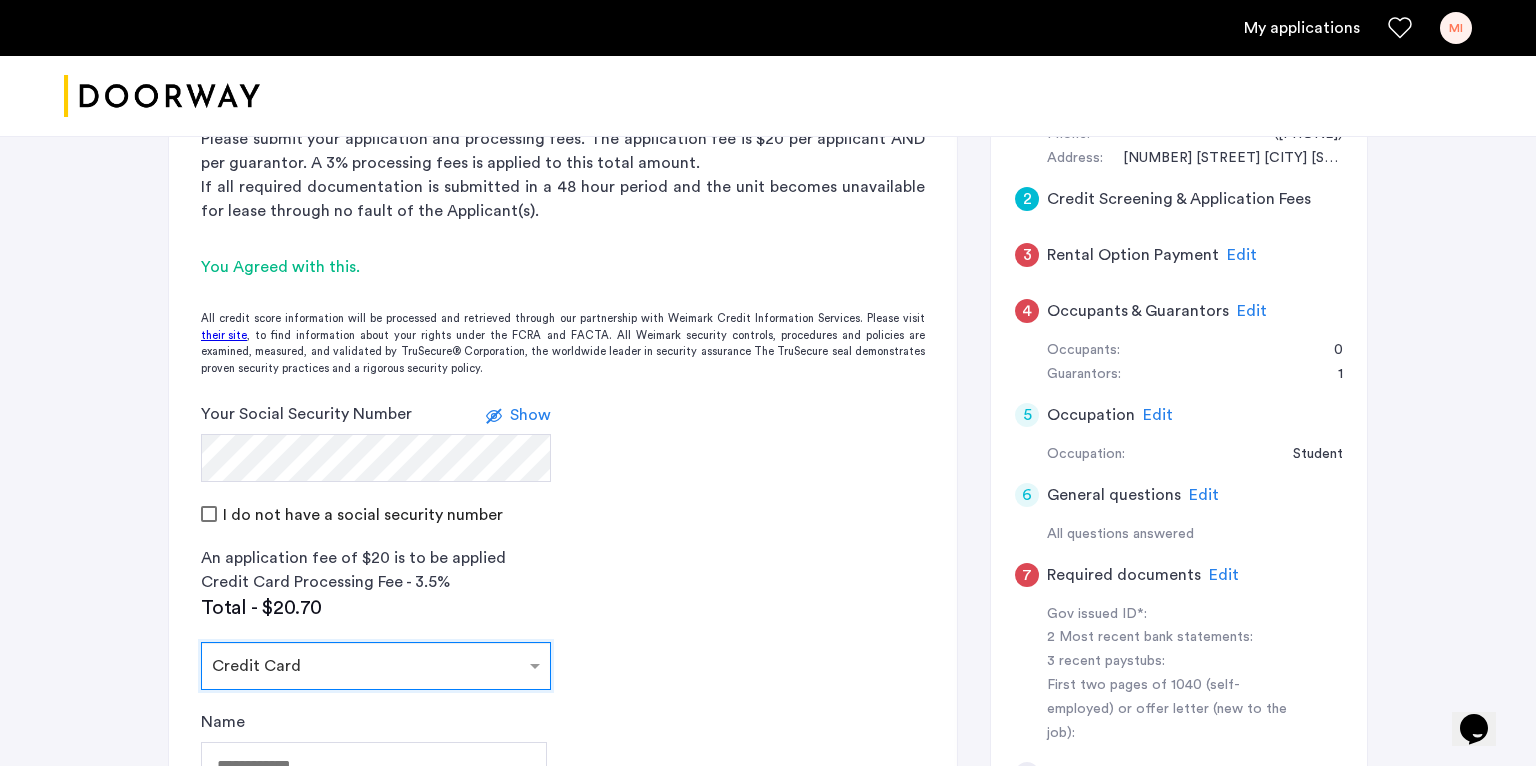 scroll, scrollTop: 422, scrollLeft: 0, axis: vertical 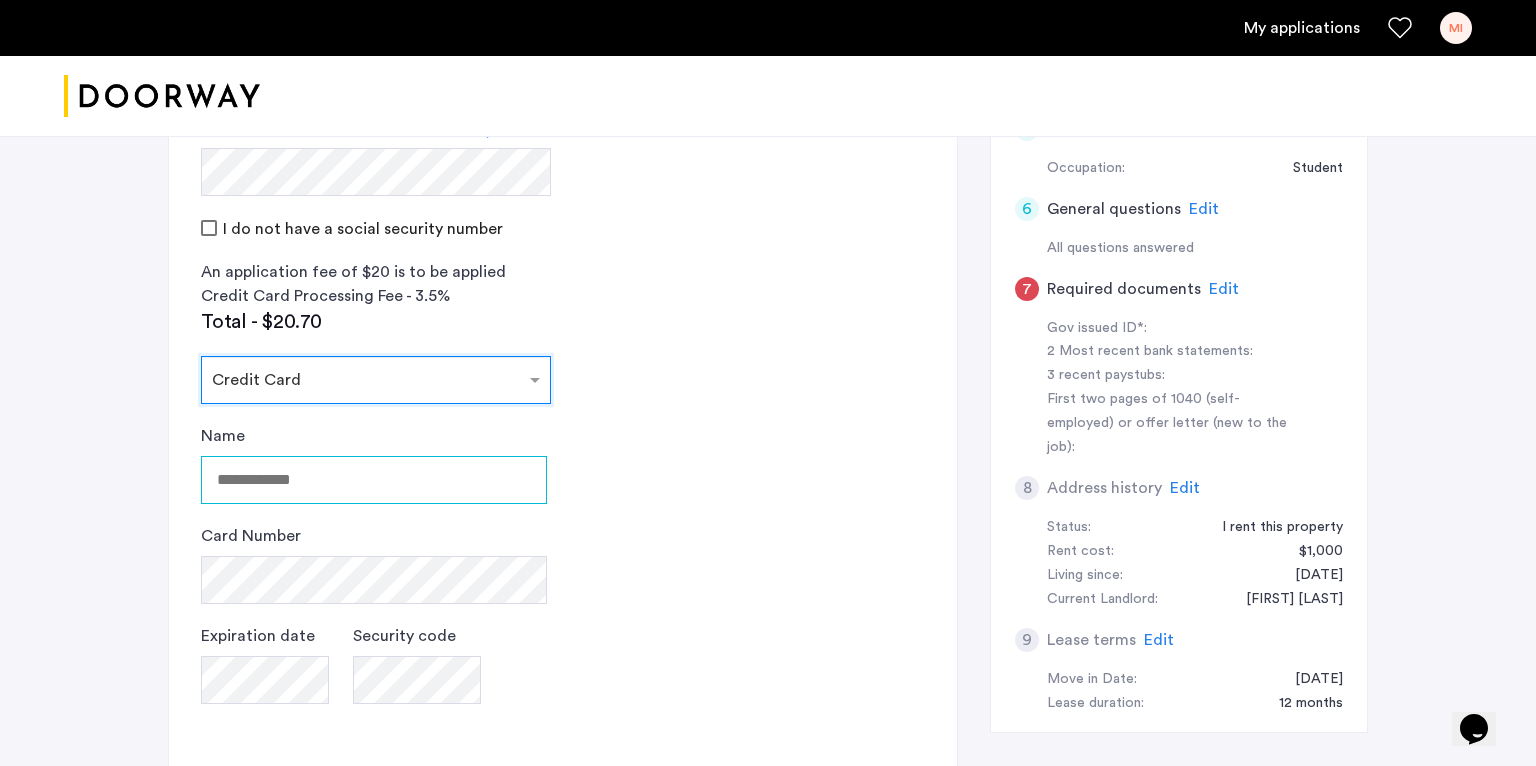 click on "Name" at bounding box center (374, 480) 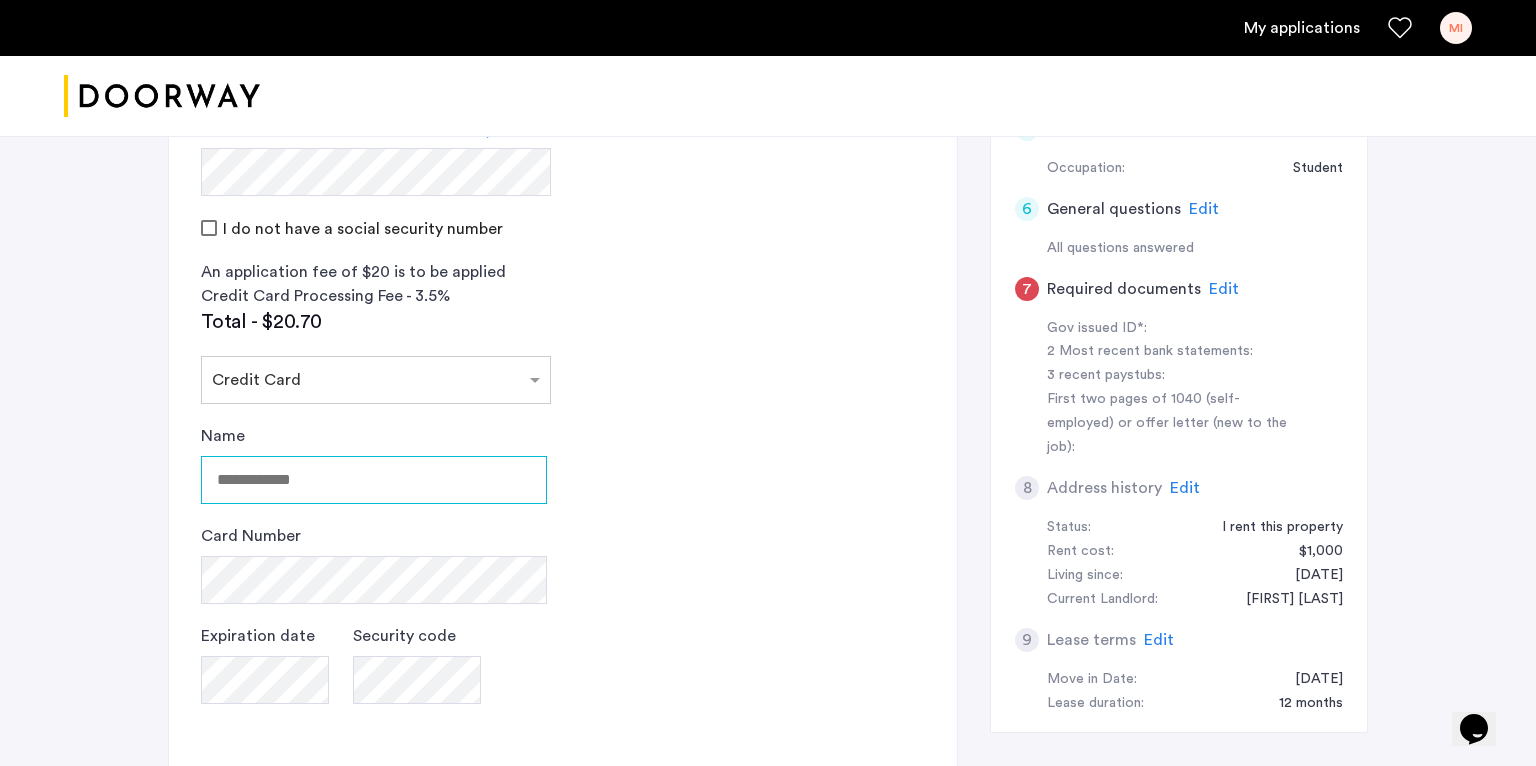 type on "**********" 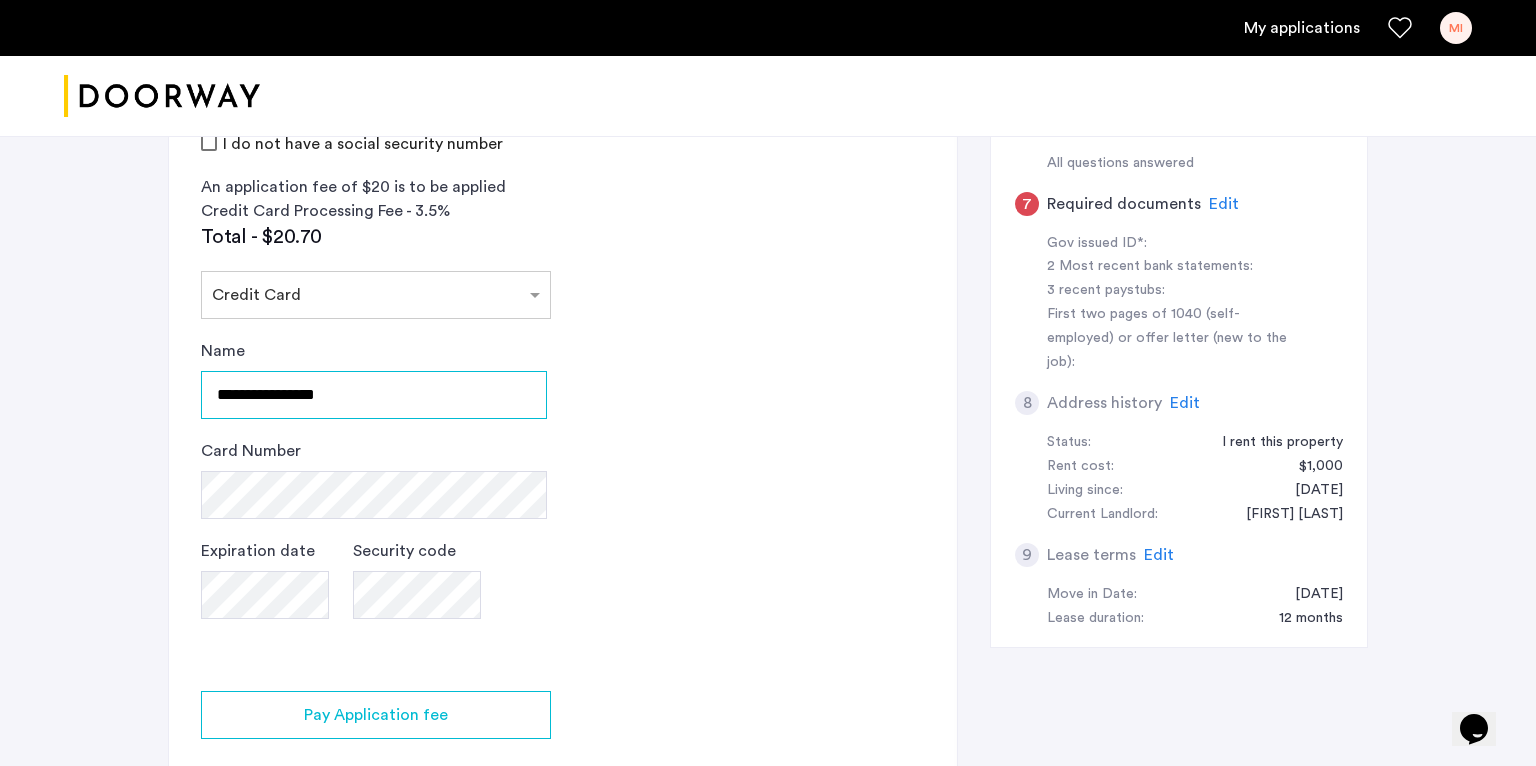 scroll, scrollTop: 827, scrollLeft: 0, axis: vertical 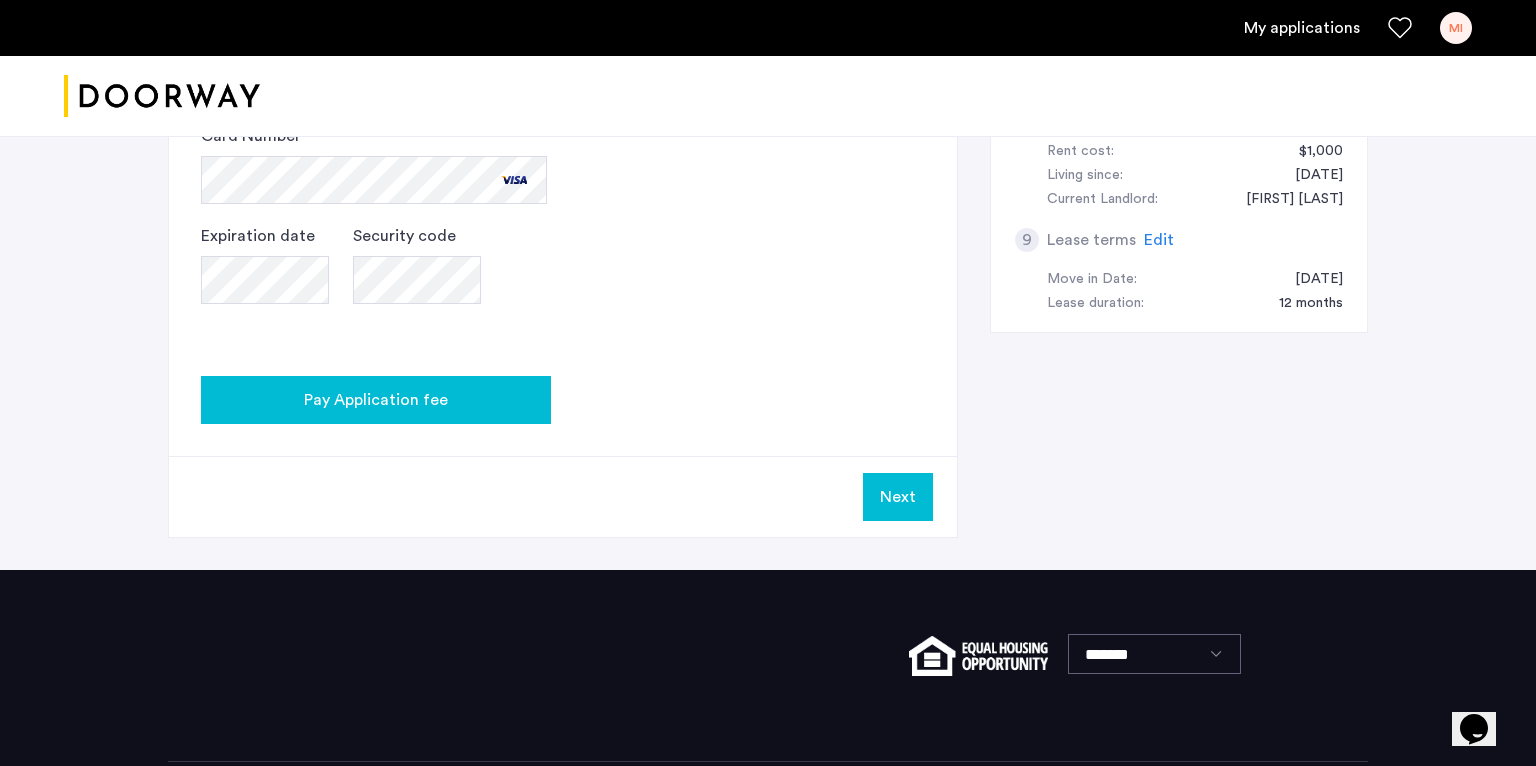 click on "Pay Application fee" 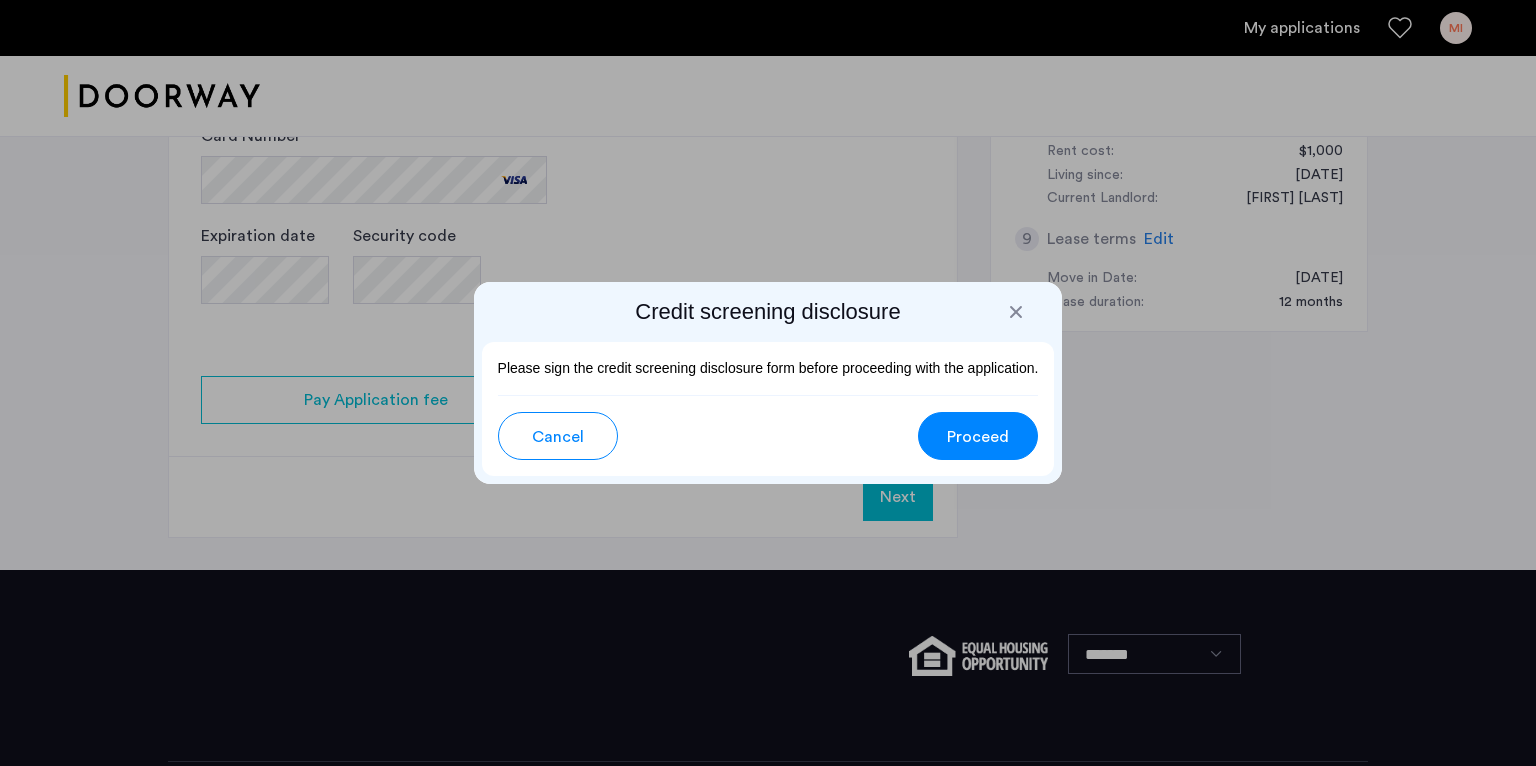 click on "Proceed" at bounding box center (978, 437) 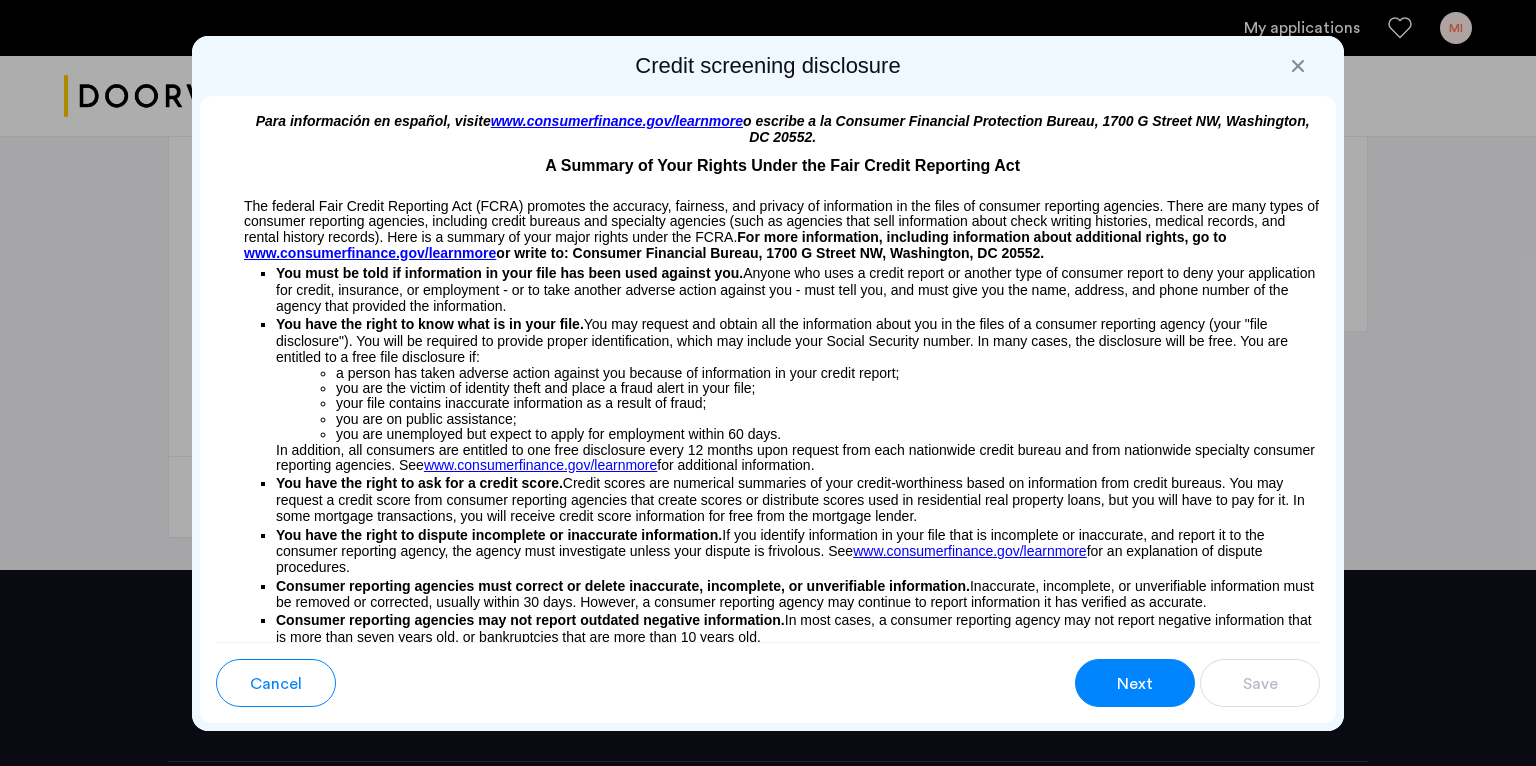click on "Next" at bounding box center (1135, 684) 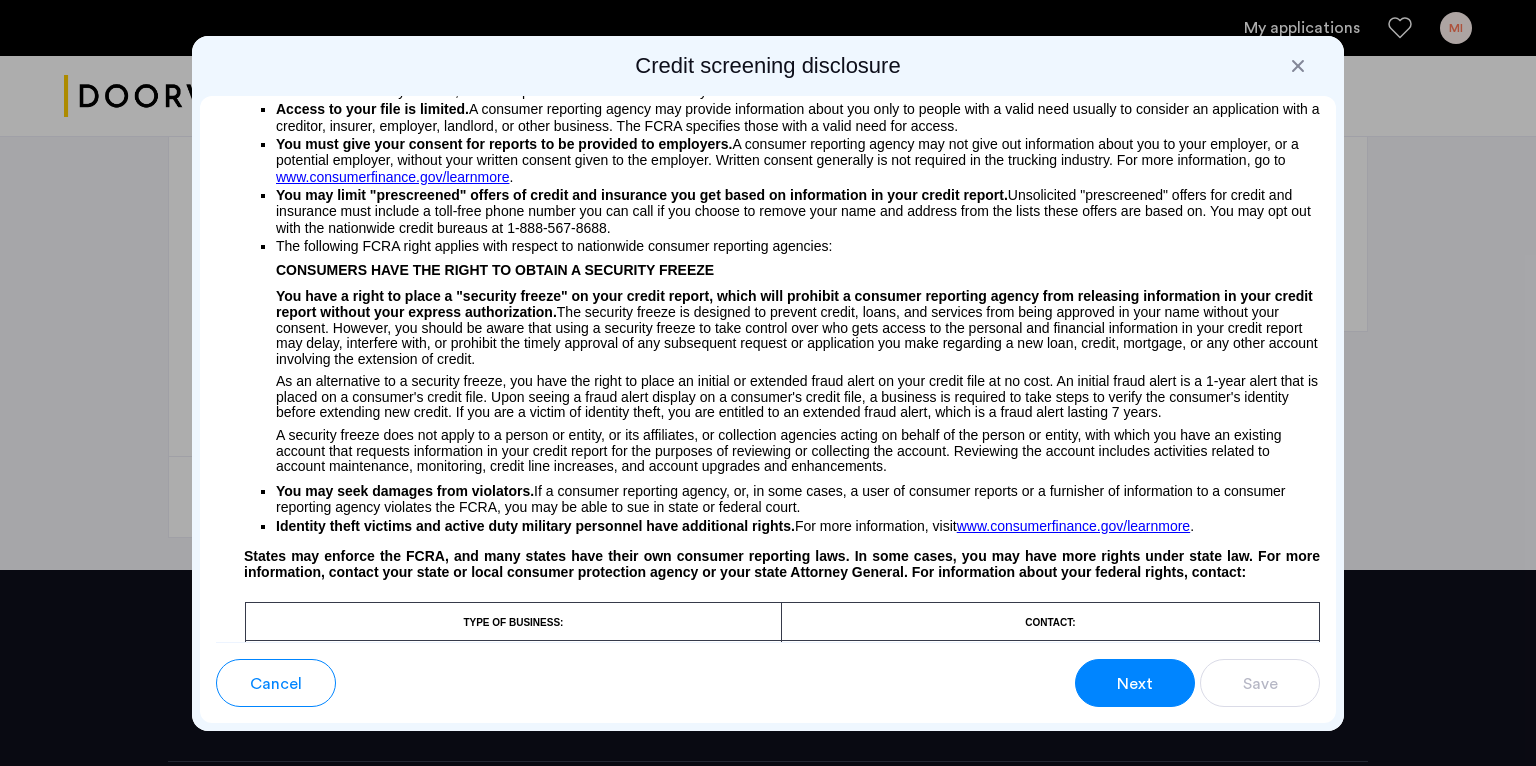 click on "Next" at bounding box center [1135, 684] 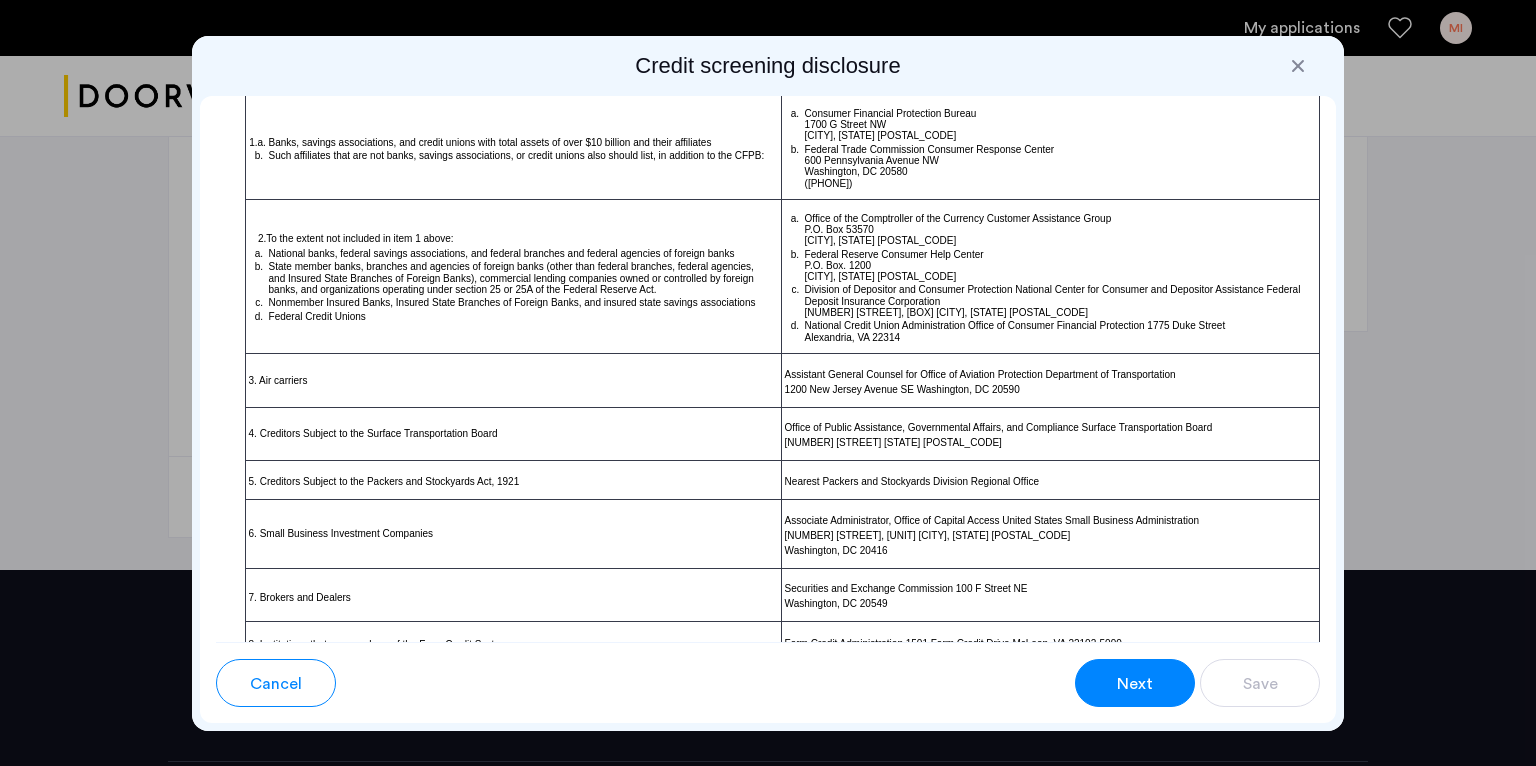 click on "Next" at bounding box center (1135, 683) 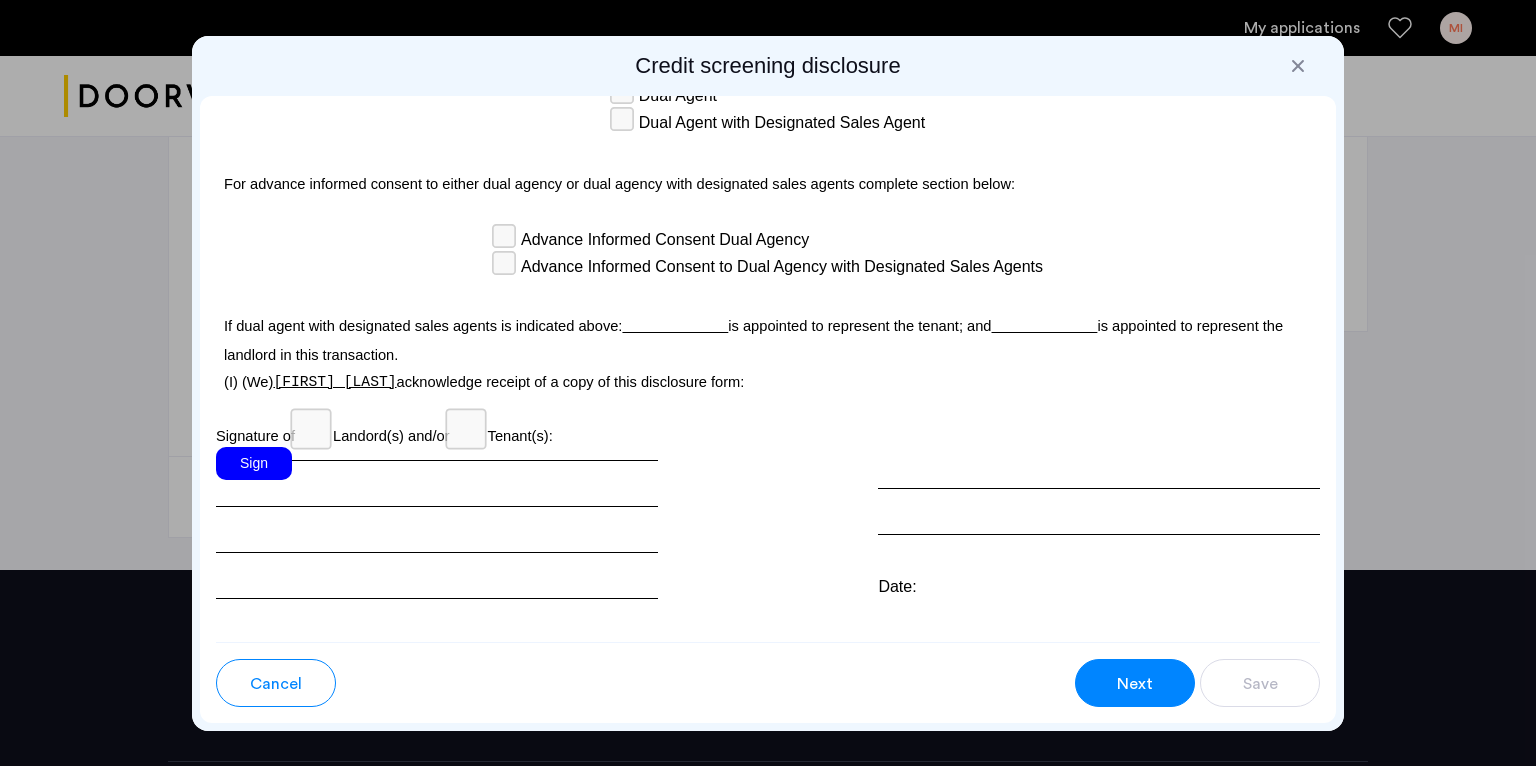 scroll, scrollTop: 5778, scrollLeft: 0, axis: vertical 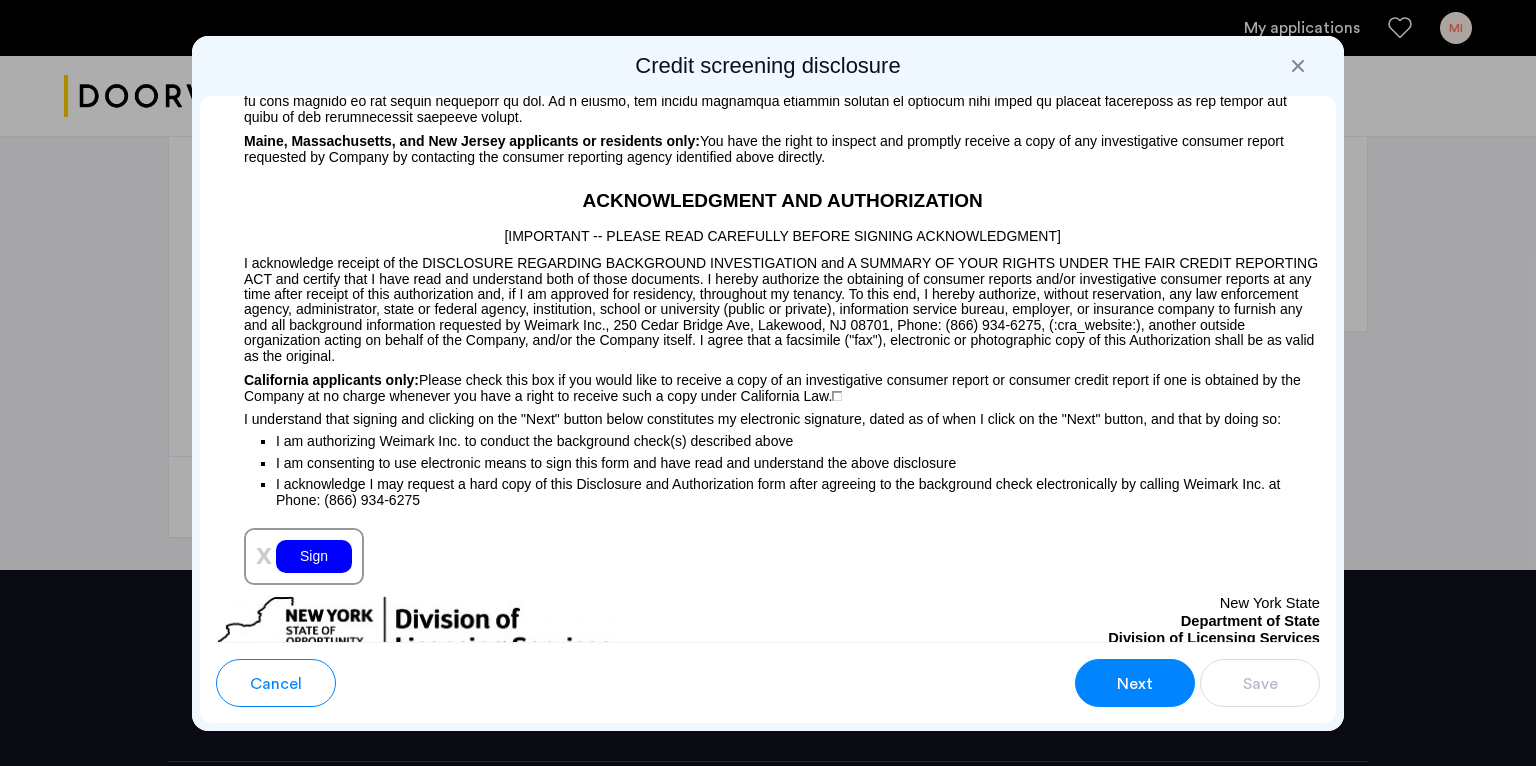 click on "Sign" at bounding box center [314, 556] 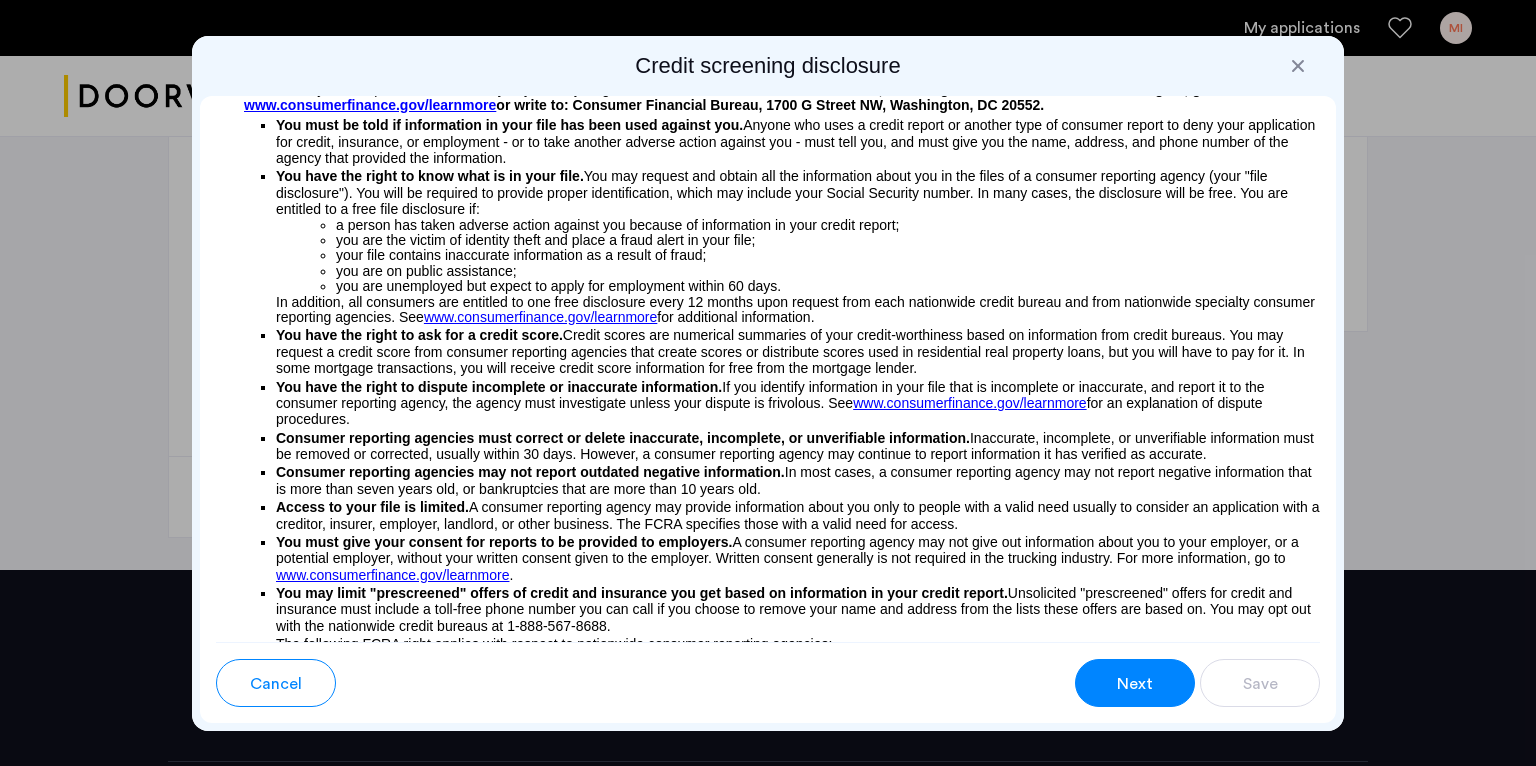 scroll, scrollTop: 0, scrollLeft: 0, axis: both 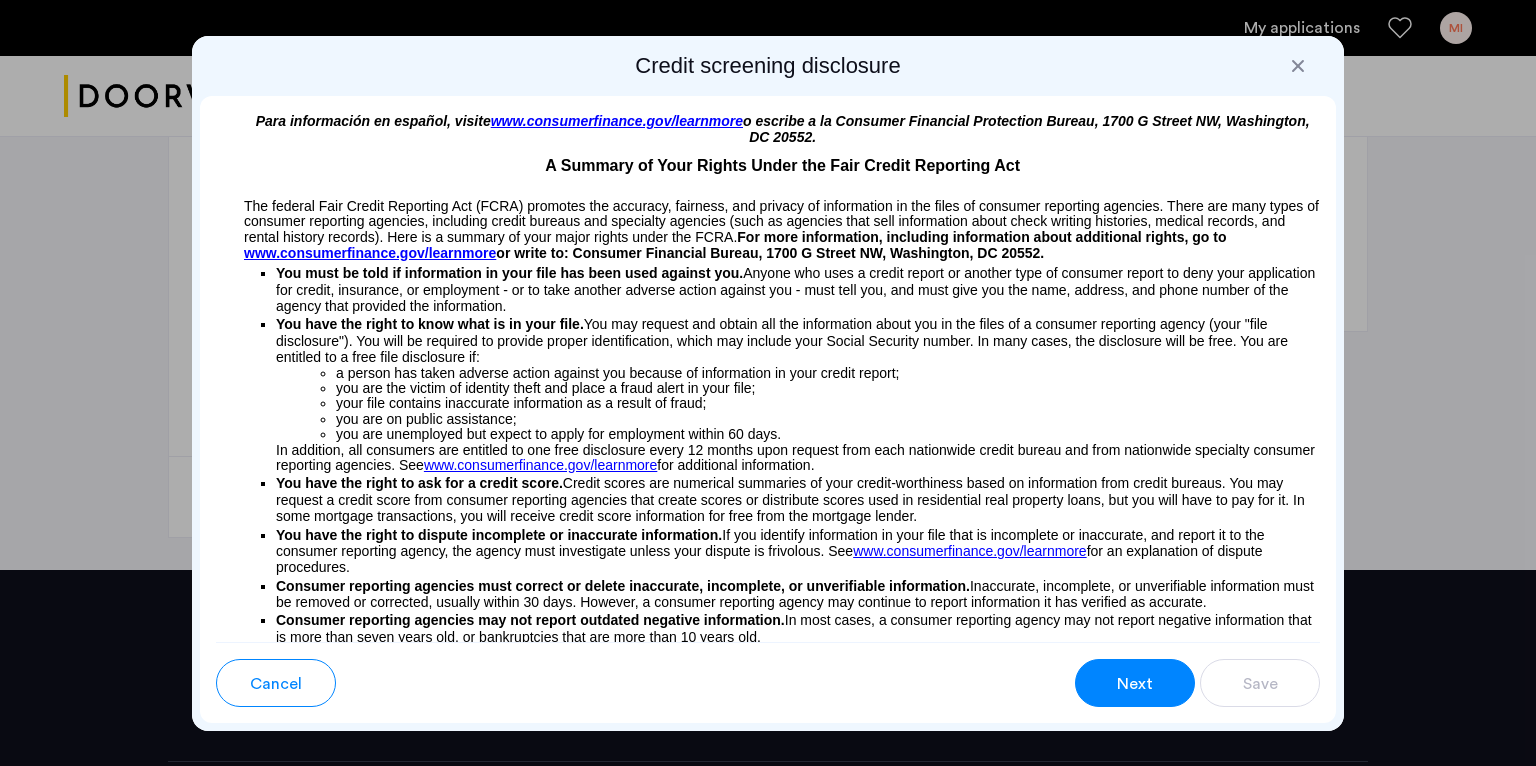click on "you are unemployed but expect to apply for employment within 60 days." at bounding box center (828, 434) 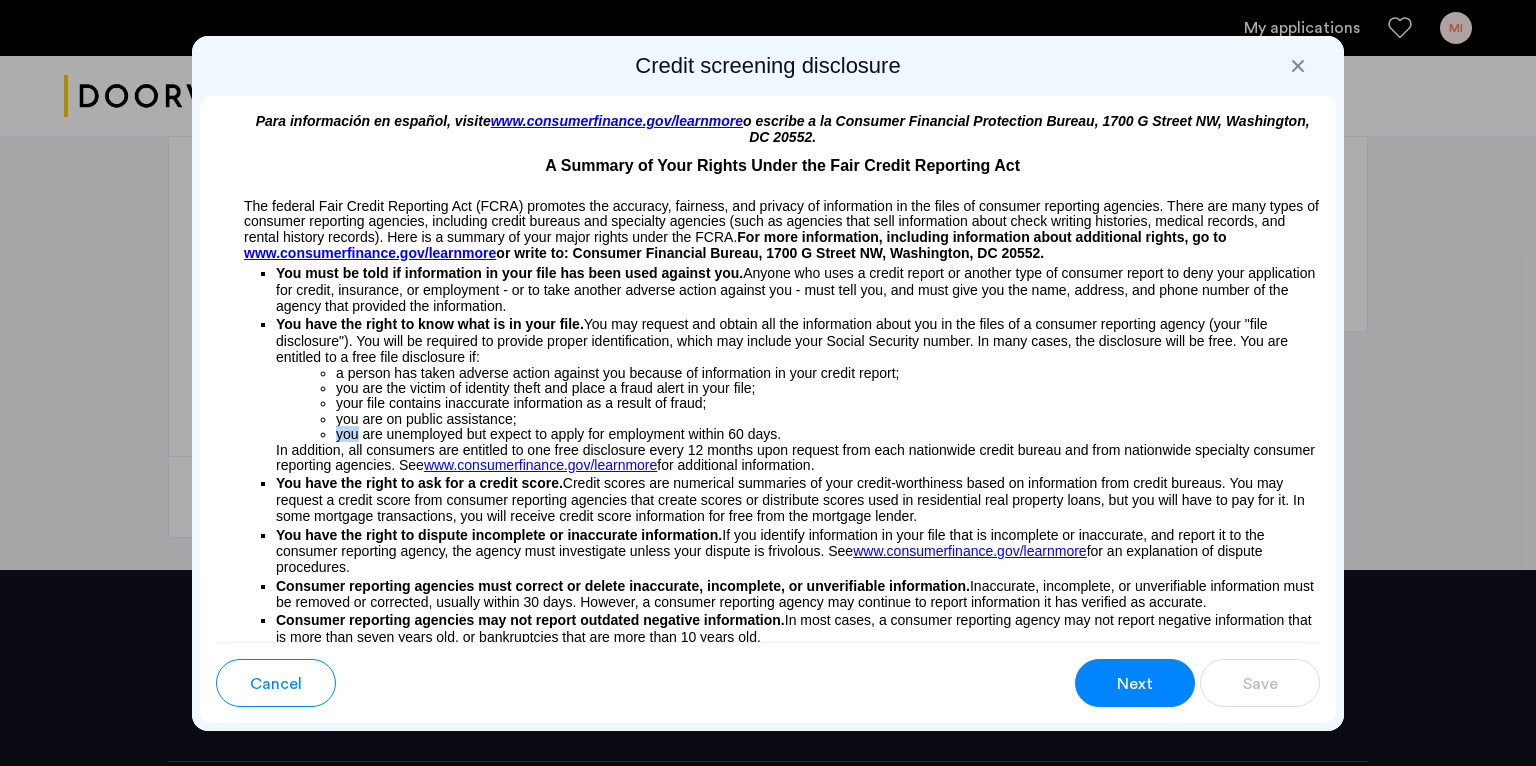 click on "you are unemployed but expect to apply for employment within 60 days." at bounding box center (828, 434) 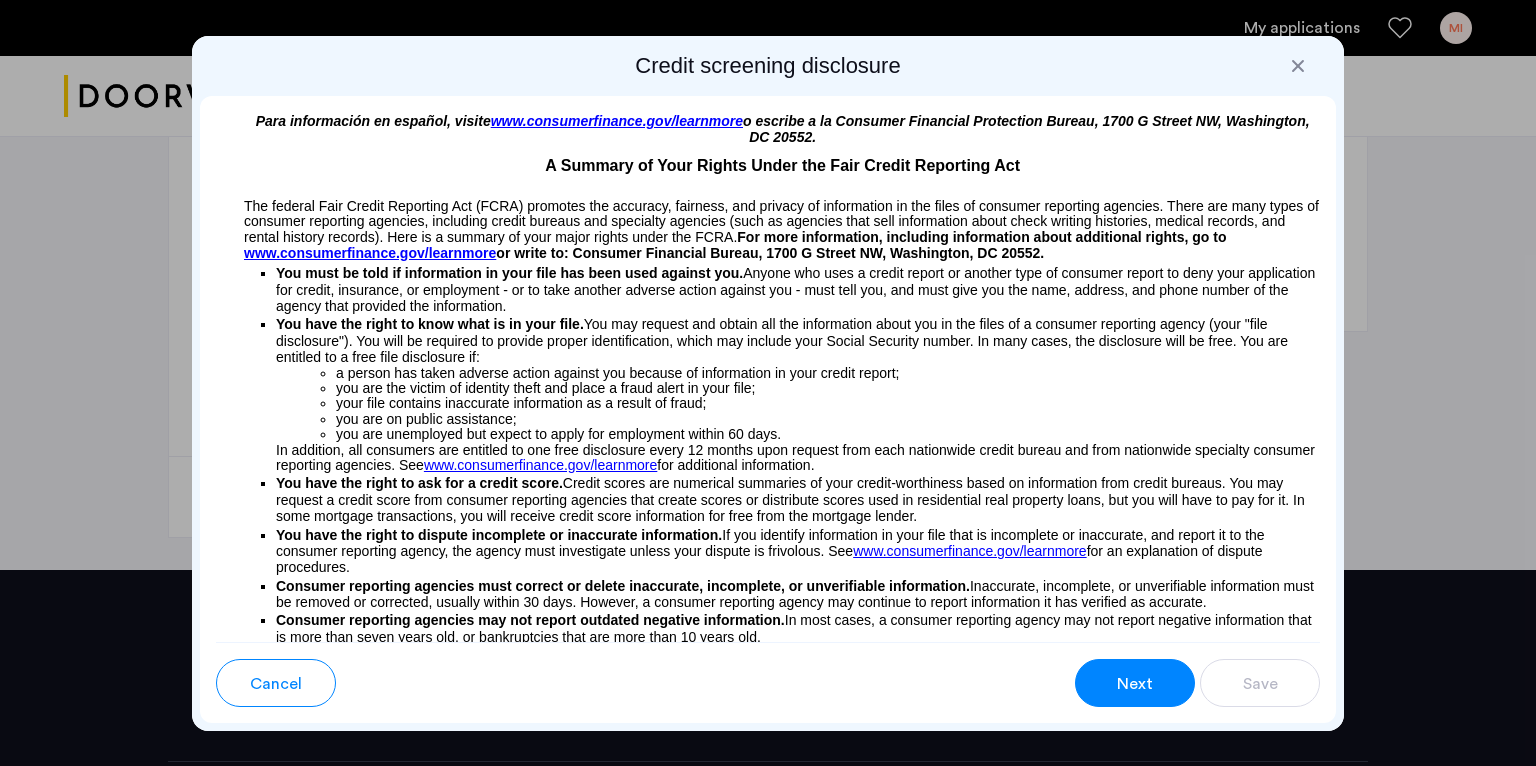 click on "you are unemployed but expect to apply for employment within 60 days." at bounding box center [828, 434] 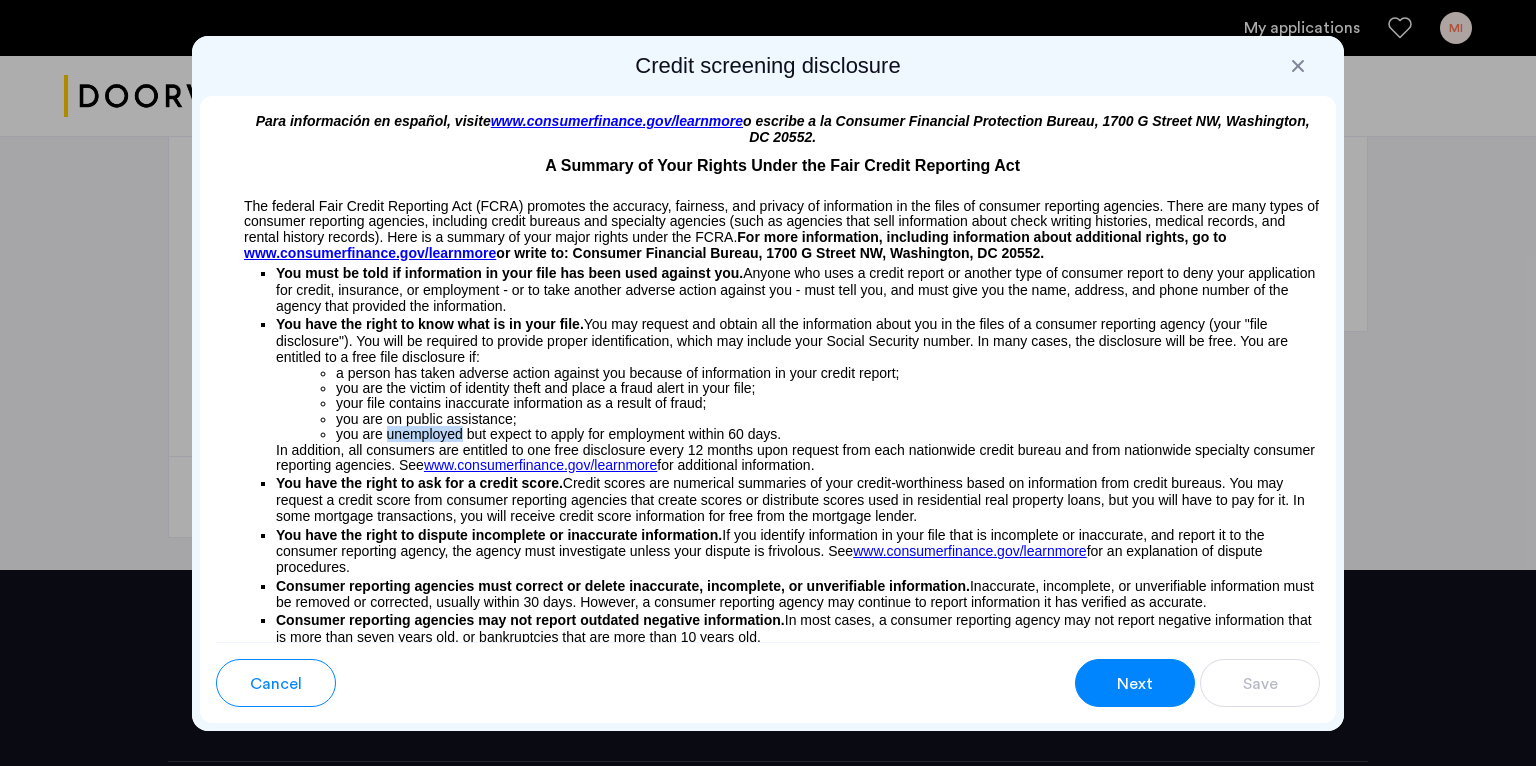 click on "you are on public assistance;" at bounding box center (828, 419) 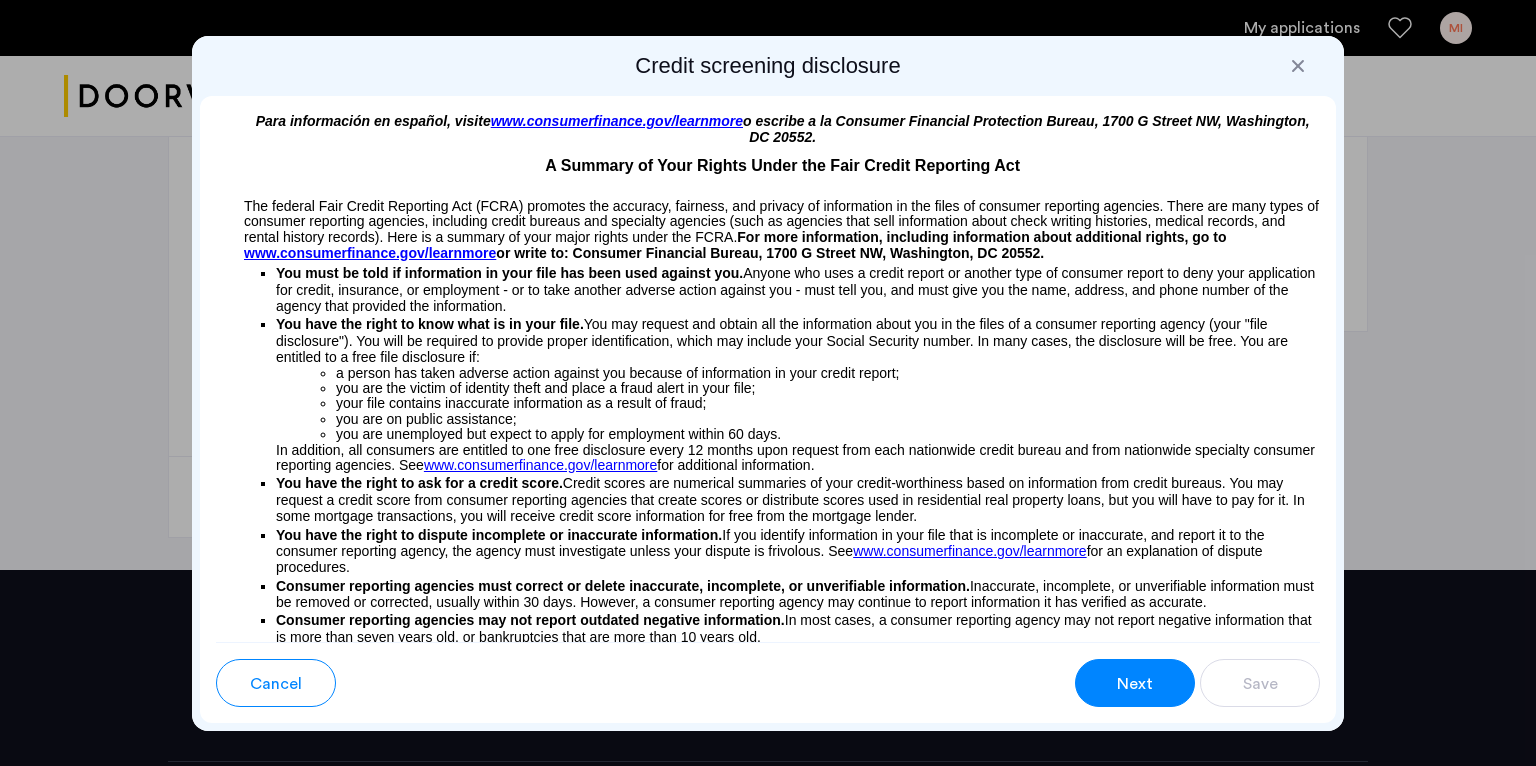 click on "you are on public assistance;" at bounding box center [828, 419] 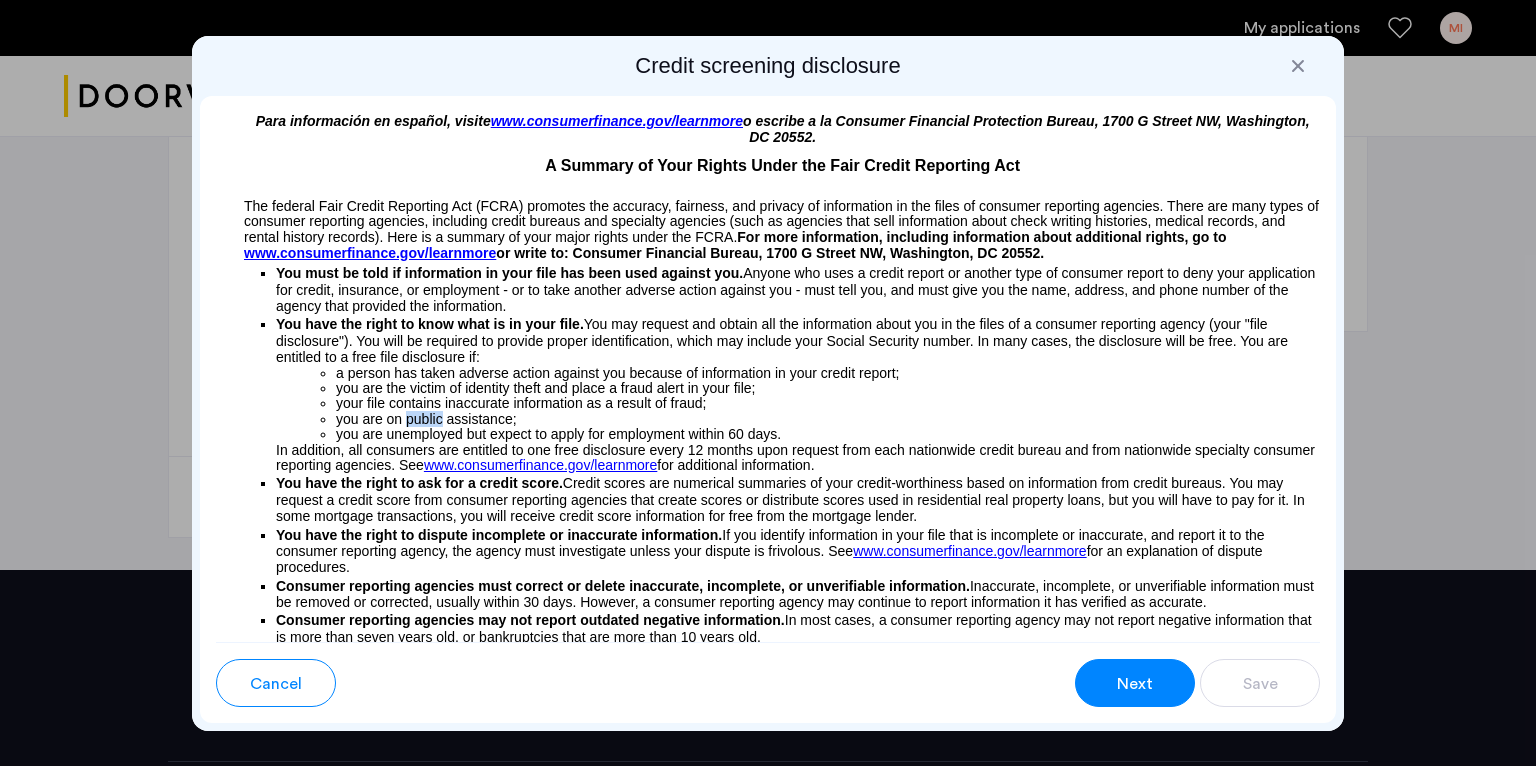 click on "you are on public assistance;" at bounding box center [828, 419] 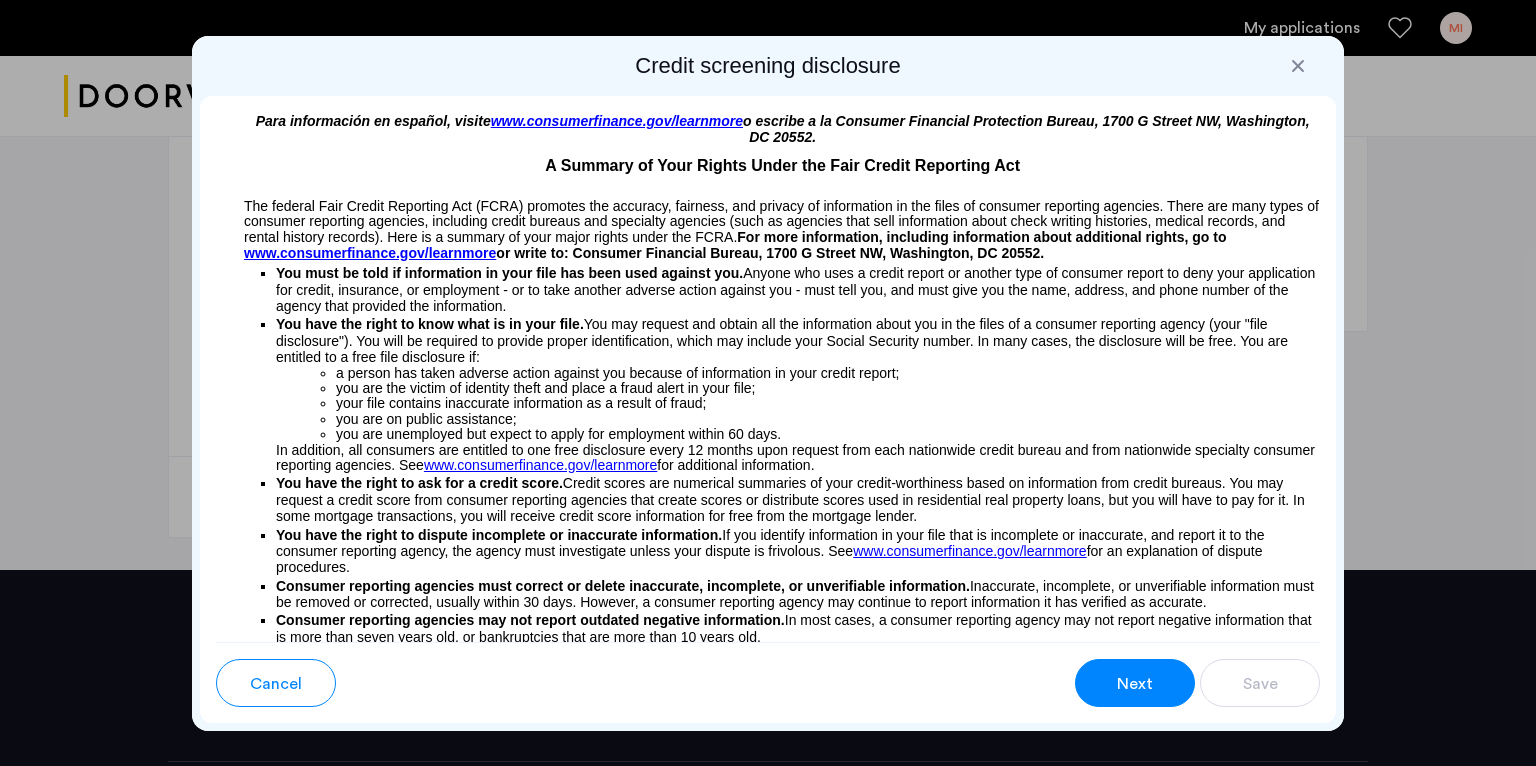 click on "you are on public assistance;" at bounding box center [828, 419] 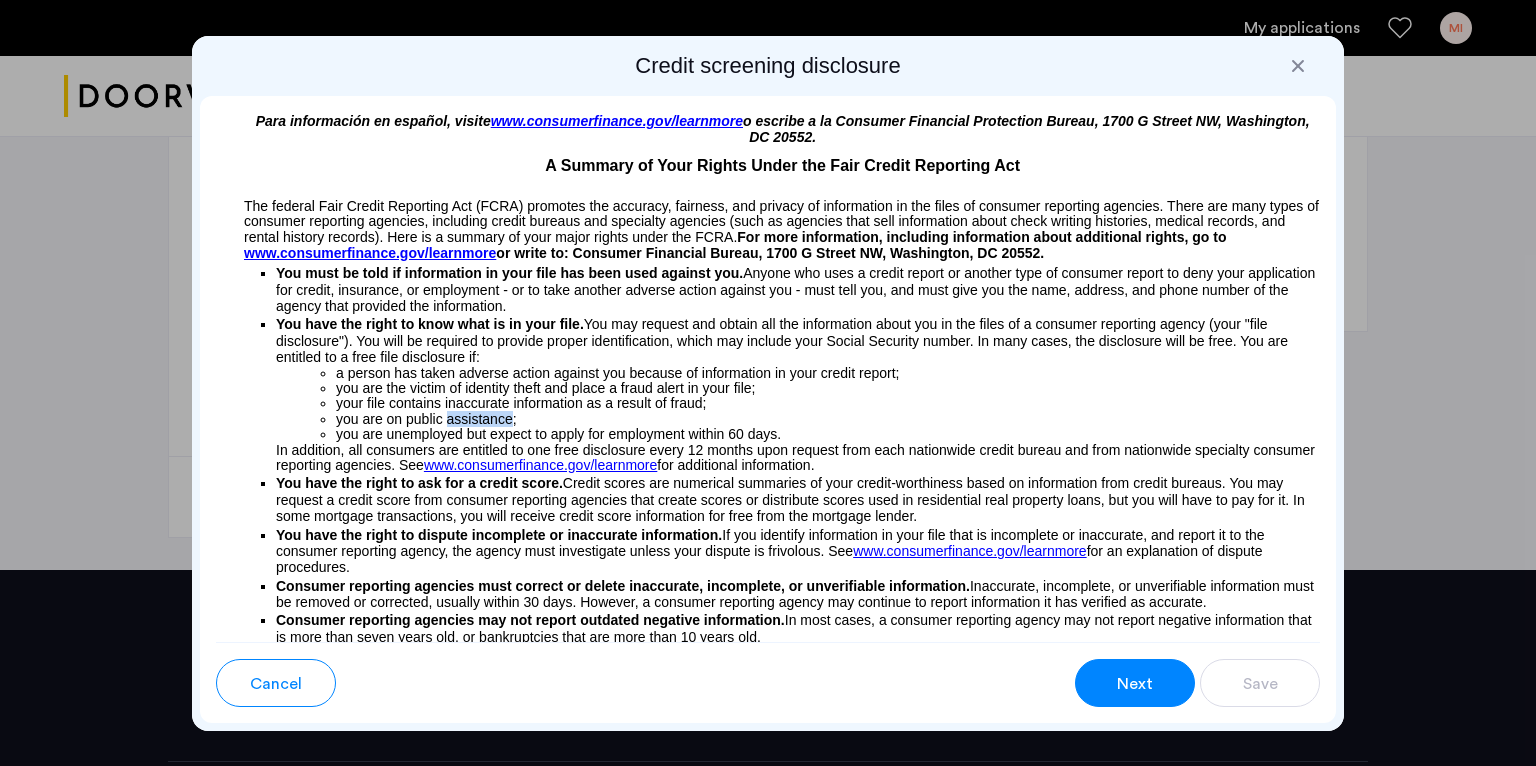 click on "you are on public assistance;" at bounding box center (828, 419) 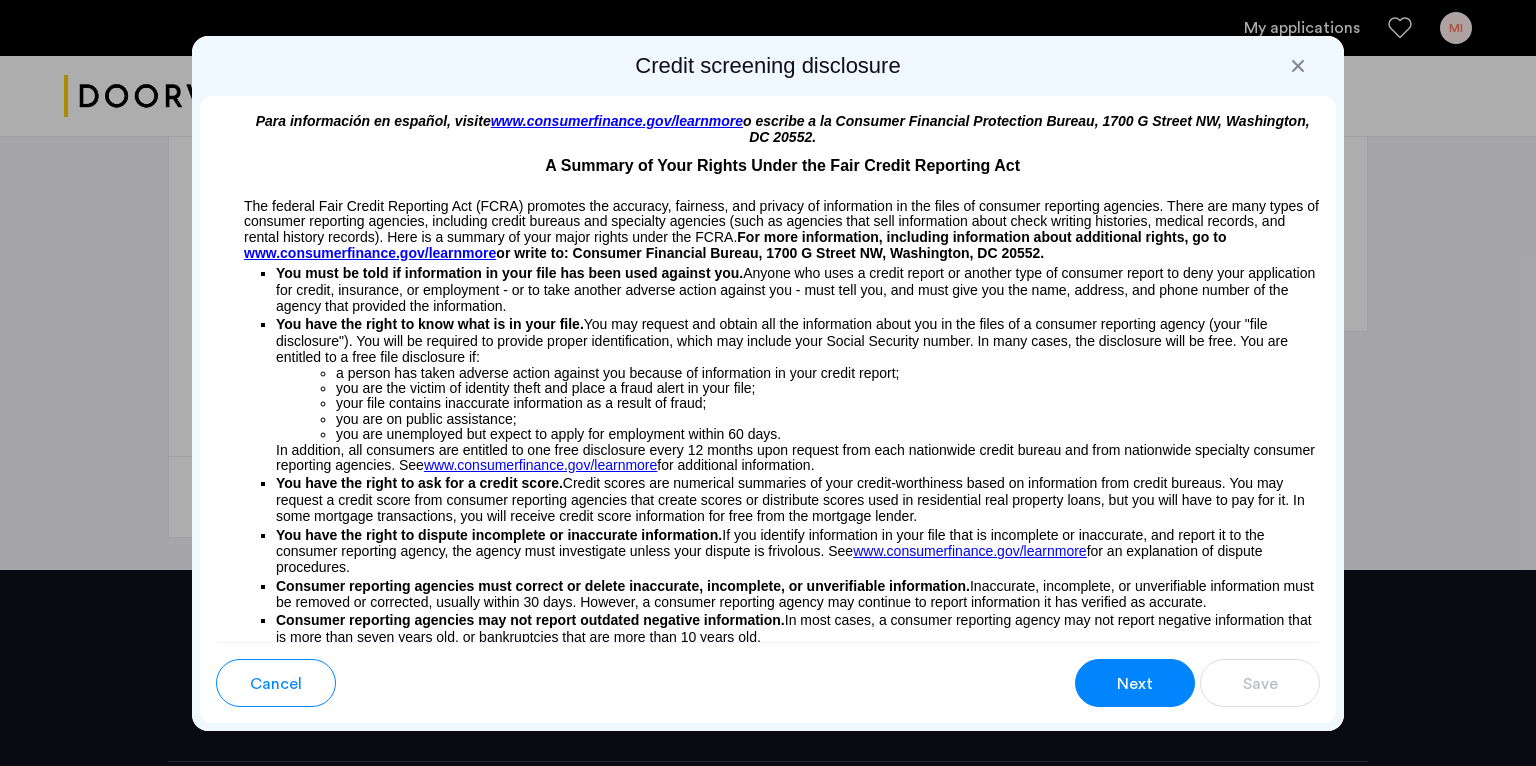 click on "you are on public assistance;" at bounding box center [828, 419] 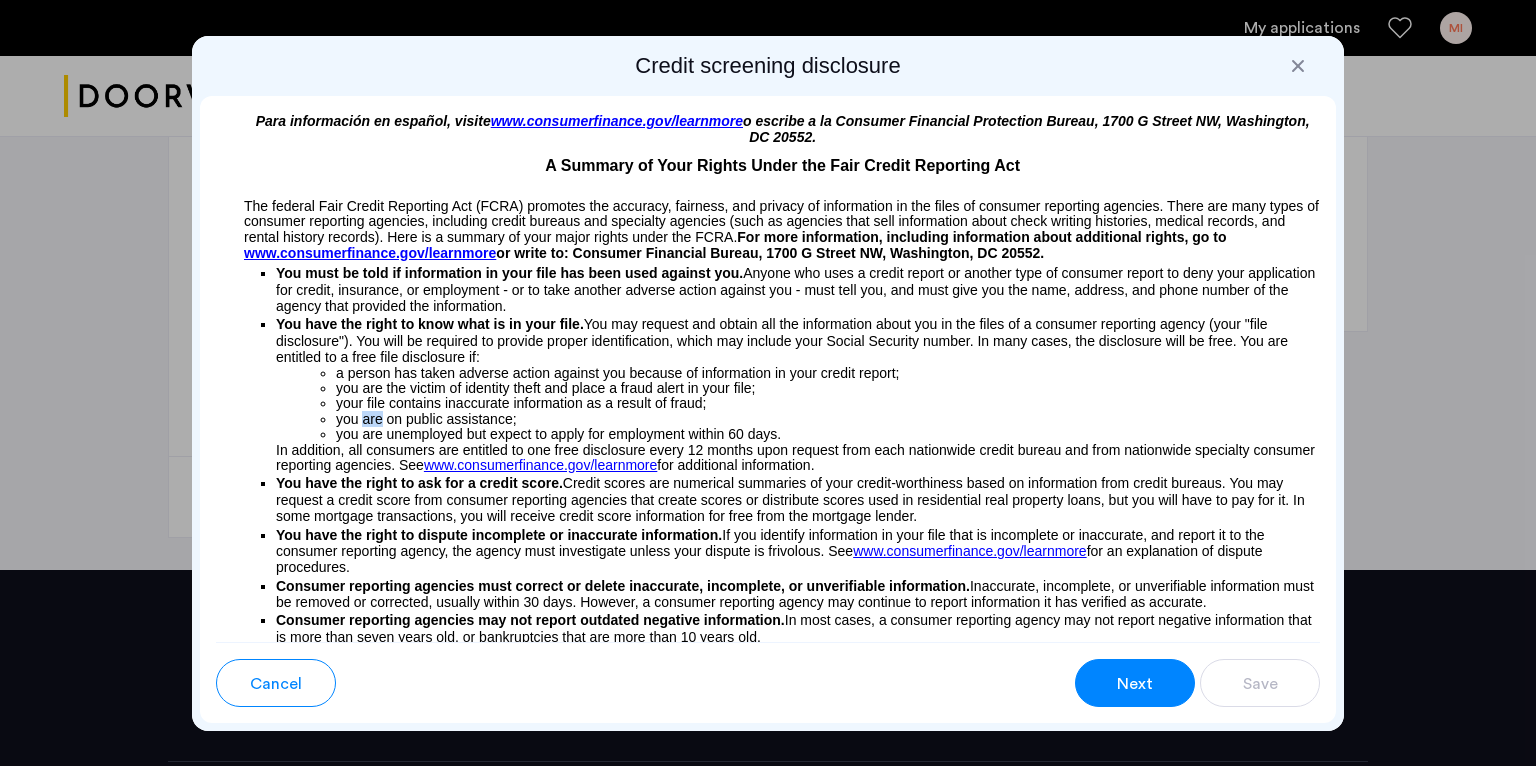 click on "your file contains inaccurate information as a result of fraud;" at bounding box center (828, 403) 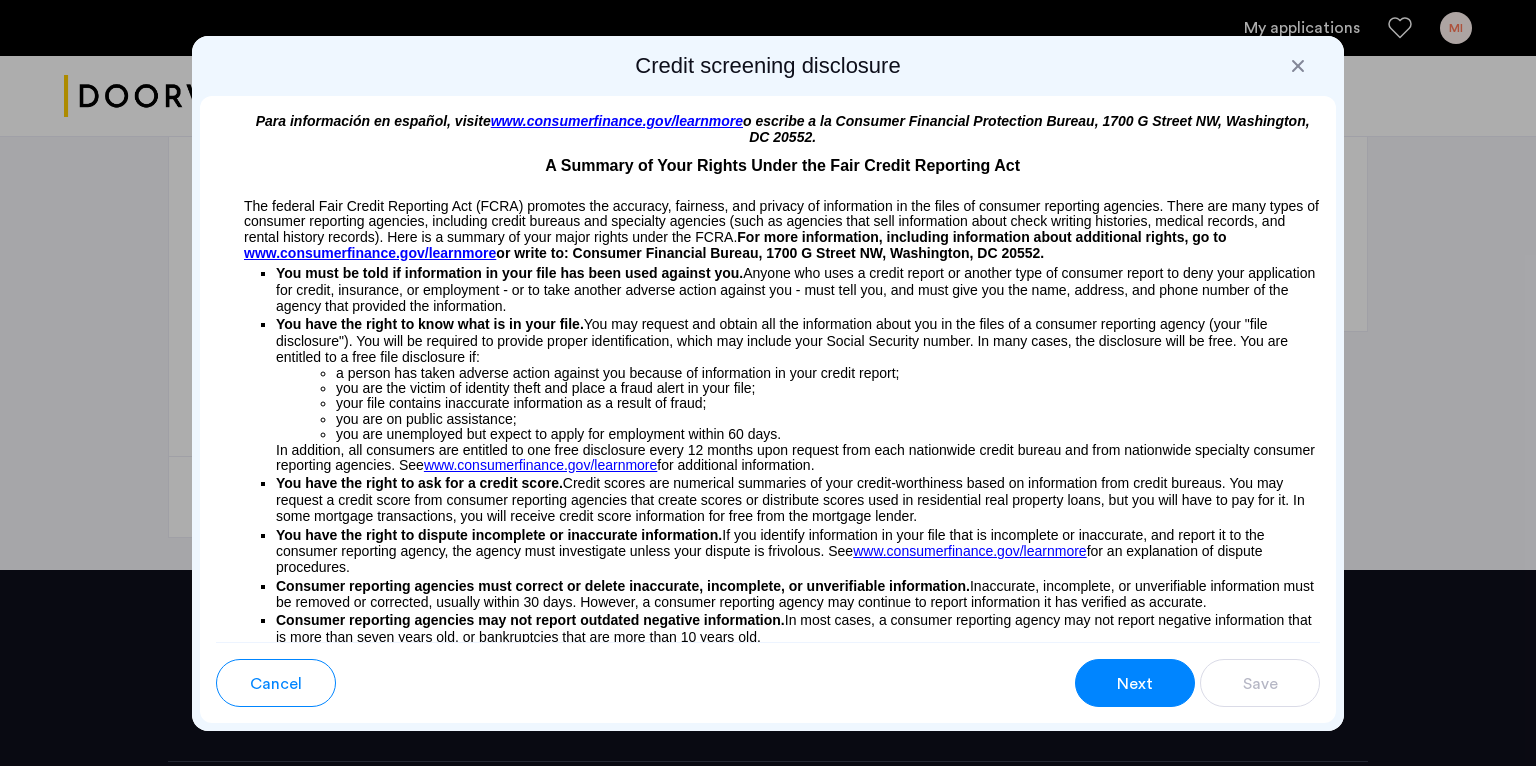 click on "your file contains inaccurate information as a result of fraud;" at bounding box center (828, 403) 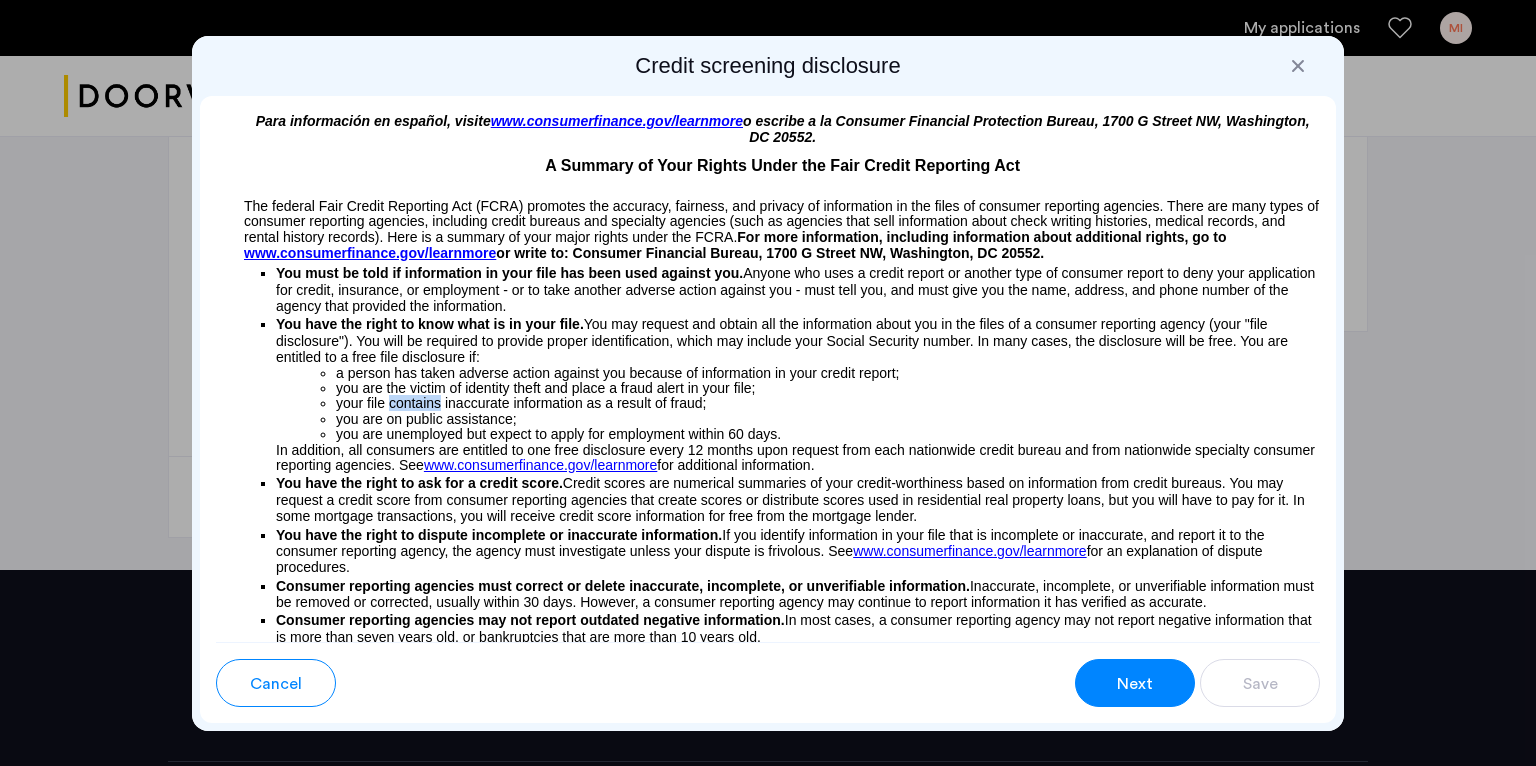 click on "your file contains inaccurate information as a result of fraud;" at bounding box center (828, 403) 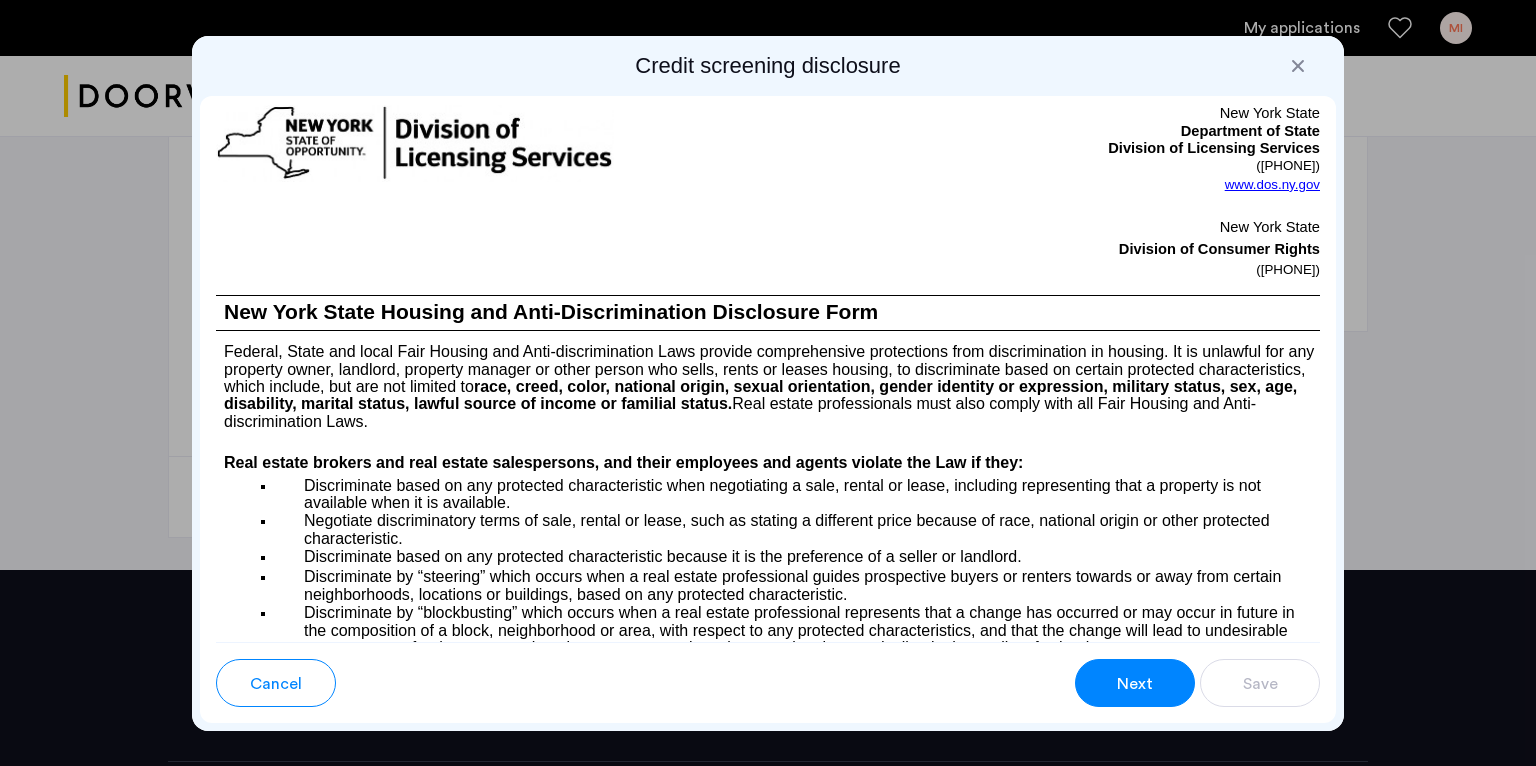 click on "Next" at bounding box center [1135, 683] 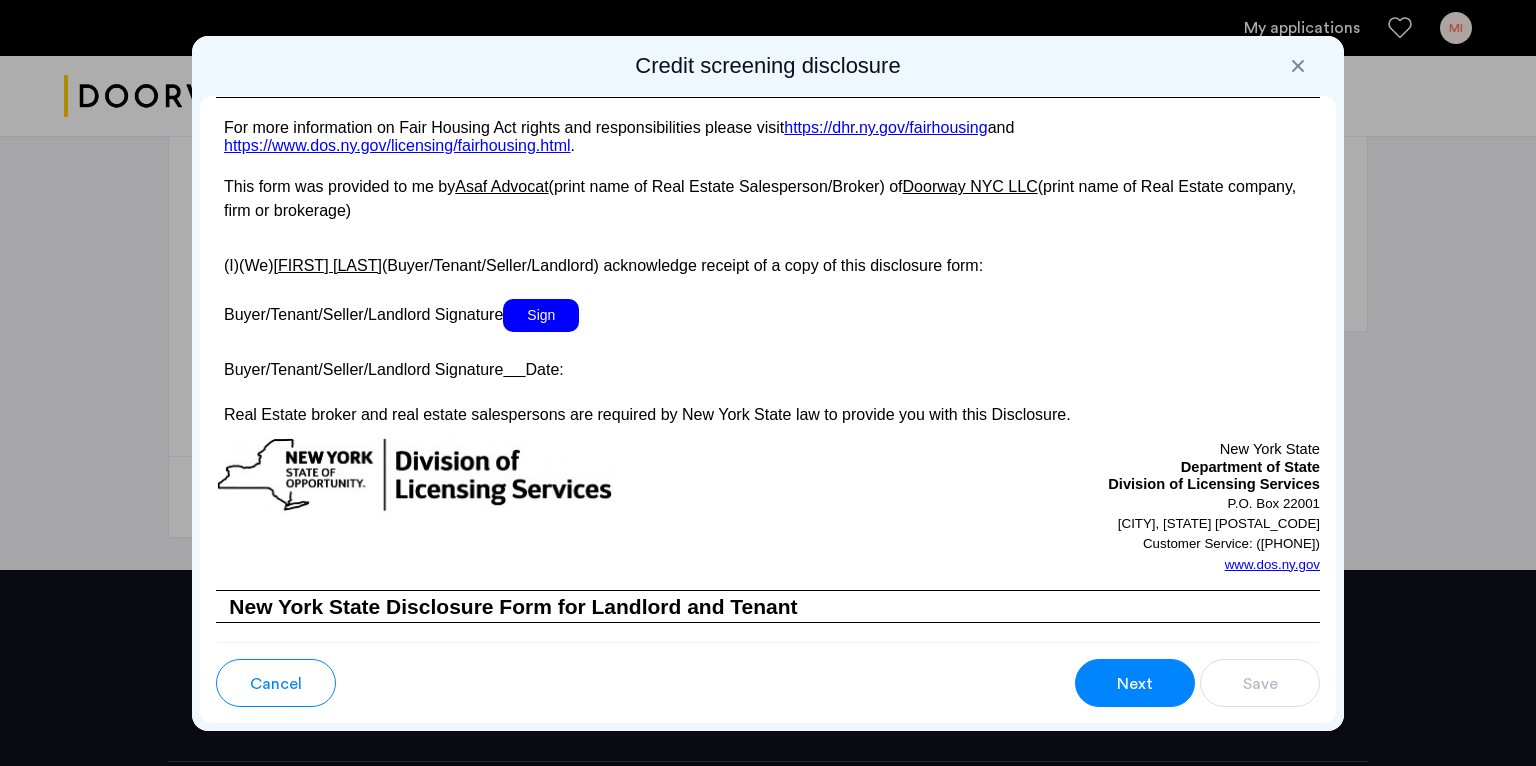 scroll, scrollTop: 3641, scrollLeft: 0, axis: vertical 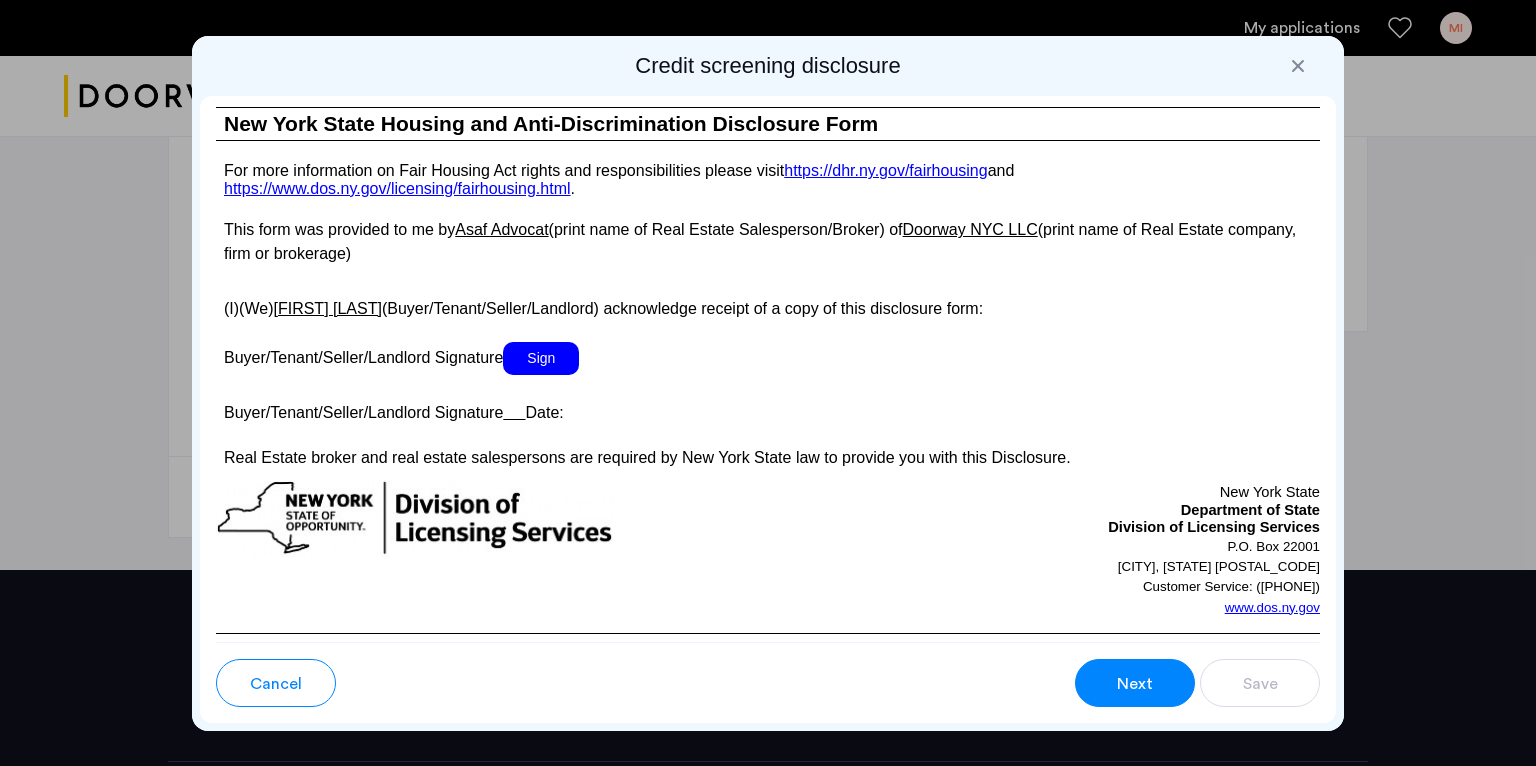 click on "Sign" at bounding box center (541, 358) 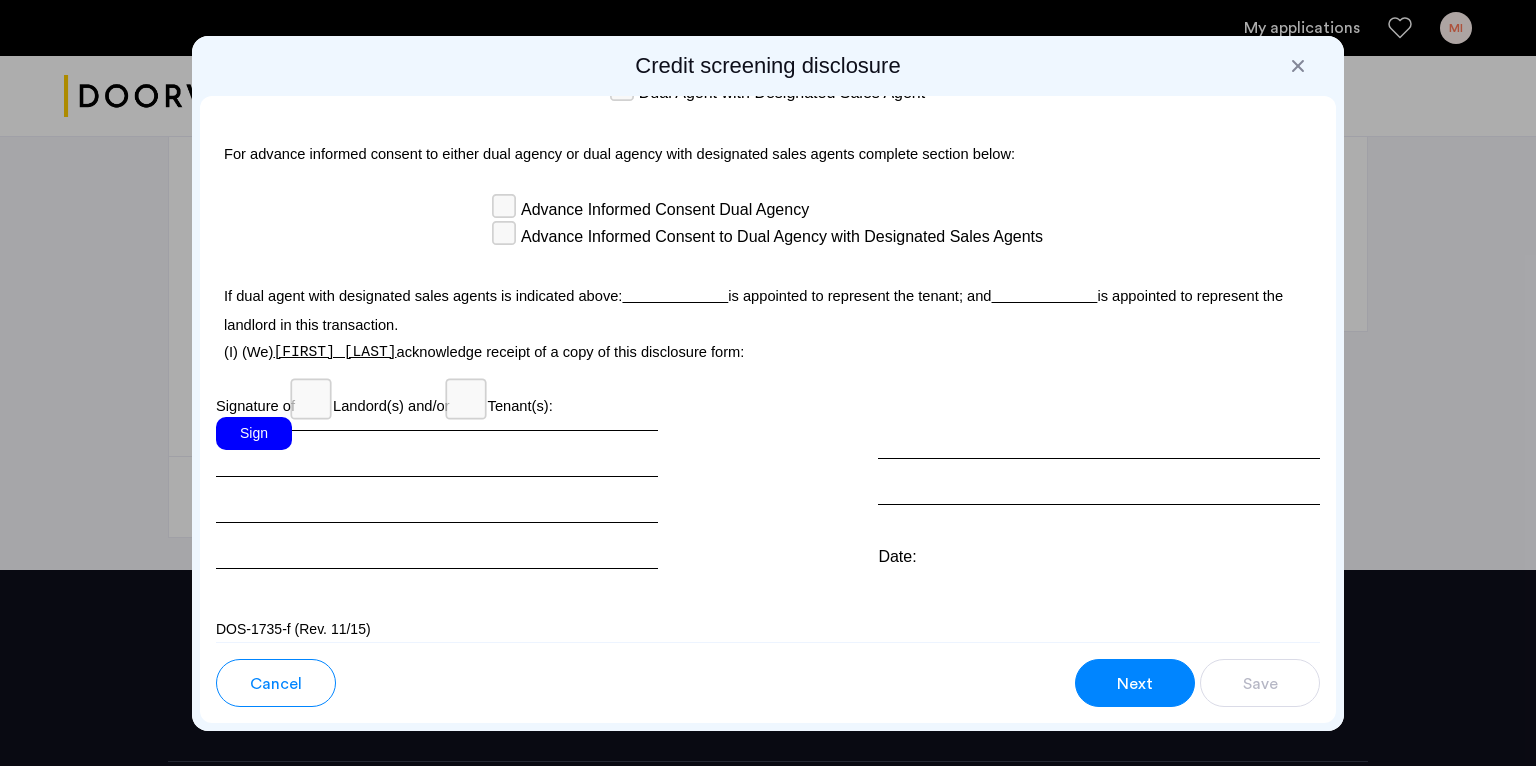 scroll, scrollTop: 5809, scrollLeft: 0, axis: vertical 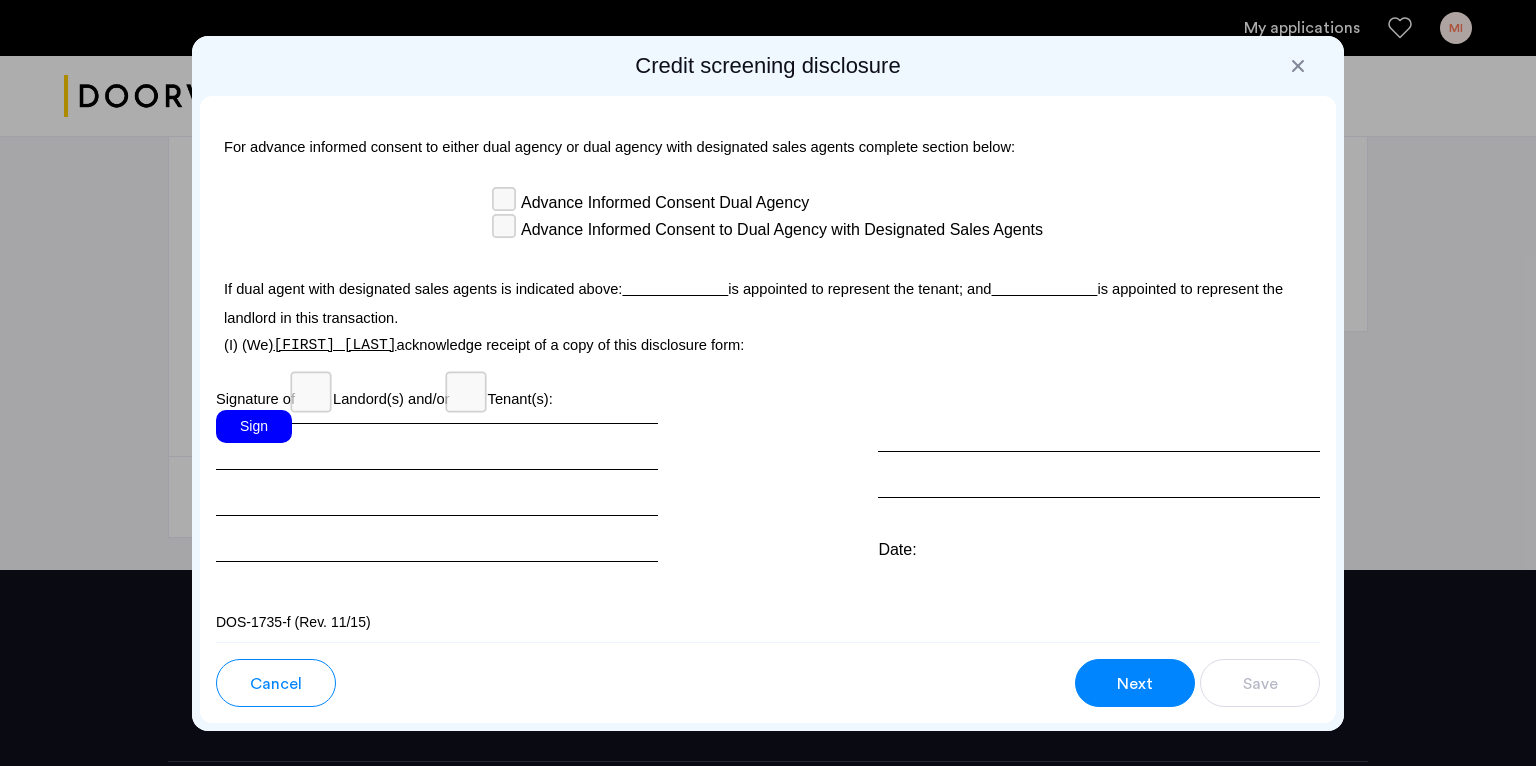 click on "Sign" at bounding box center [254, 426] 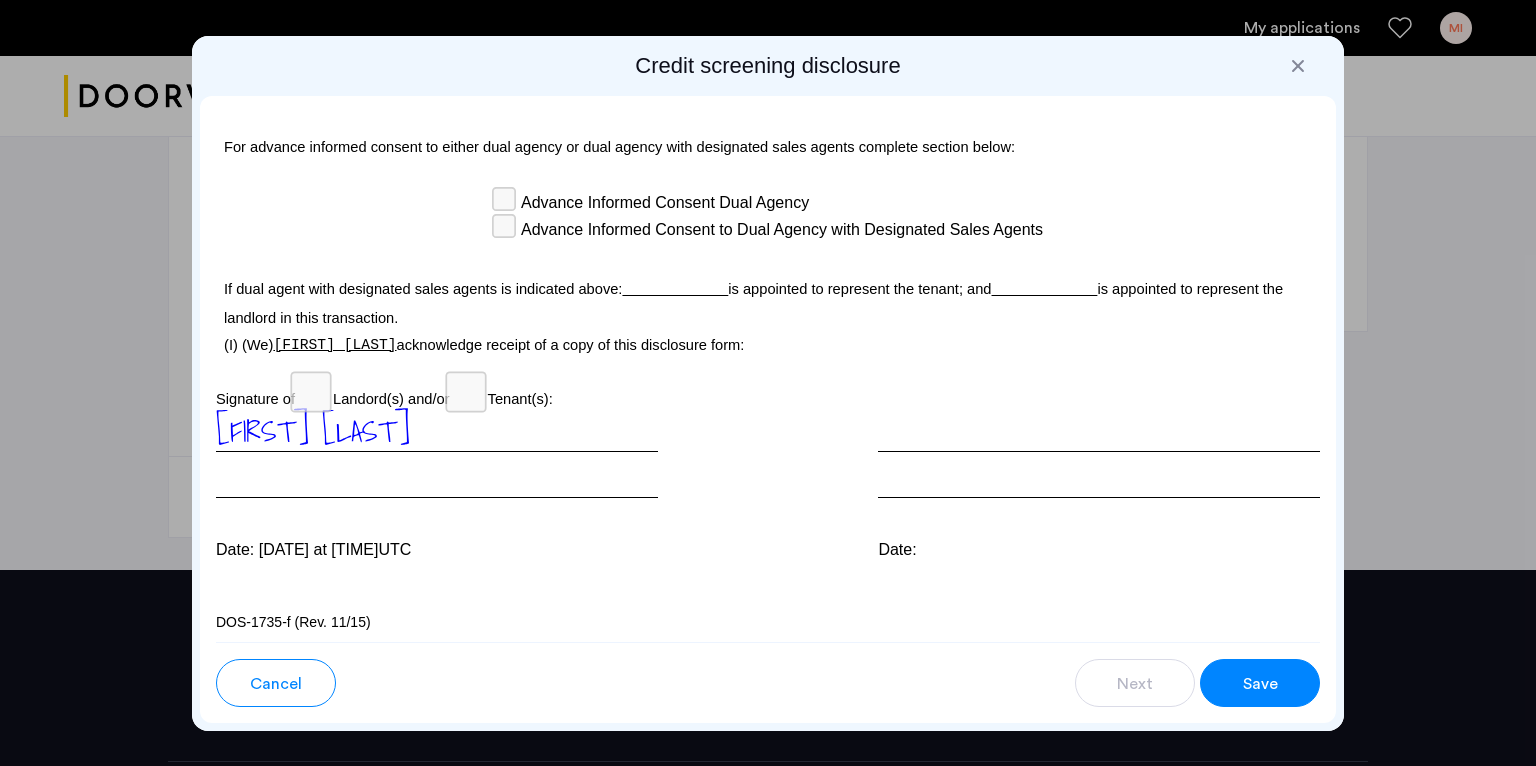 click at bounding box center [1099, 454] 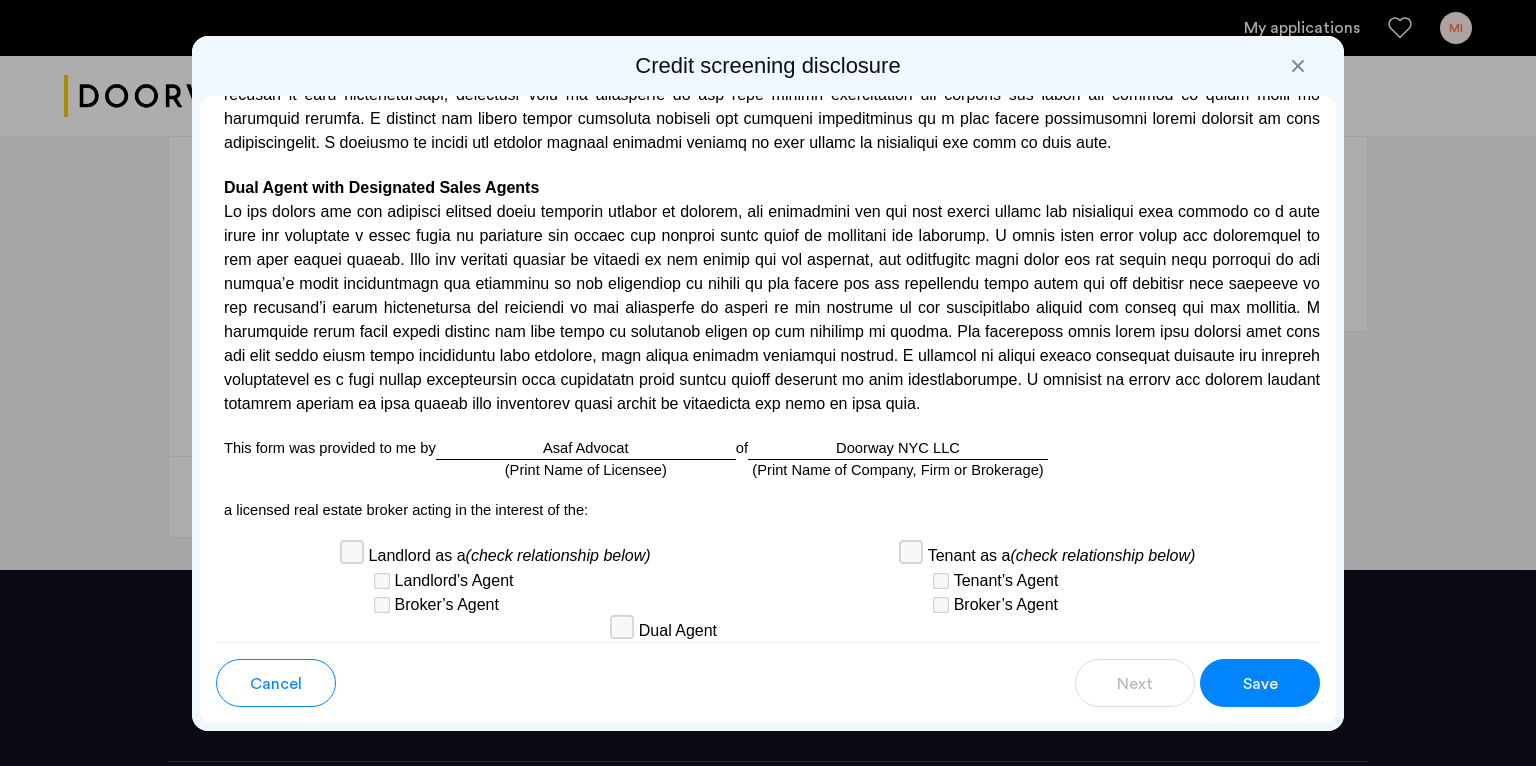 scroll, scrollTop: 5207, scrollLeft: 0, axis: vertical 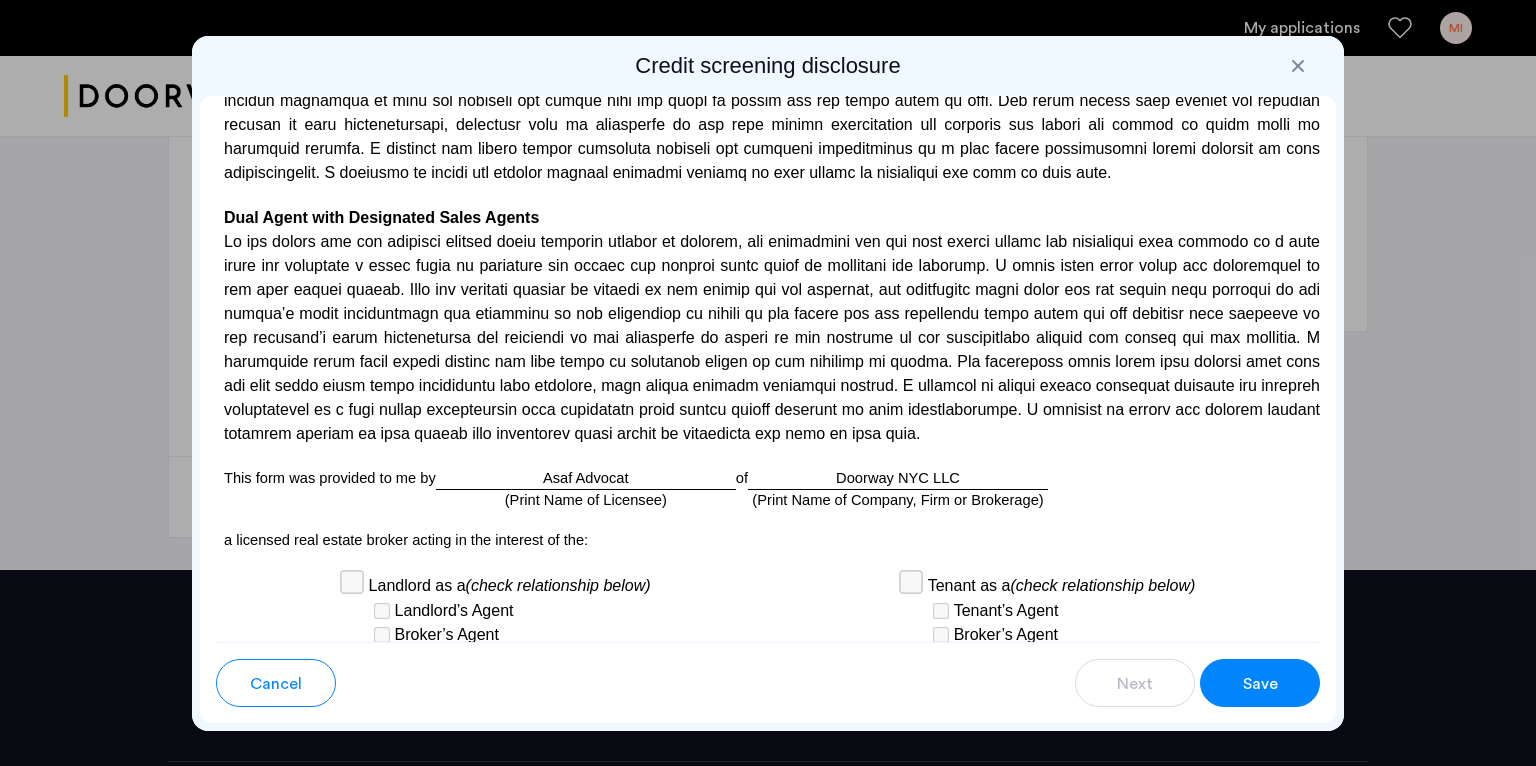 click on "[FIRST] [LAST]  (Print Name of Licensee)" at bounding box center [586, 478] 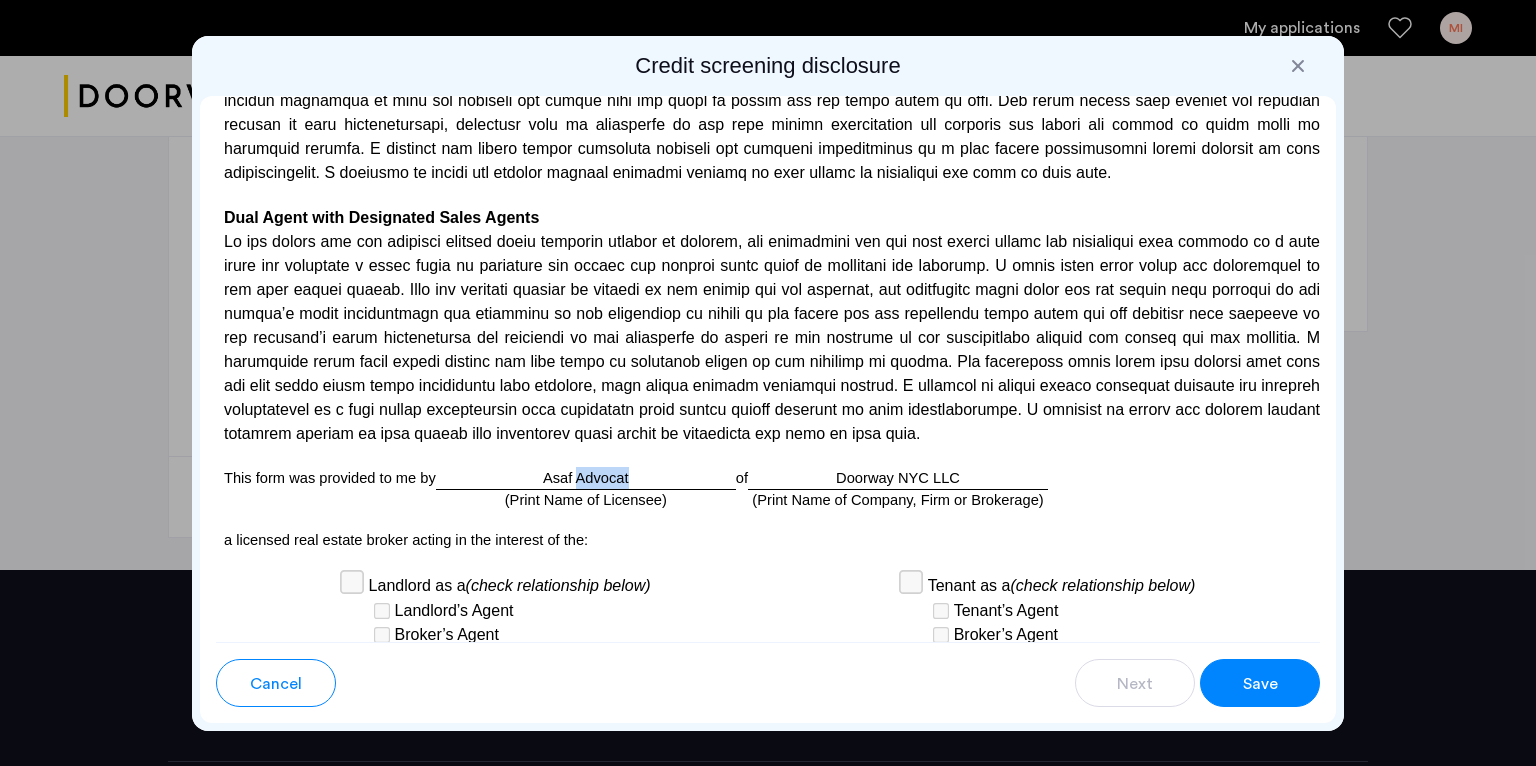 click on "[FIRST] [LAST]  (Print Name of Licensee)" at bounding box center (586, 478) 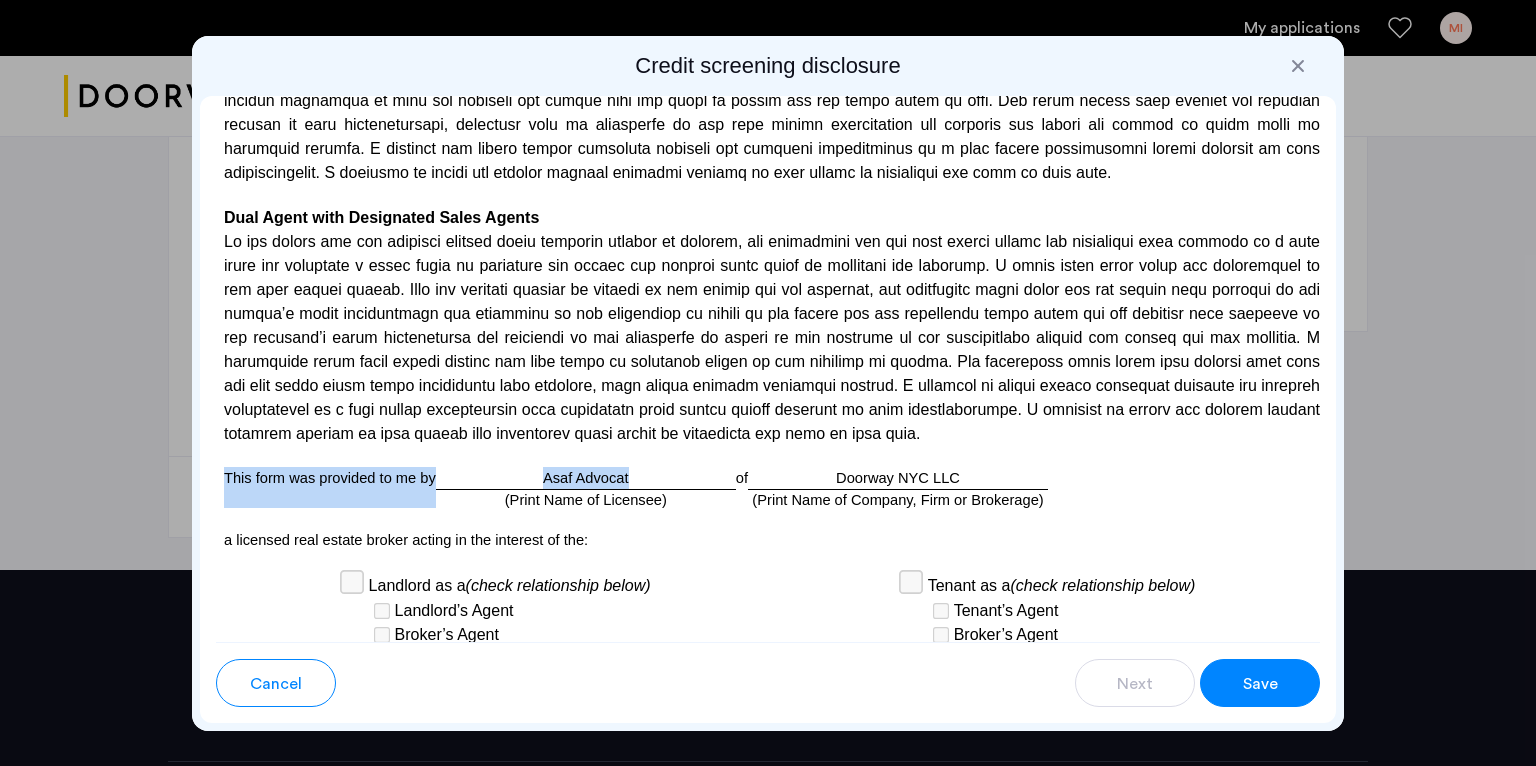 click on "a licensed real estate broker acting in the interest of the:" at bounding box center (768, 540) 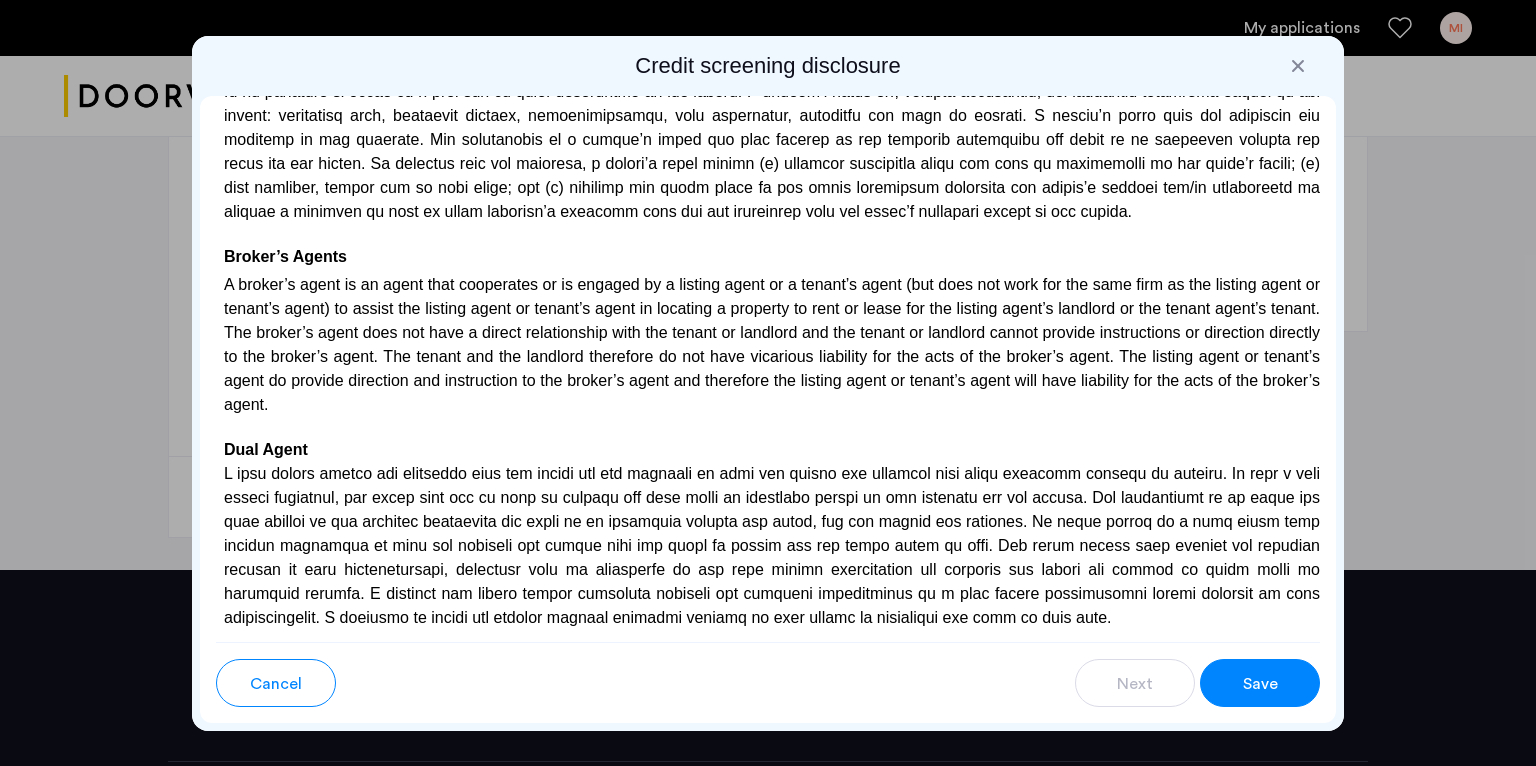scroll, scrollTop: 5157, scrollLeft: 0, axis: vertical 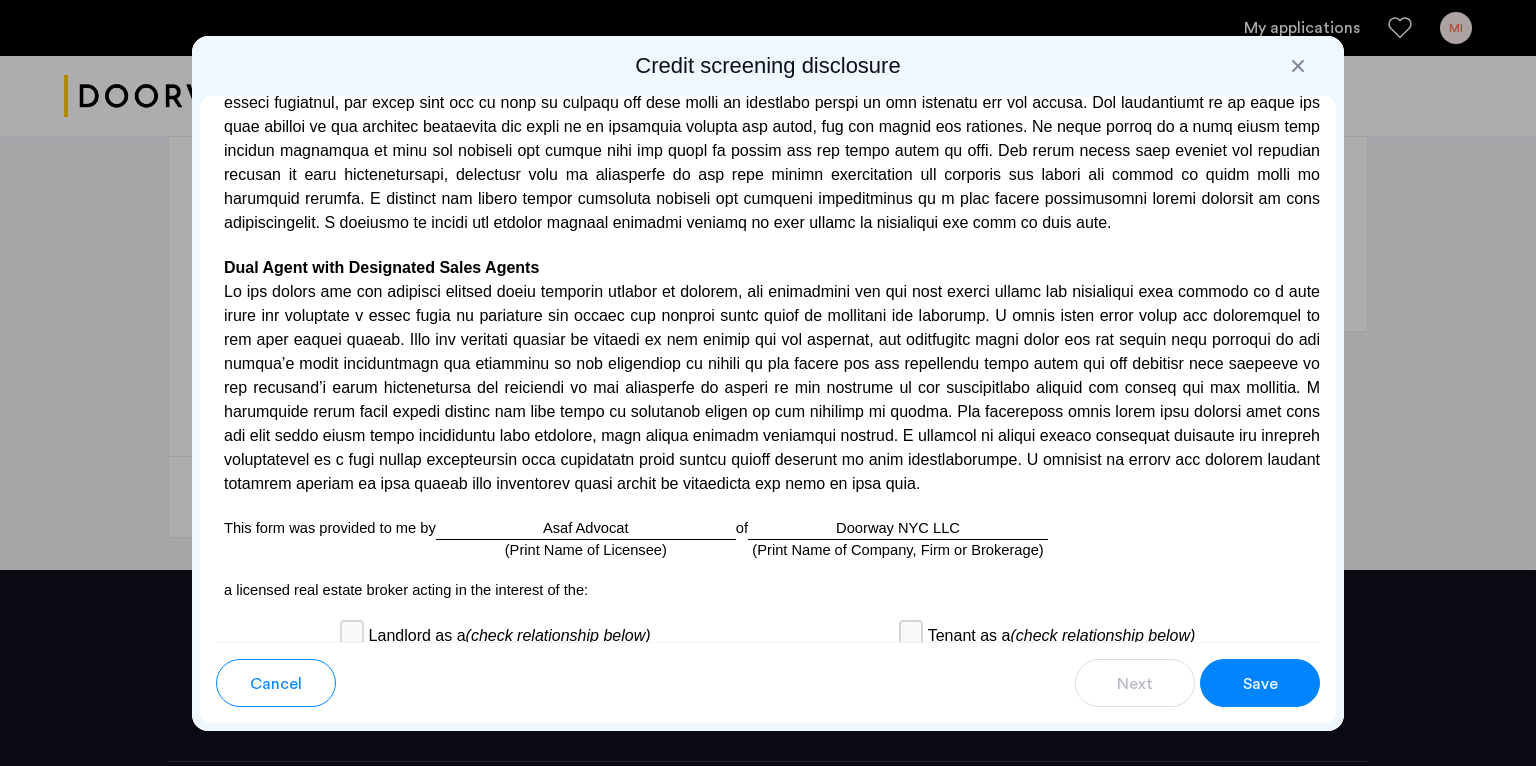 click on "Save" at bounding box center [1260, 684] 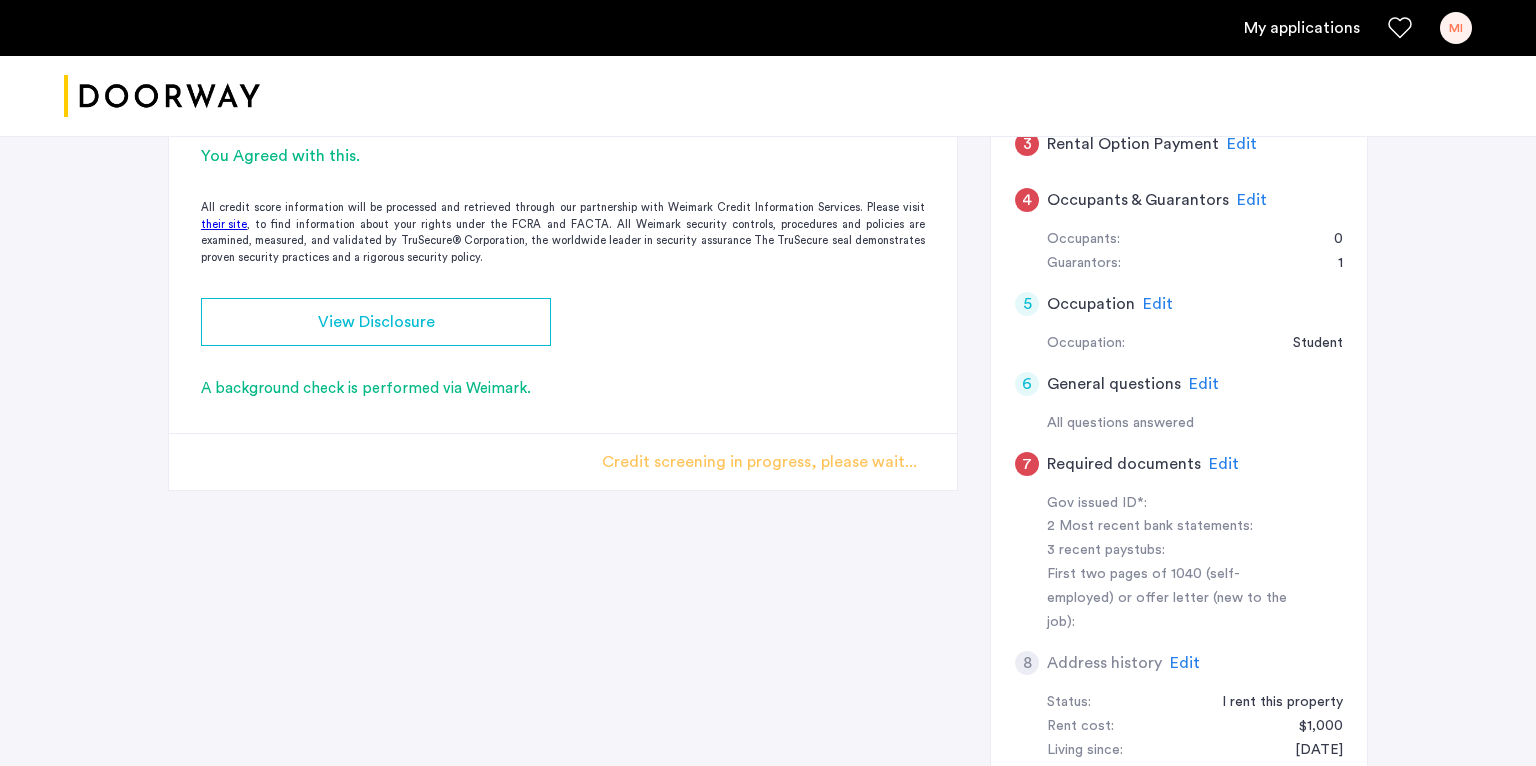 scroll, scrollTop: 581, scrollLeft: 0, axis: vertical 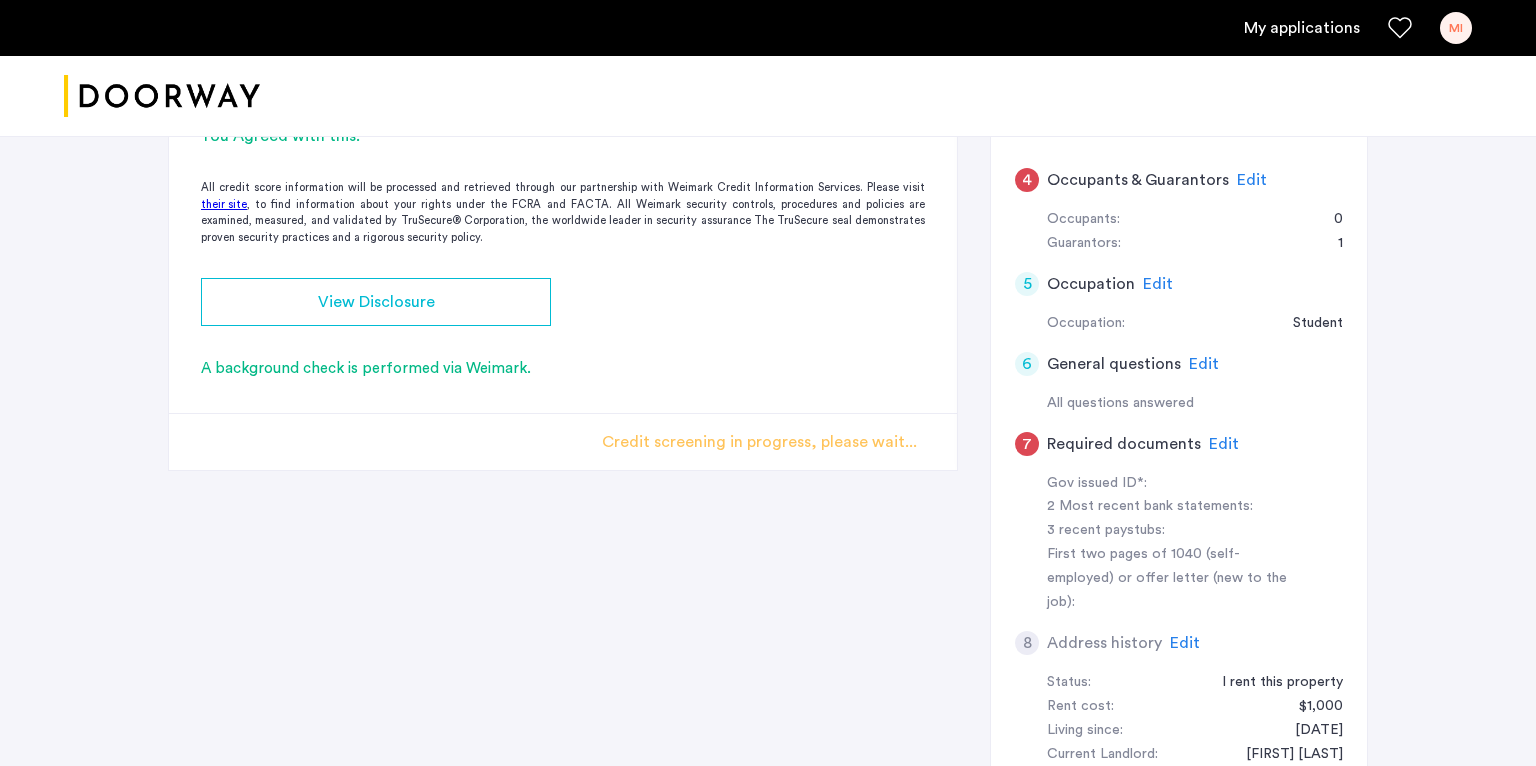 click on "Edit" 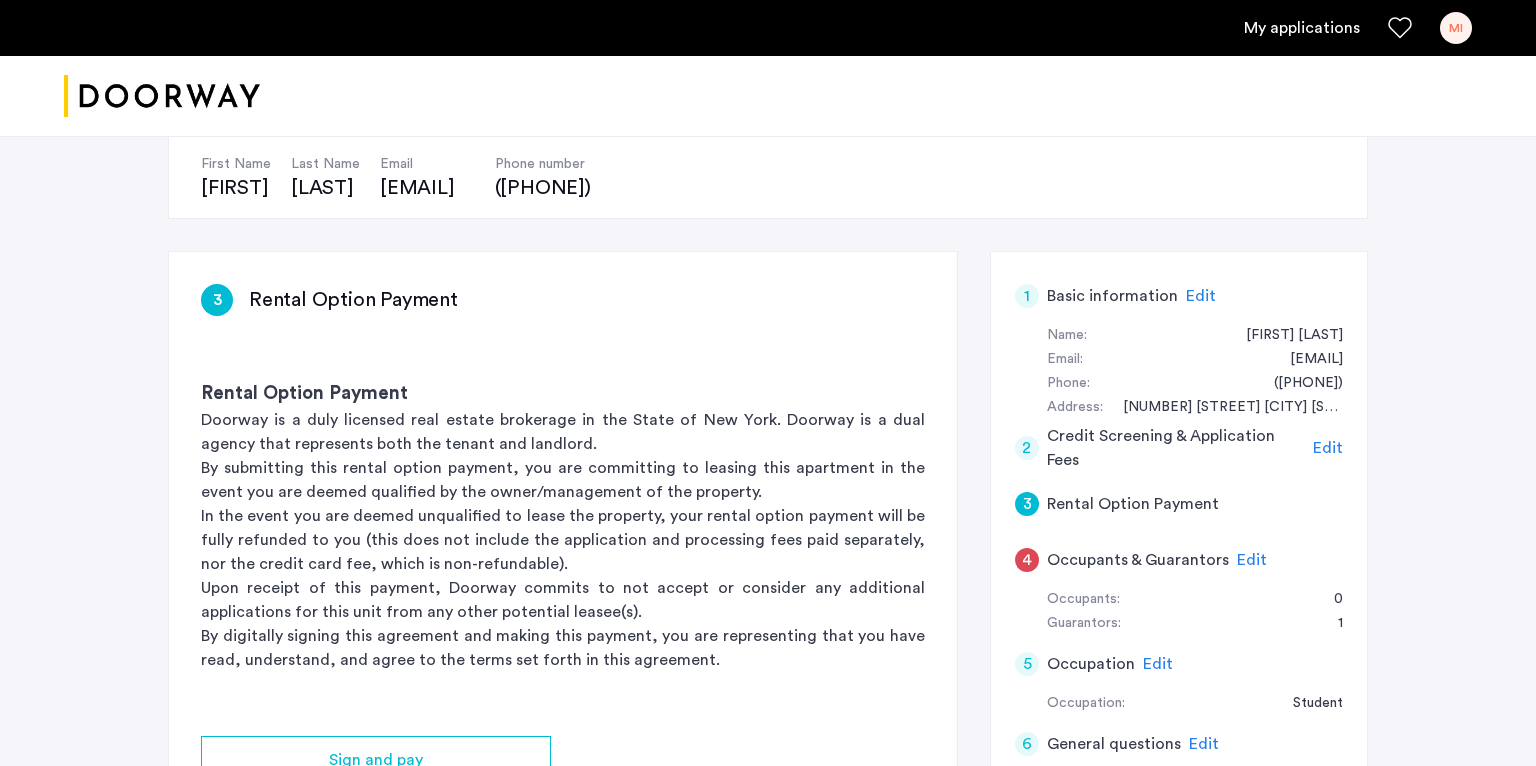 scroll, scrollTop: 202, scrollLeft: 0, axis: vertical 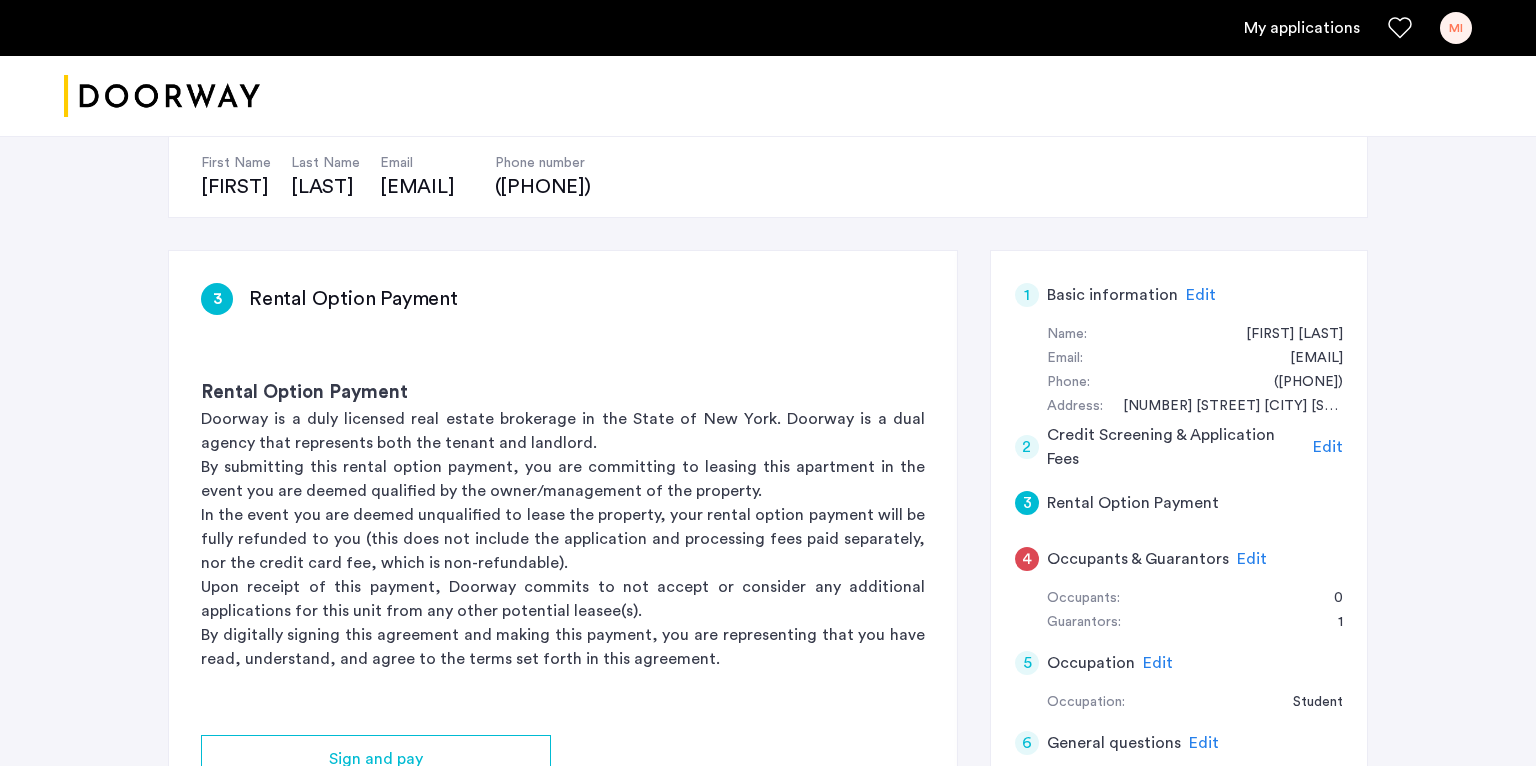click on "Edit" 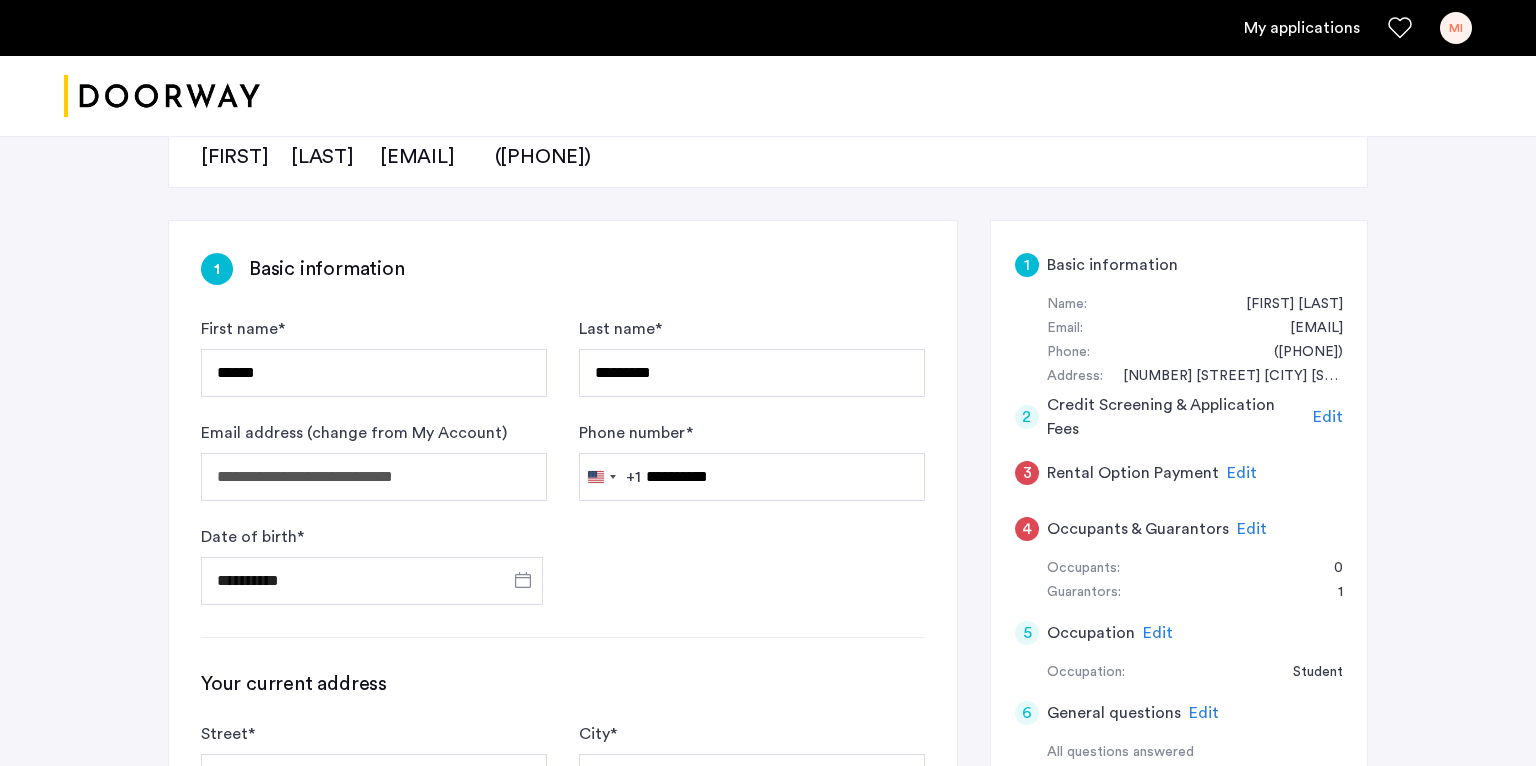 scroll, scrollTop: 239, scrollLeft: 0, axis: vertical 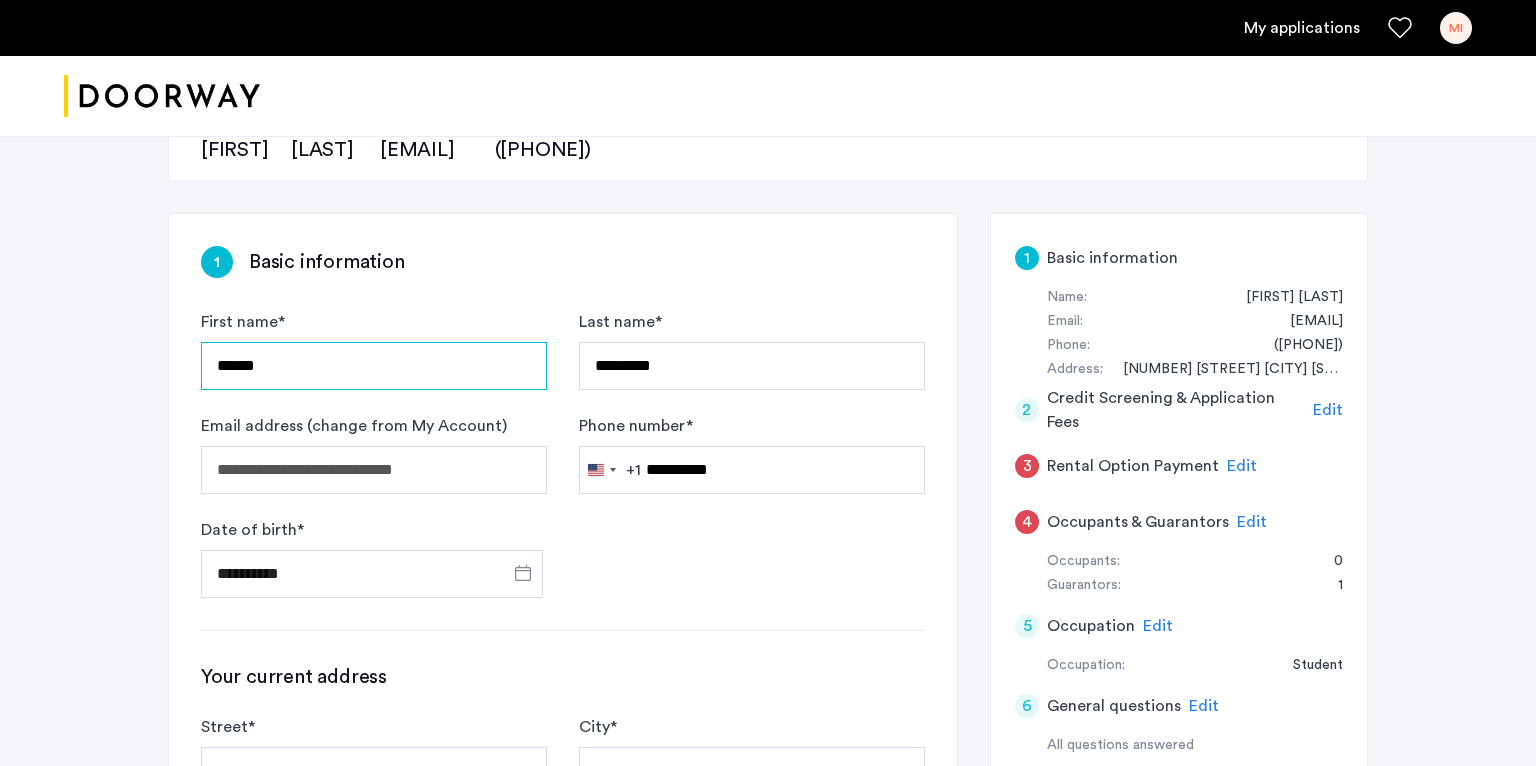 click on "******" at bounding box center [374, 366] 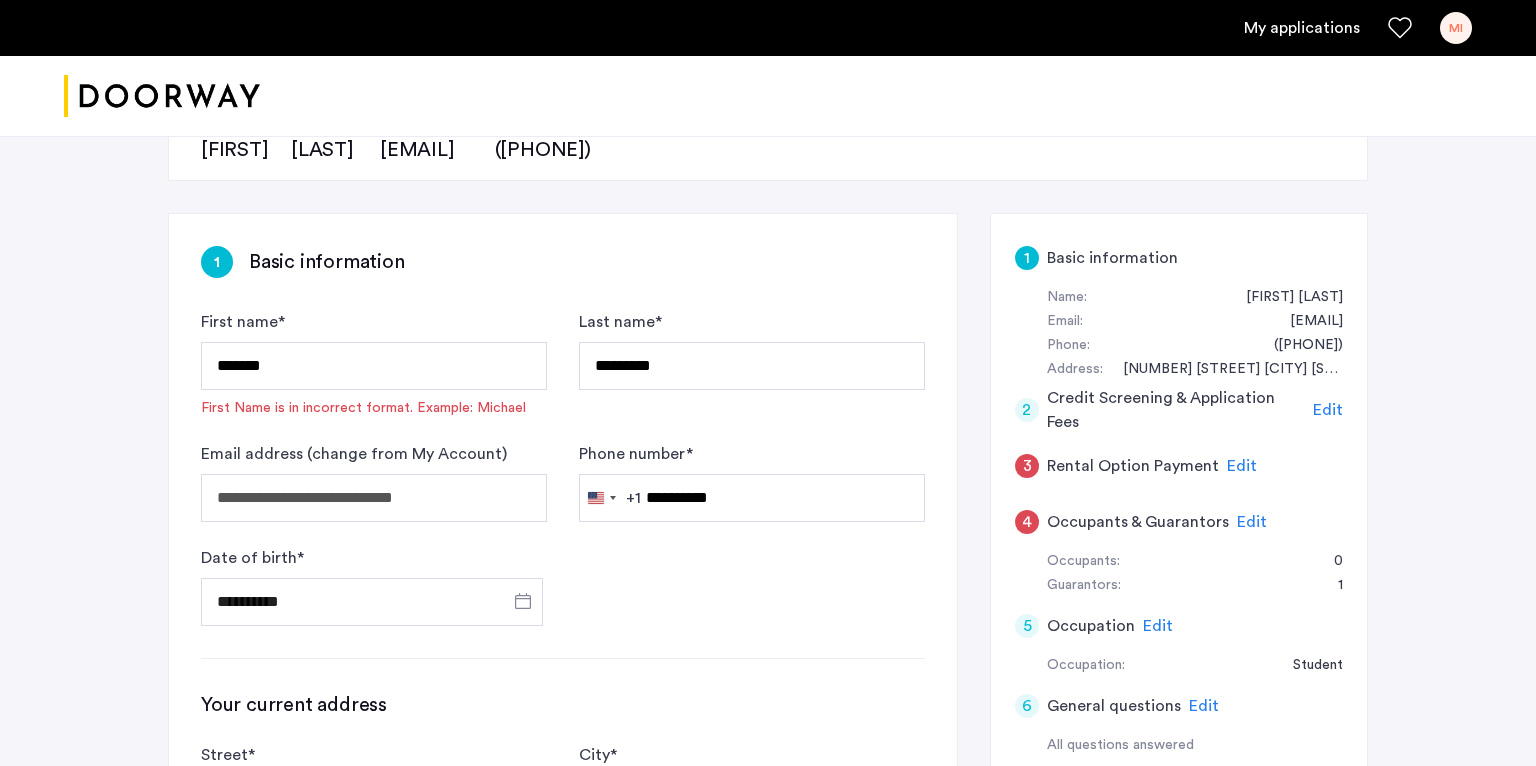 click on "**********" 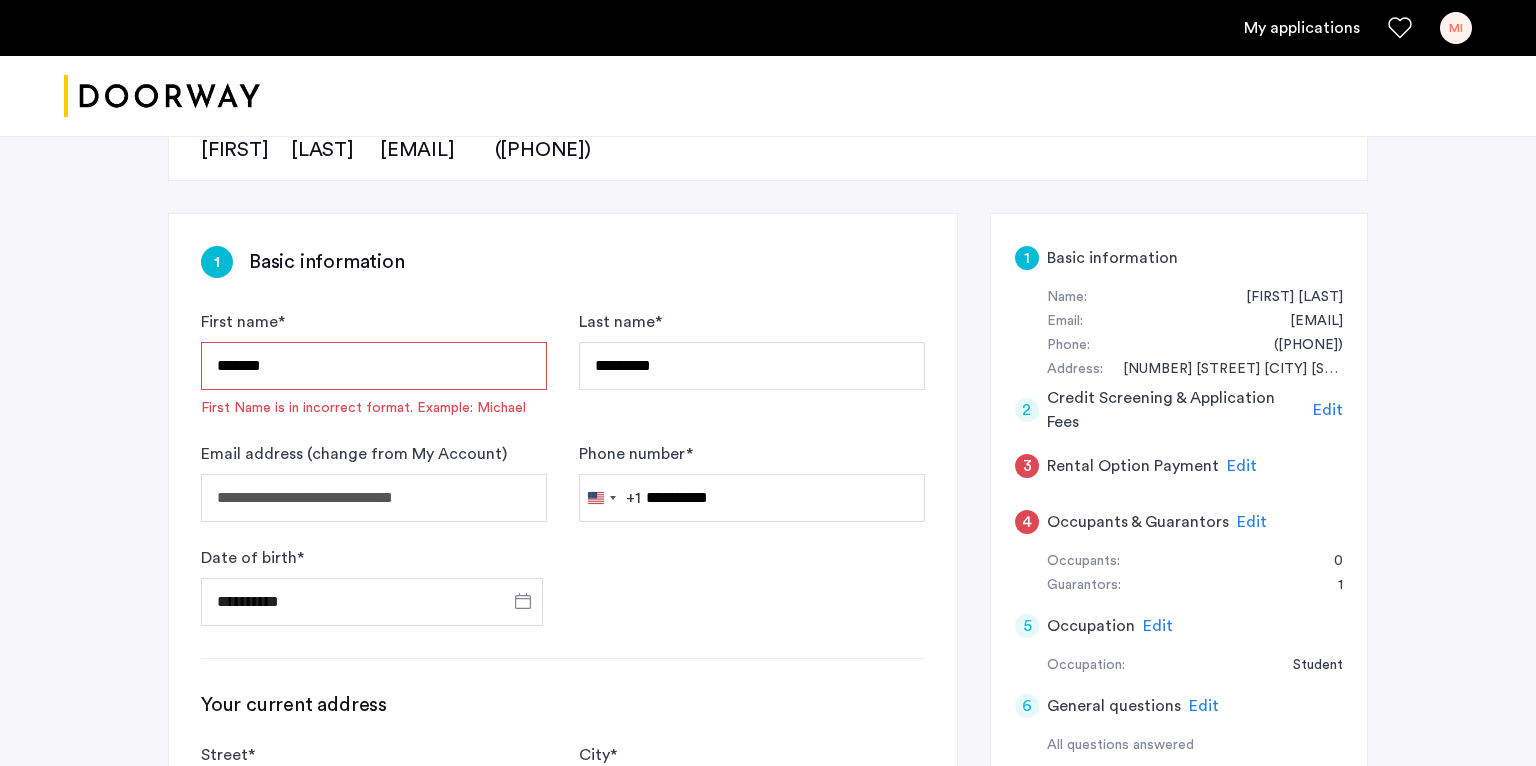 click on "******" at bounding box center [374, 366] 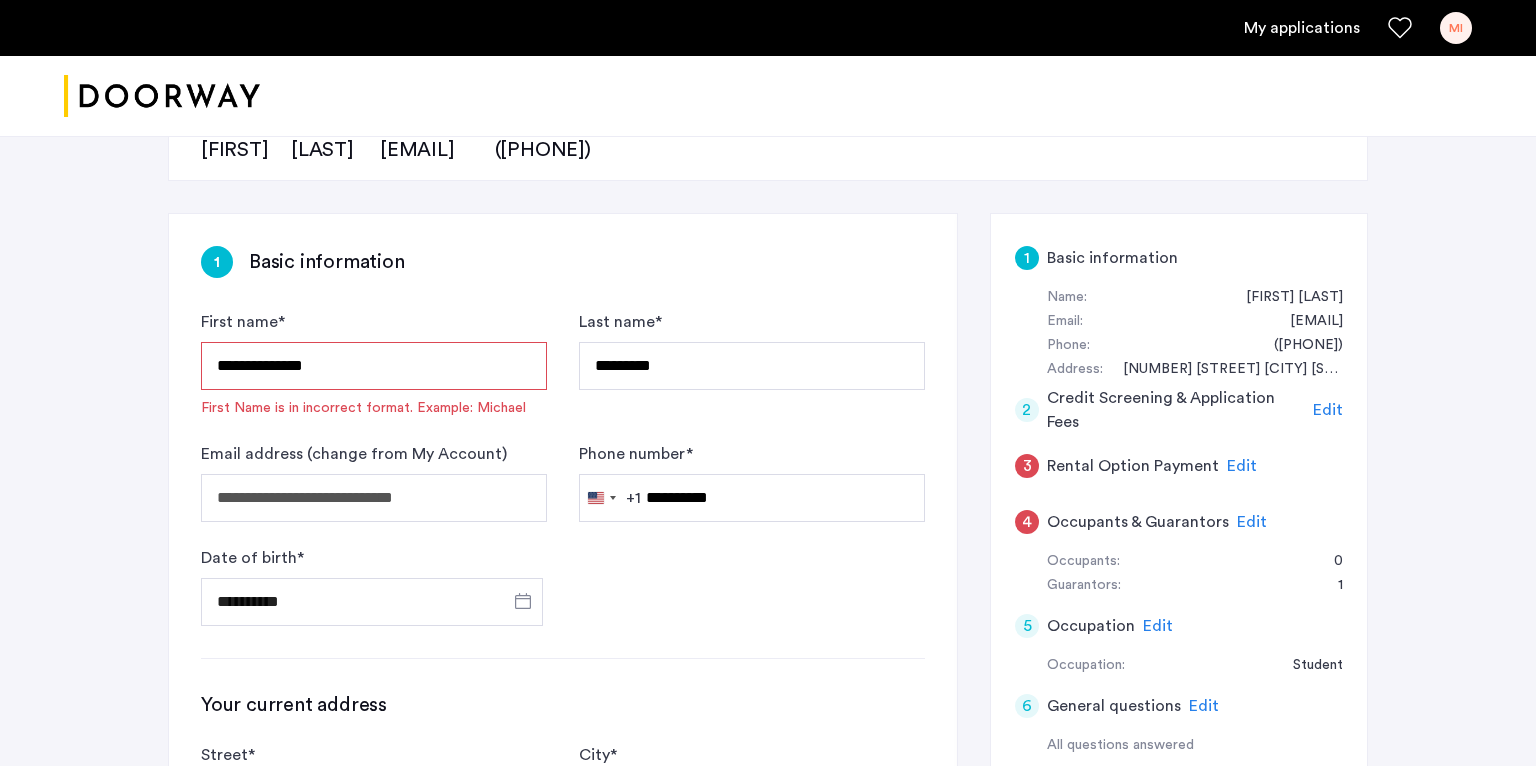 click on "**********" 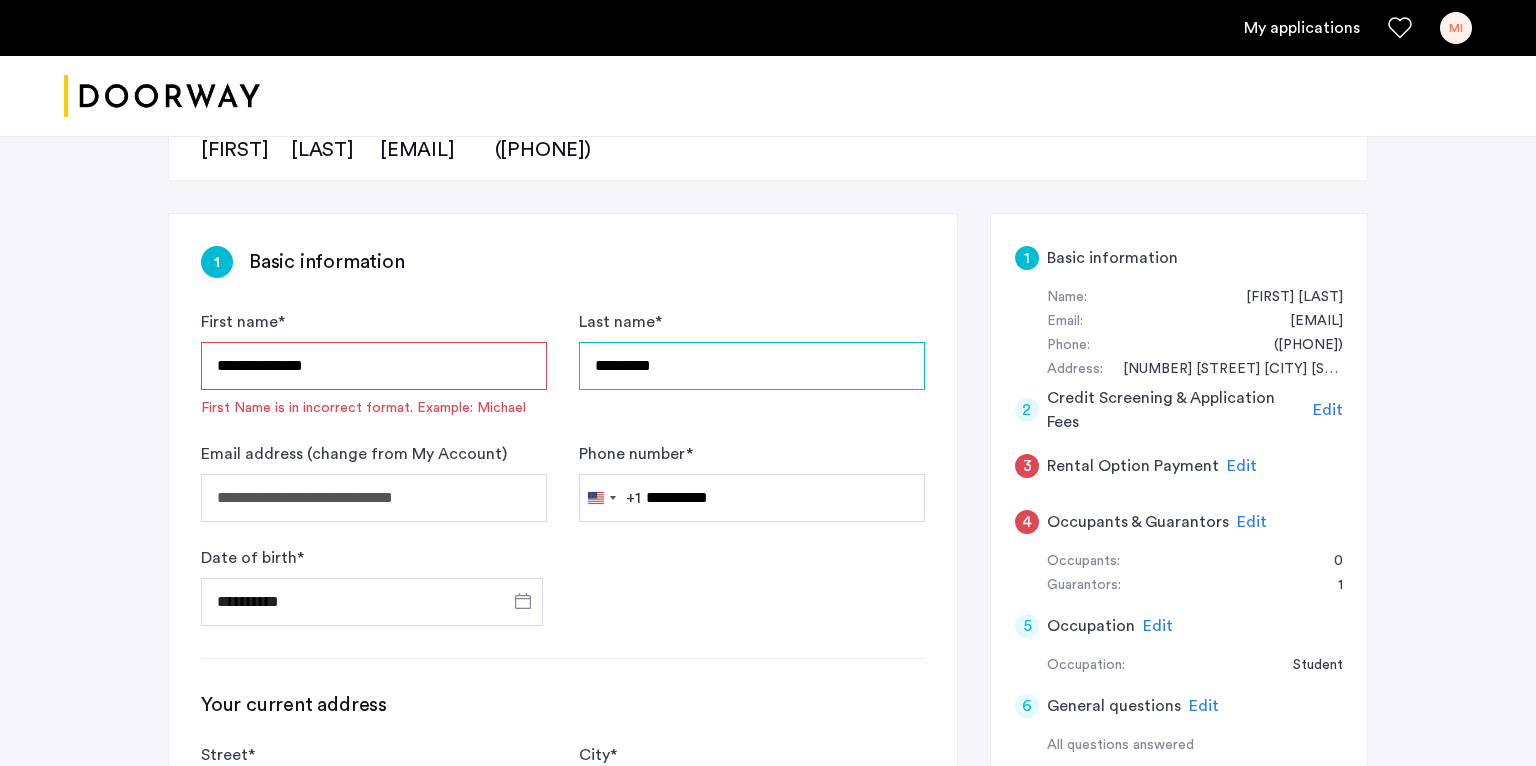 click on "*********" at bounding box center (752, 366) 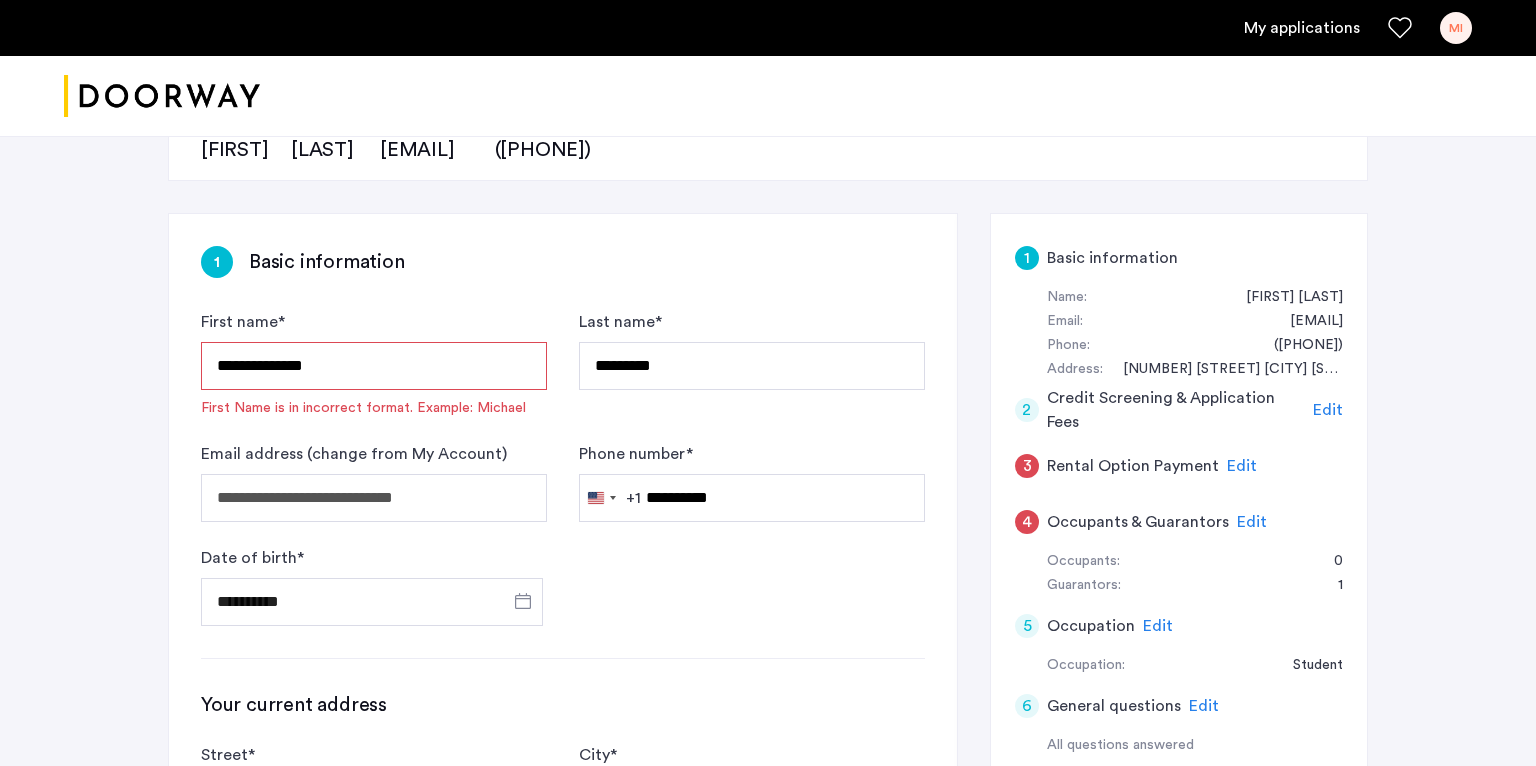click on "**********" 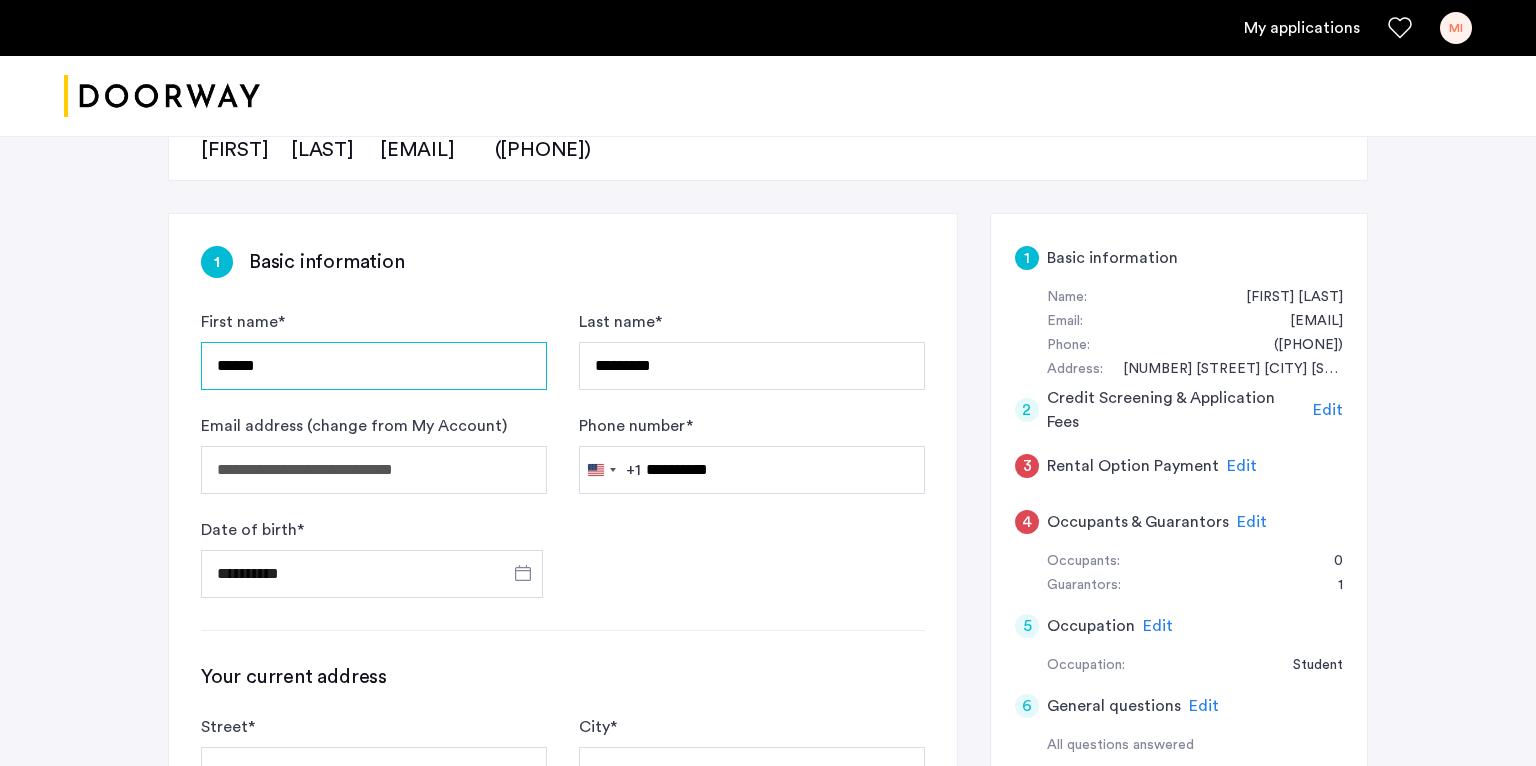 type on "******" 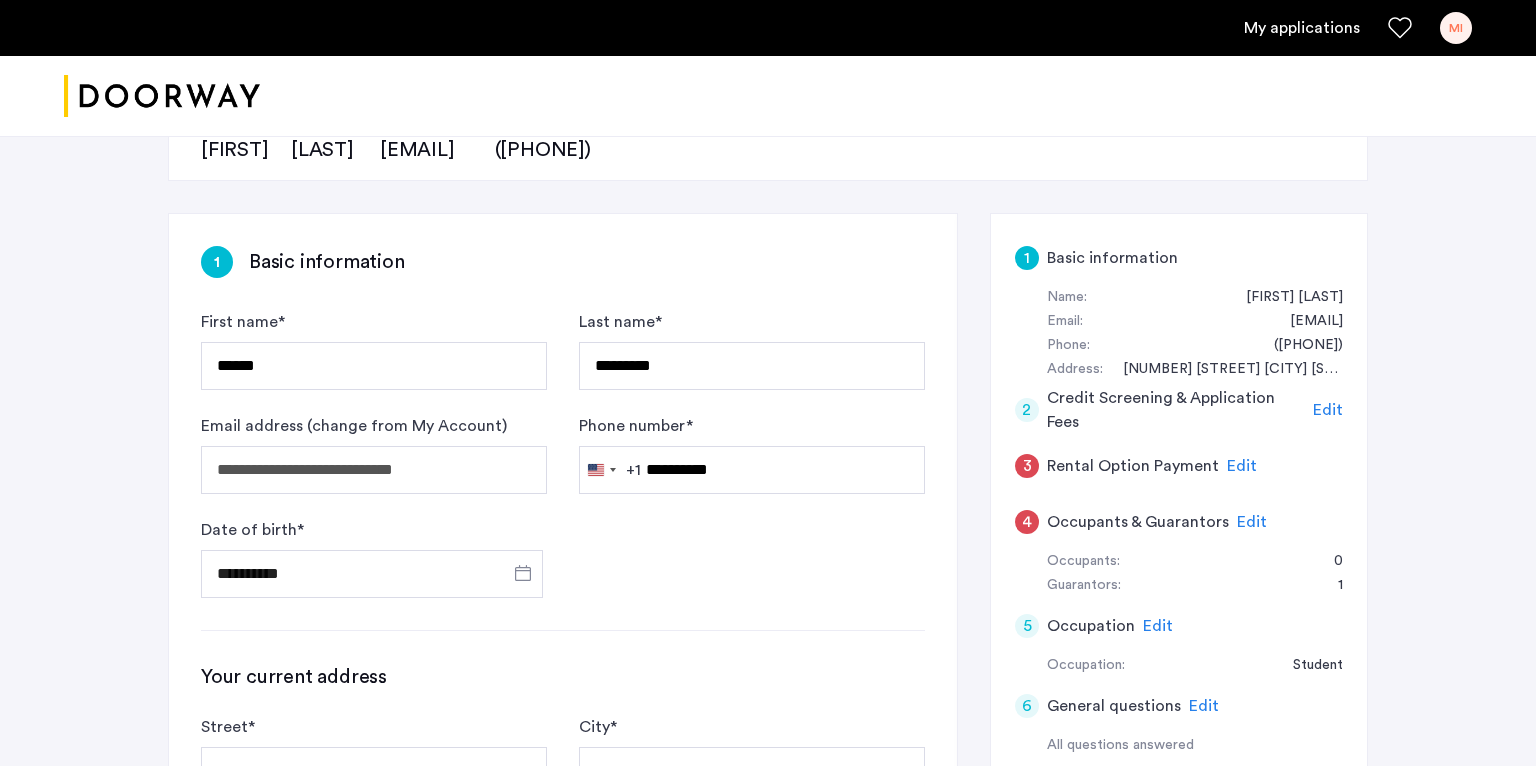 click on "**********" 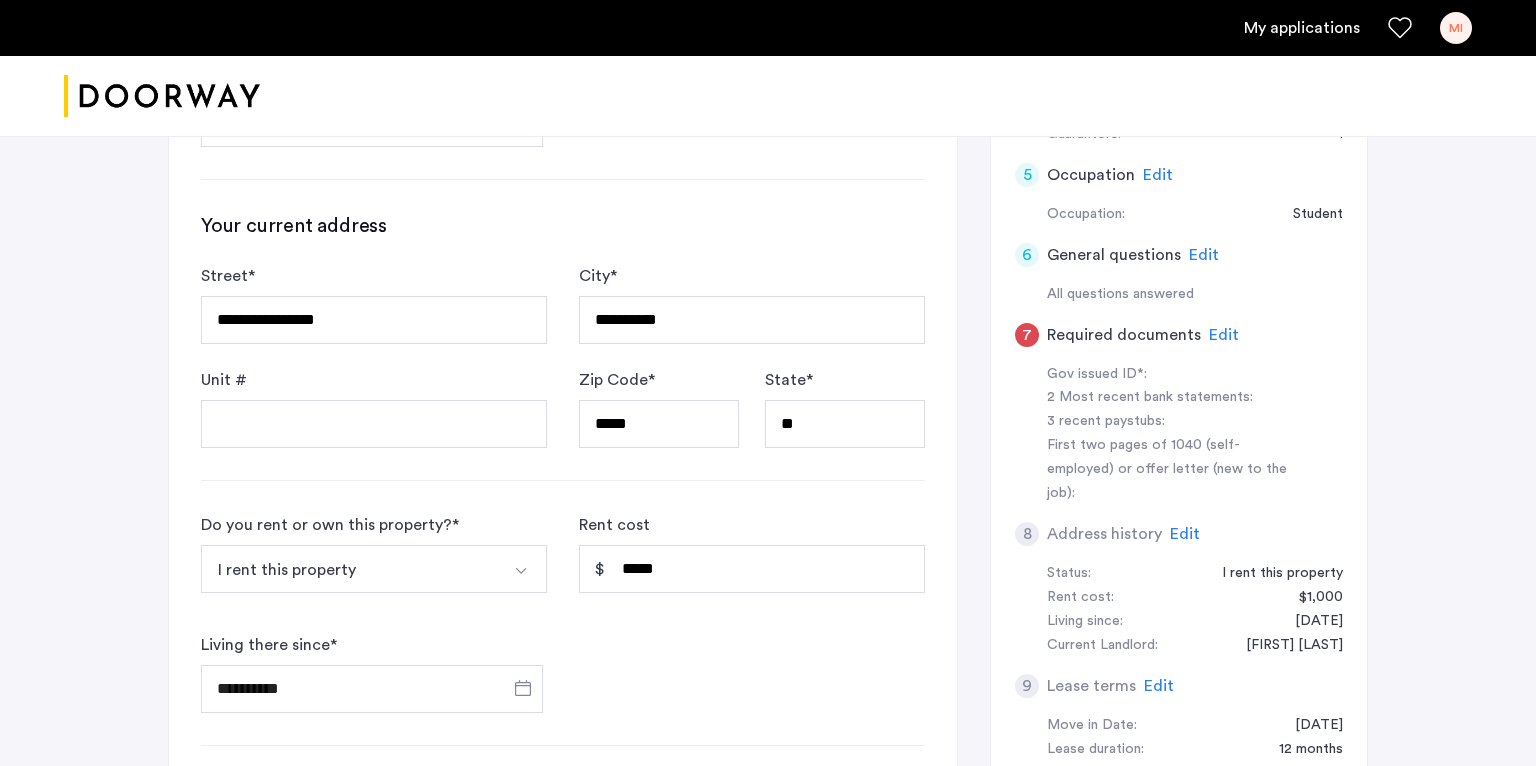scroll, scrollTop: 650, scrollLeft: 0, axis: vertical 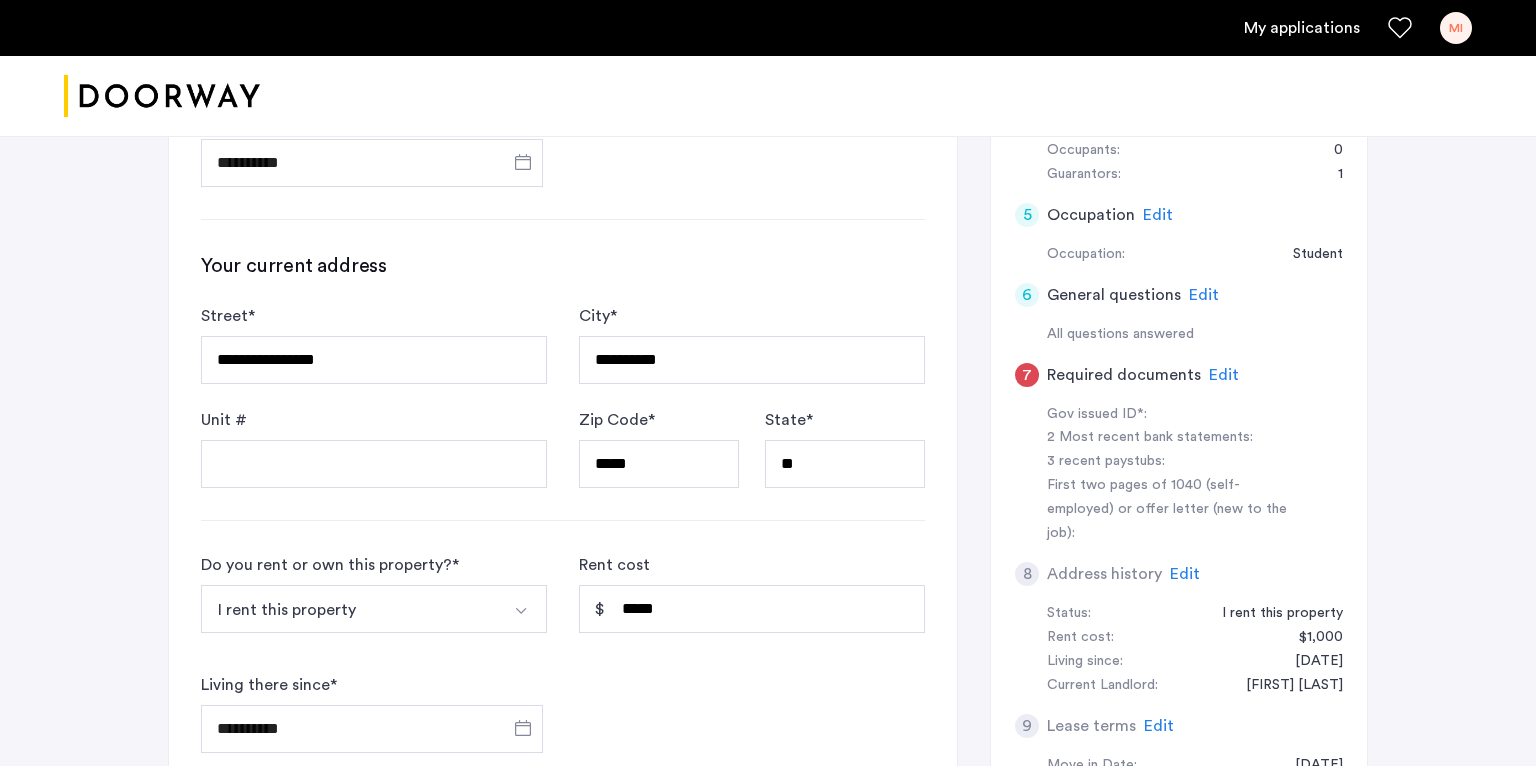 click on "Edit" 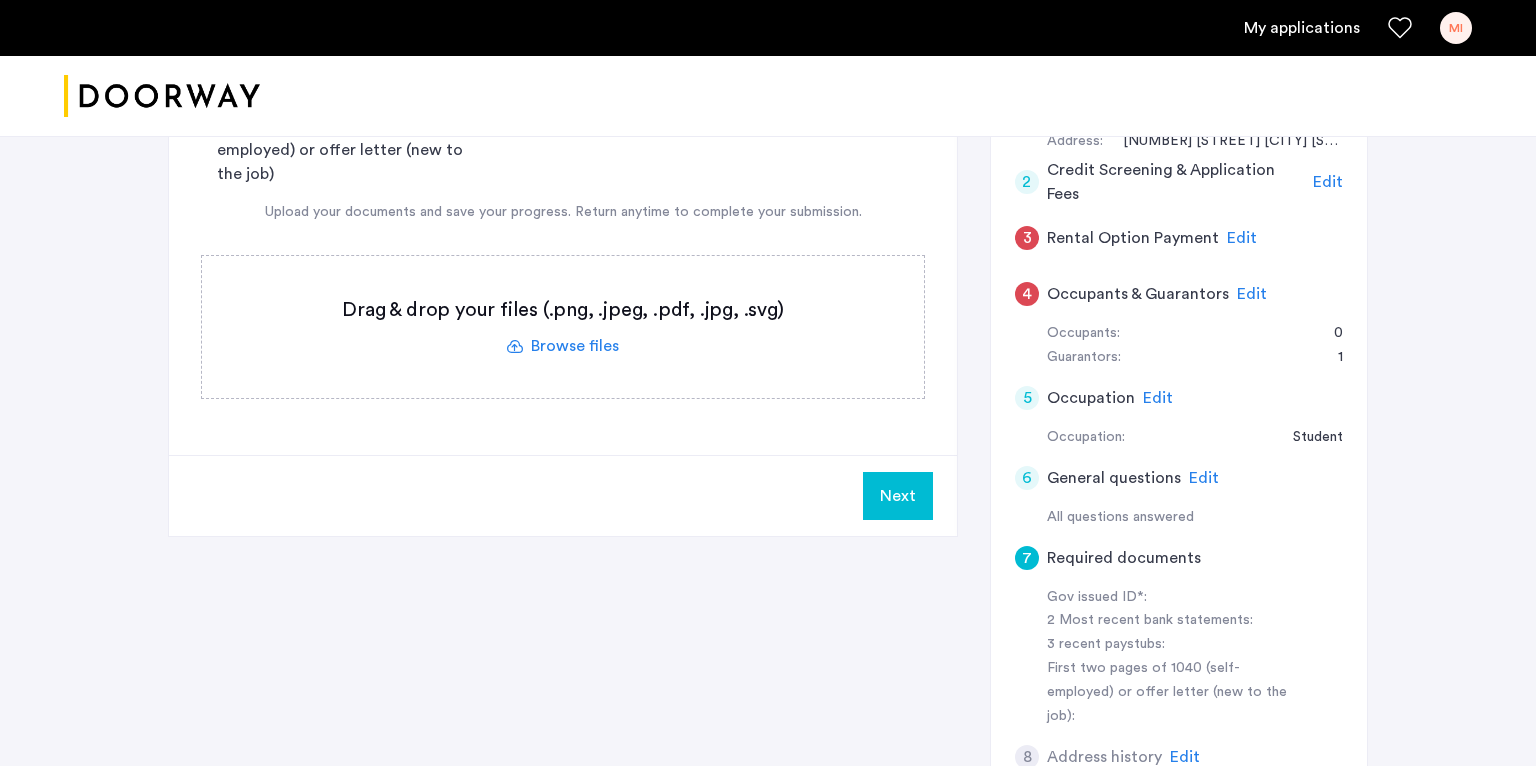 scroll, scrollTop: 434, scrollLeft: 0, axis: vertical 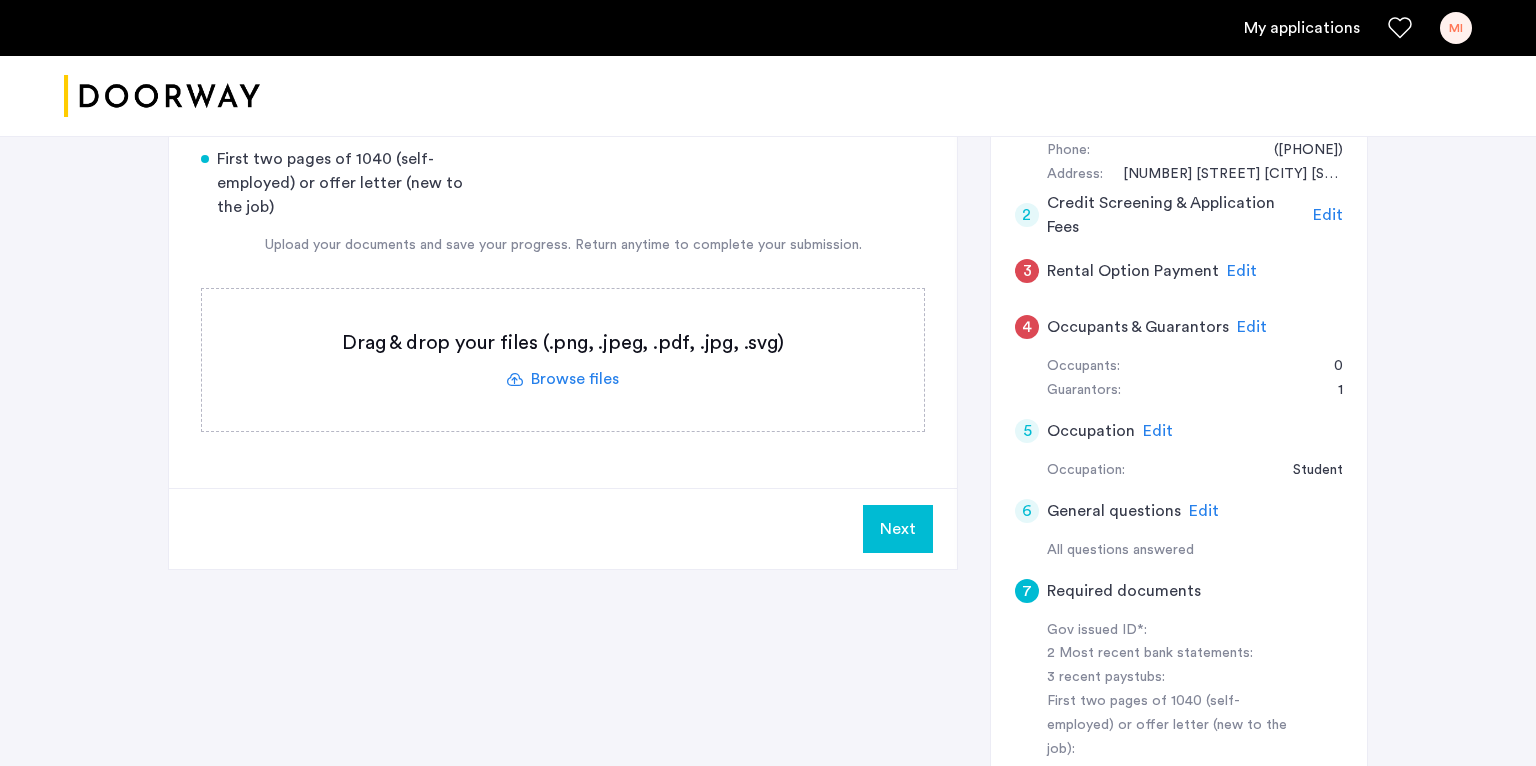 click 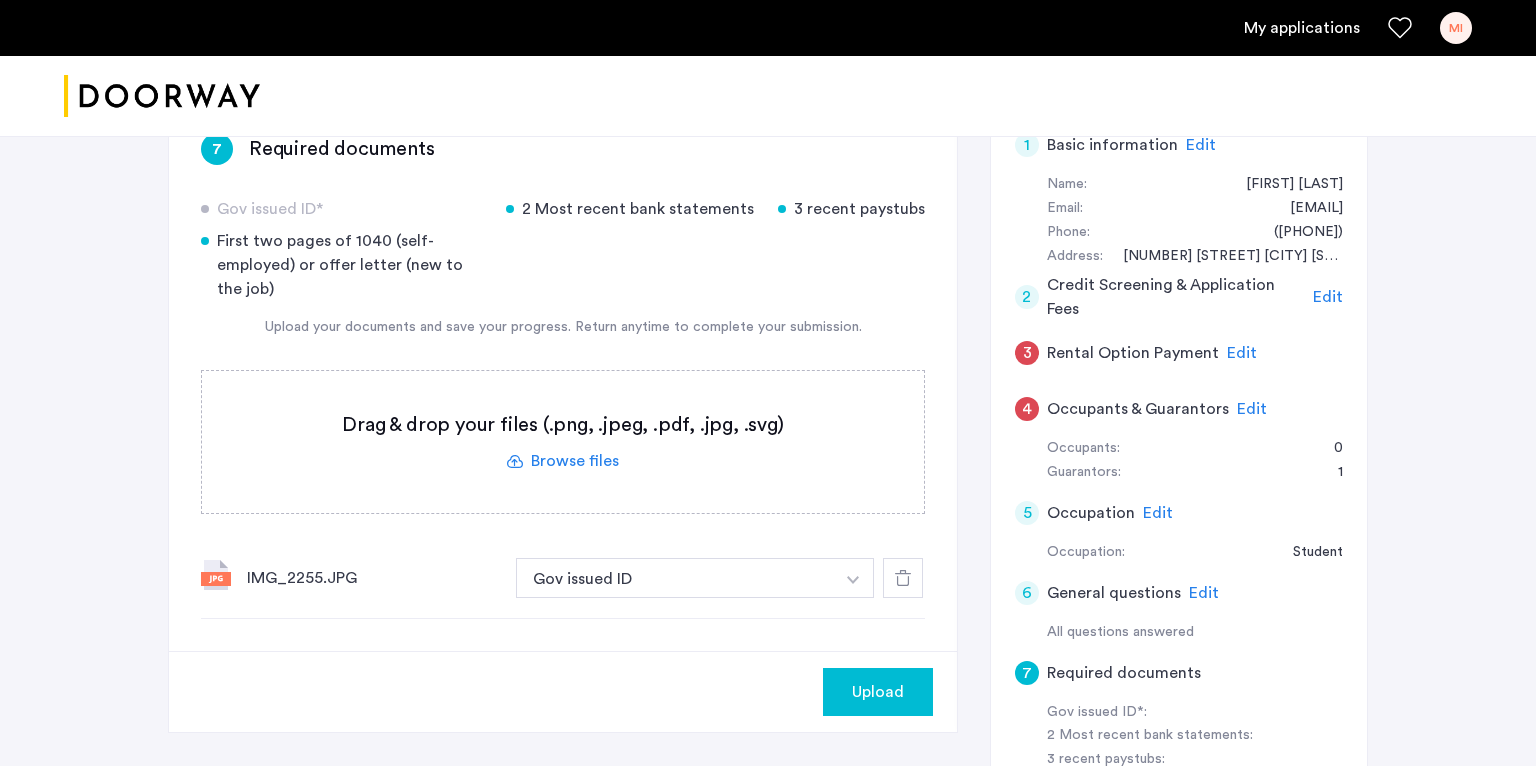 scroll, scrollTop: 351, scrollLeft: 0, axis: vertical 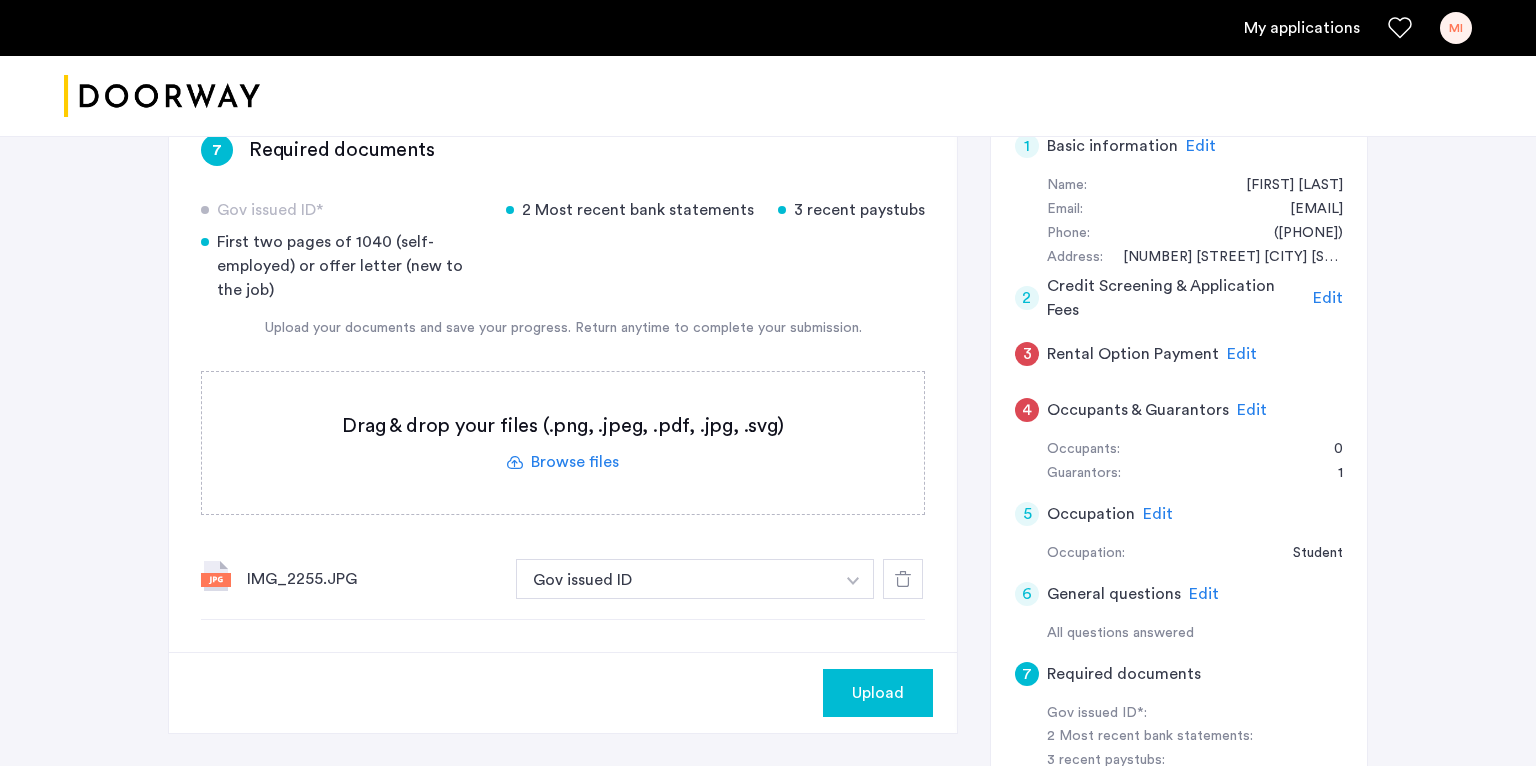 click 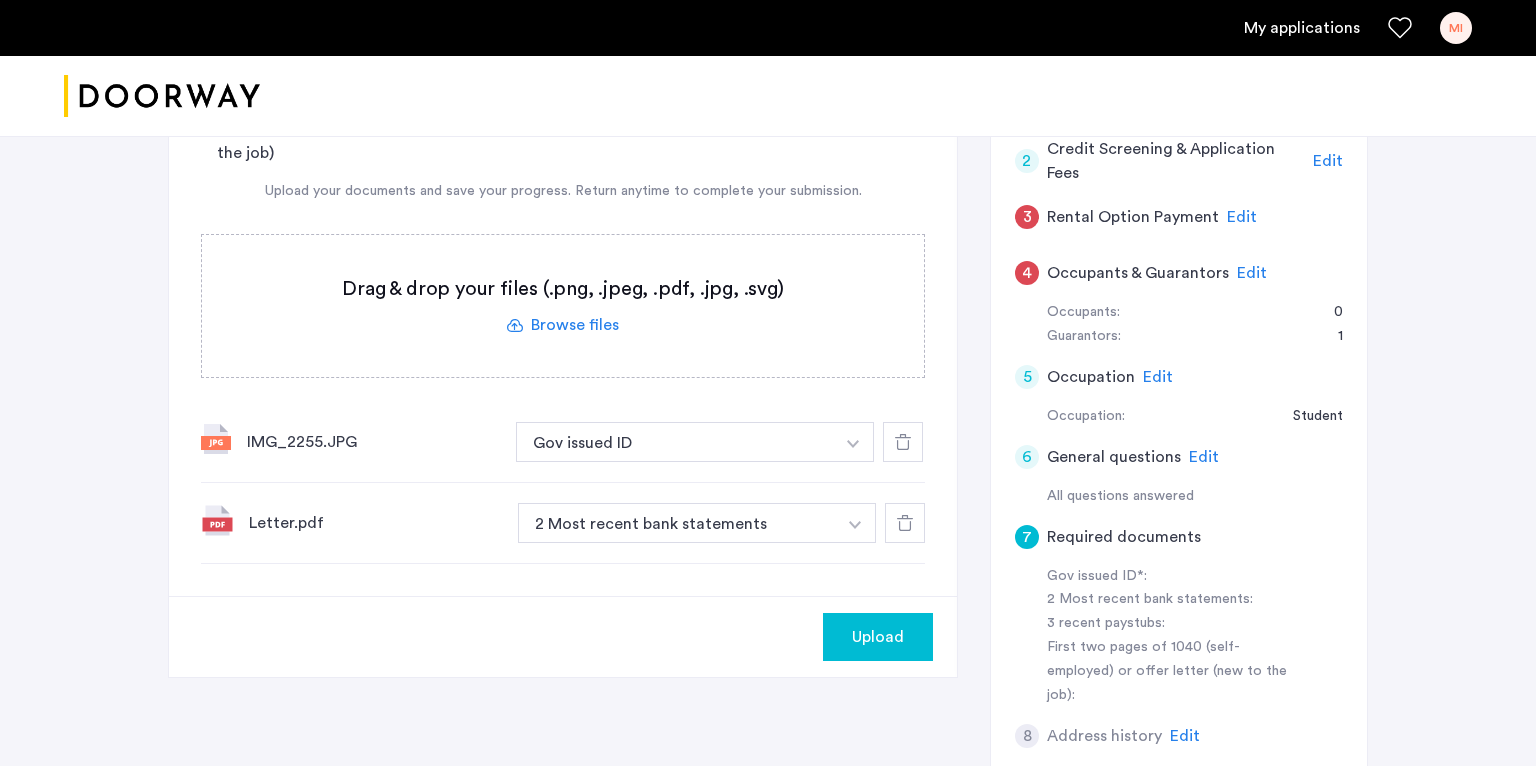 scroll, scrollTop: 498, scrollLeft: 0, axis: vertical 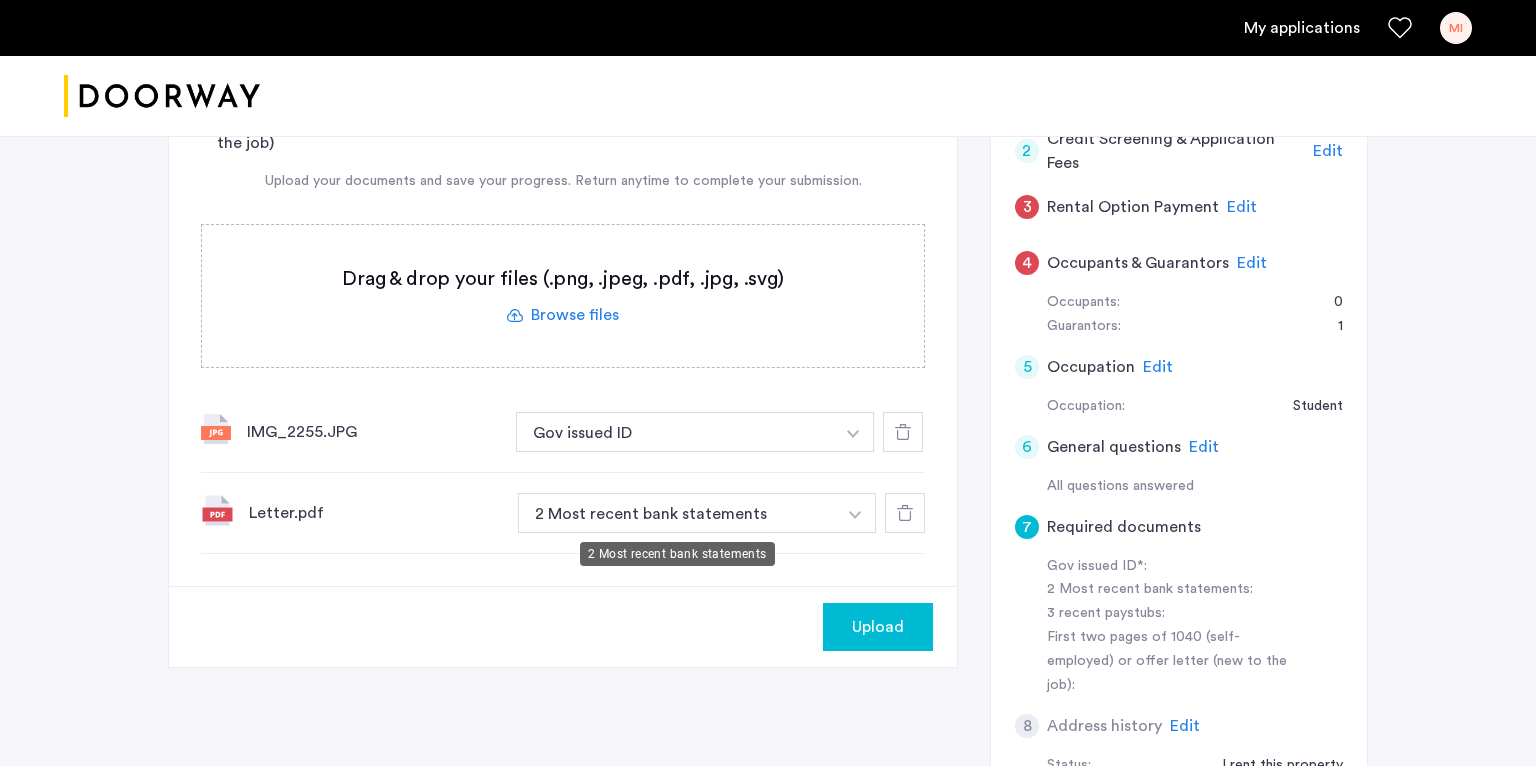 click on "2 Most recent bank statements" at bounding box center (677, 513) 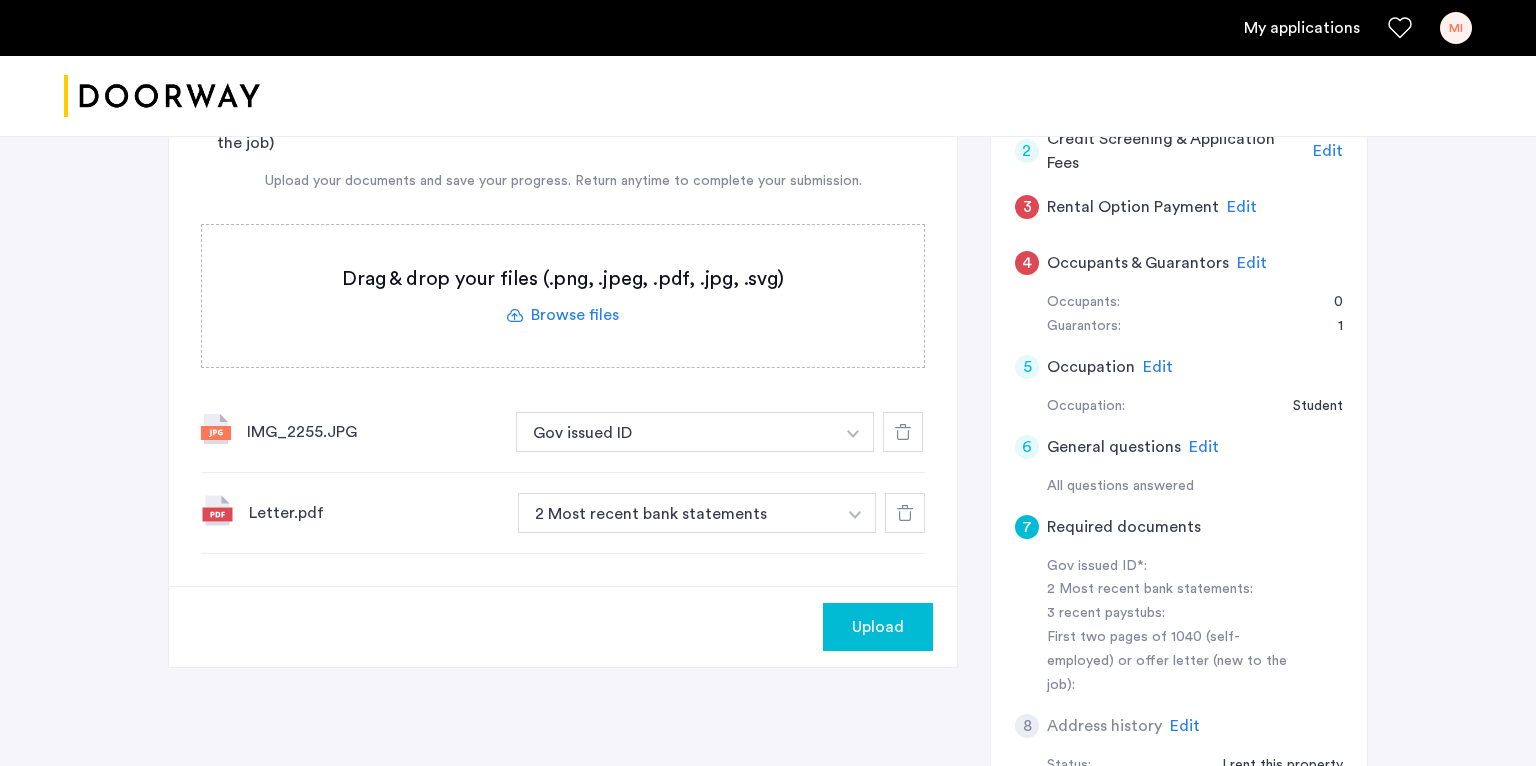 click on "2 Most recent bank statements" at bounding box center (677, 513) 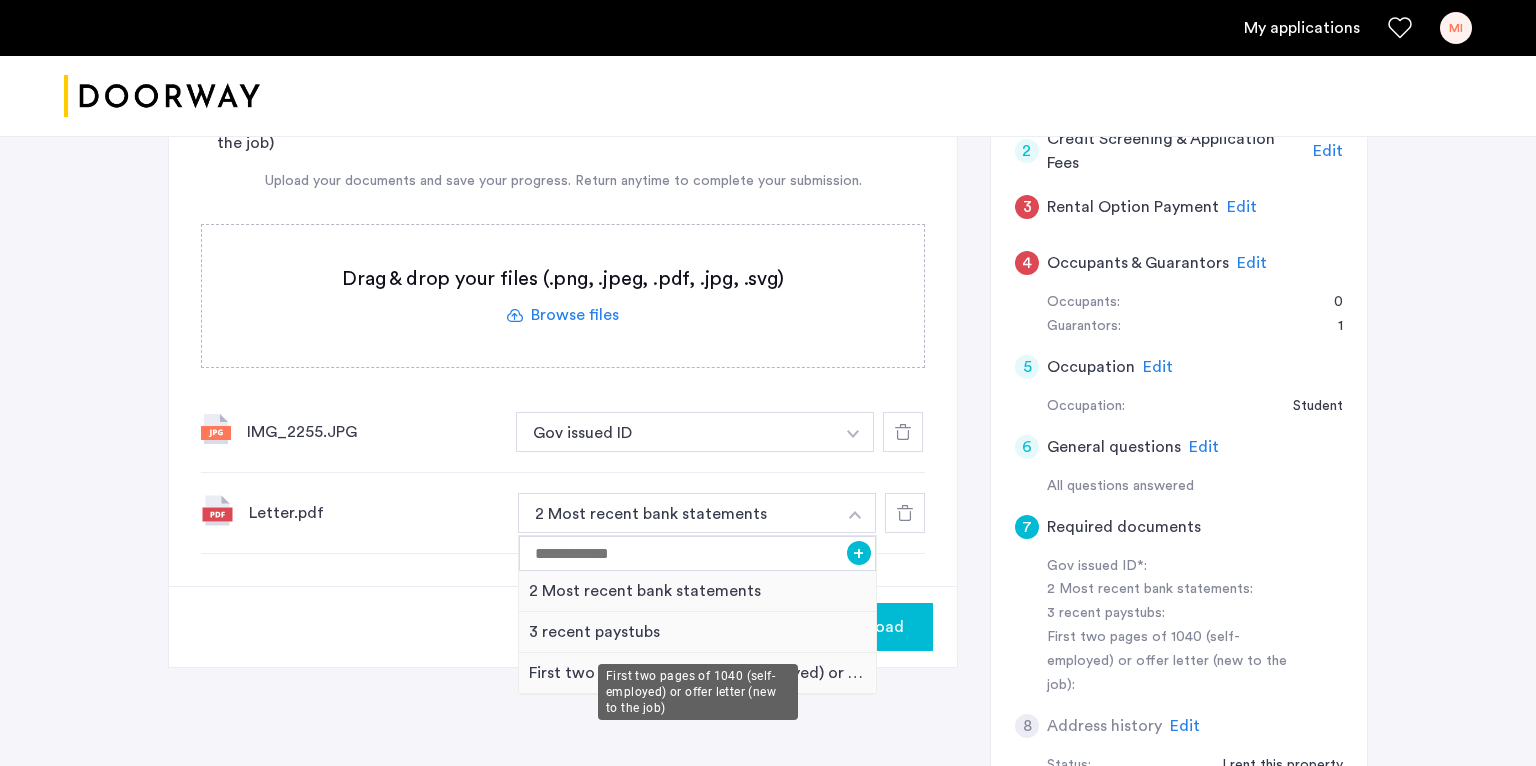 scroll, scrollTop: 564, scrollLeft: 0, axis: vertical 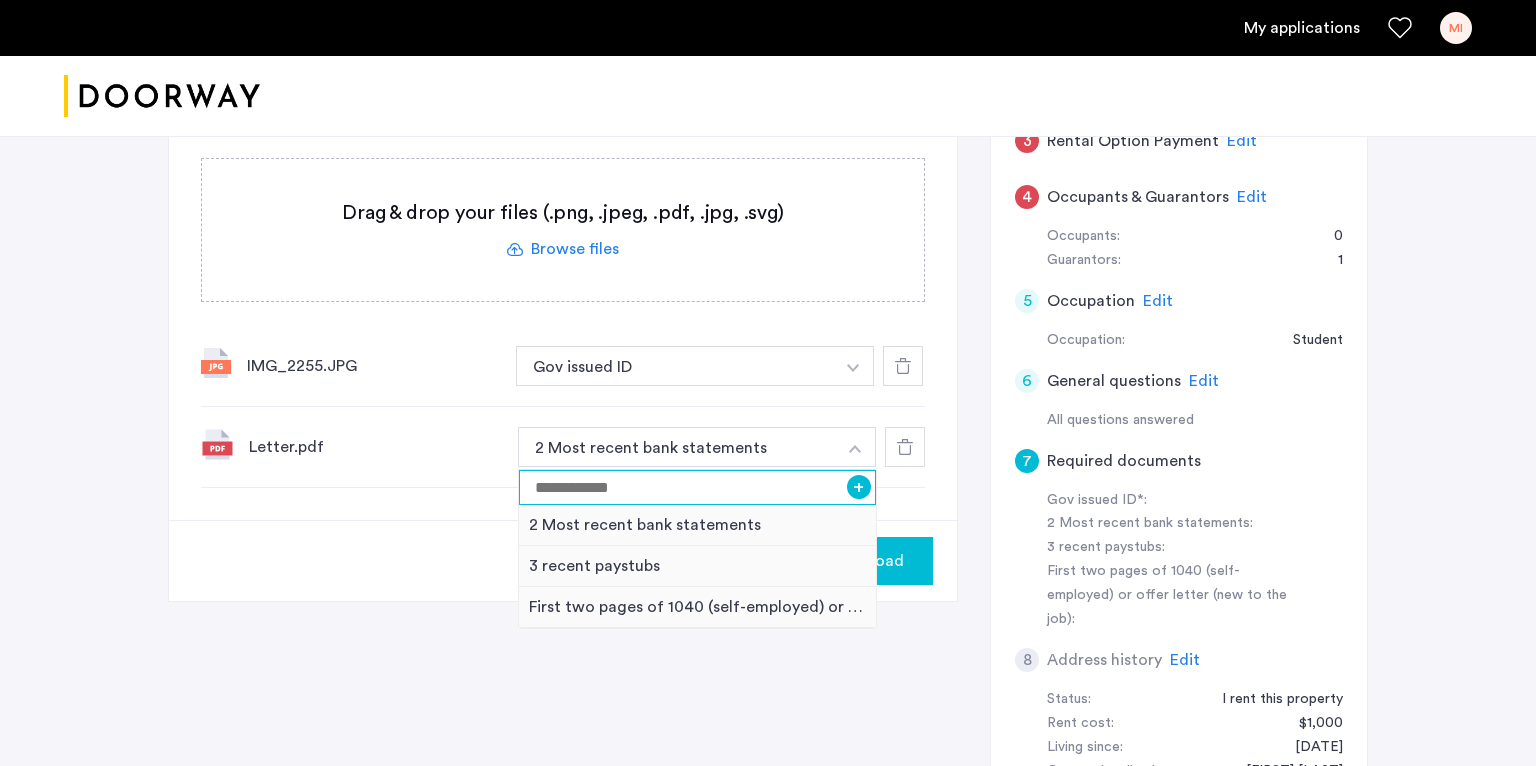 click at bounding box center (697, 487) 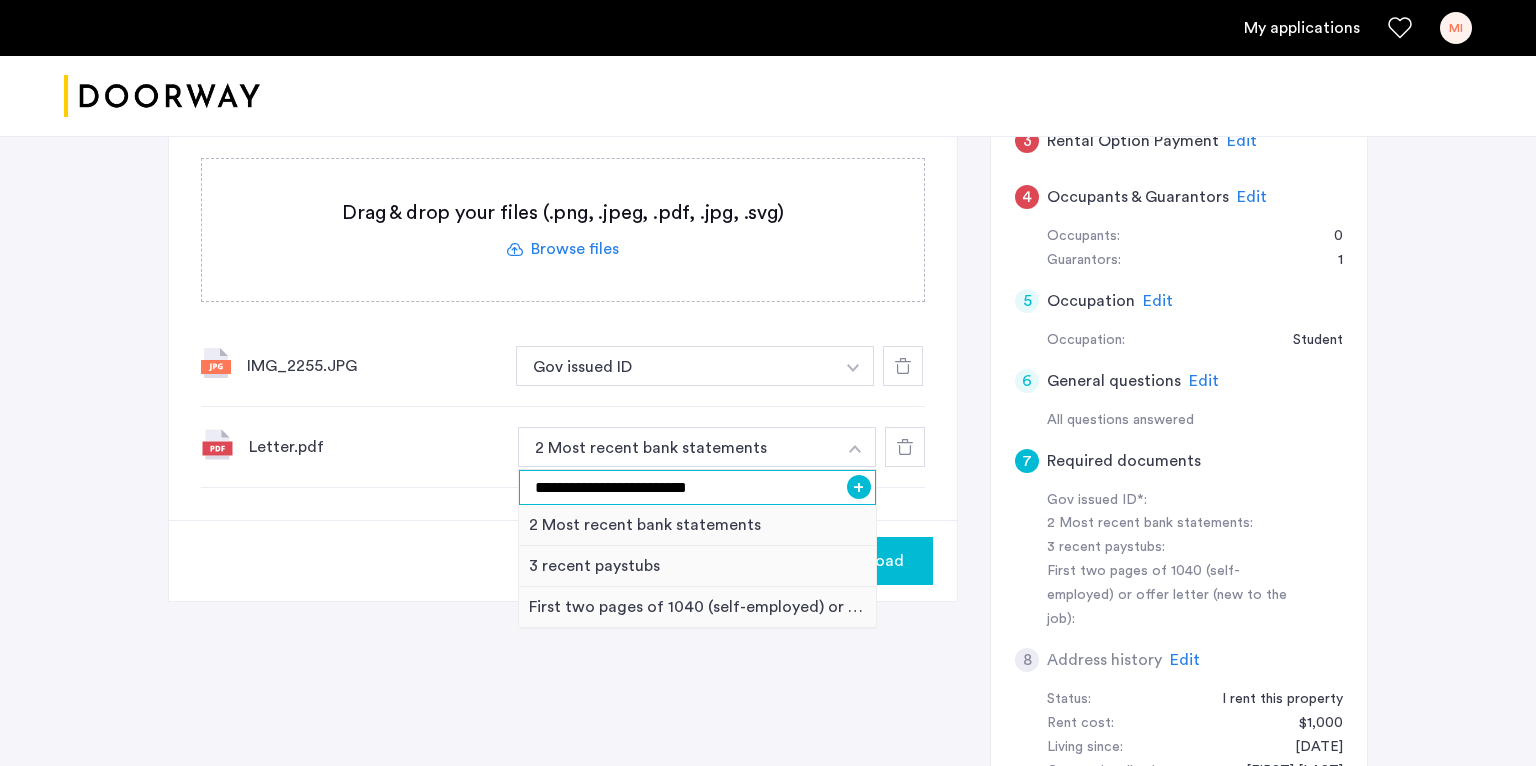 type on "**********" 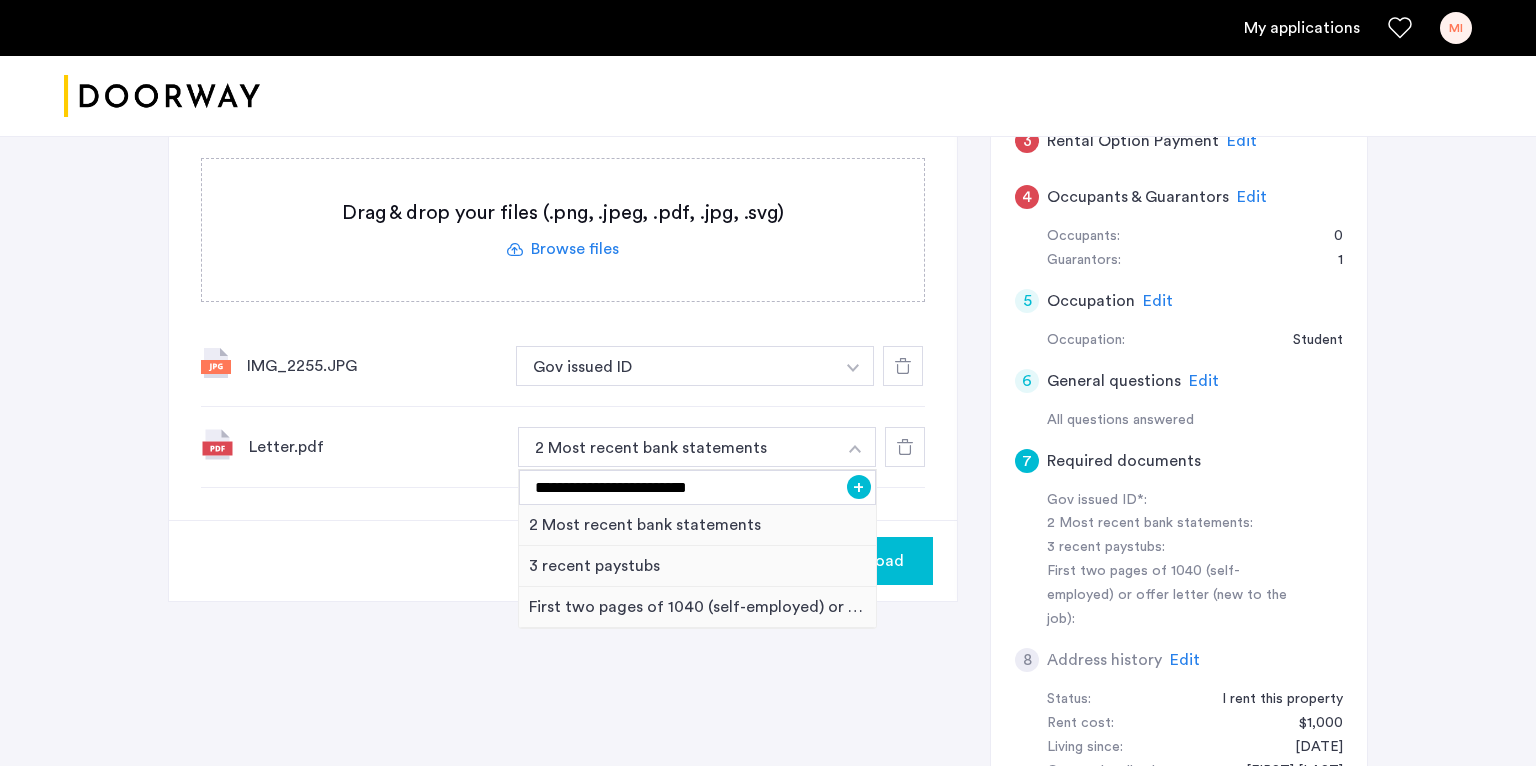 click on "+" at bounding box center (859, 487) 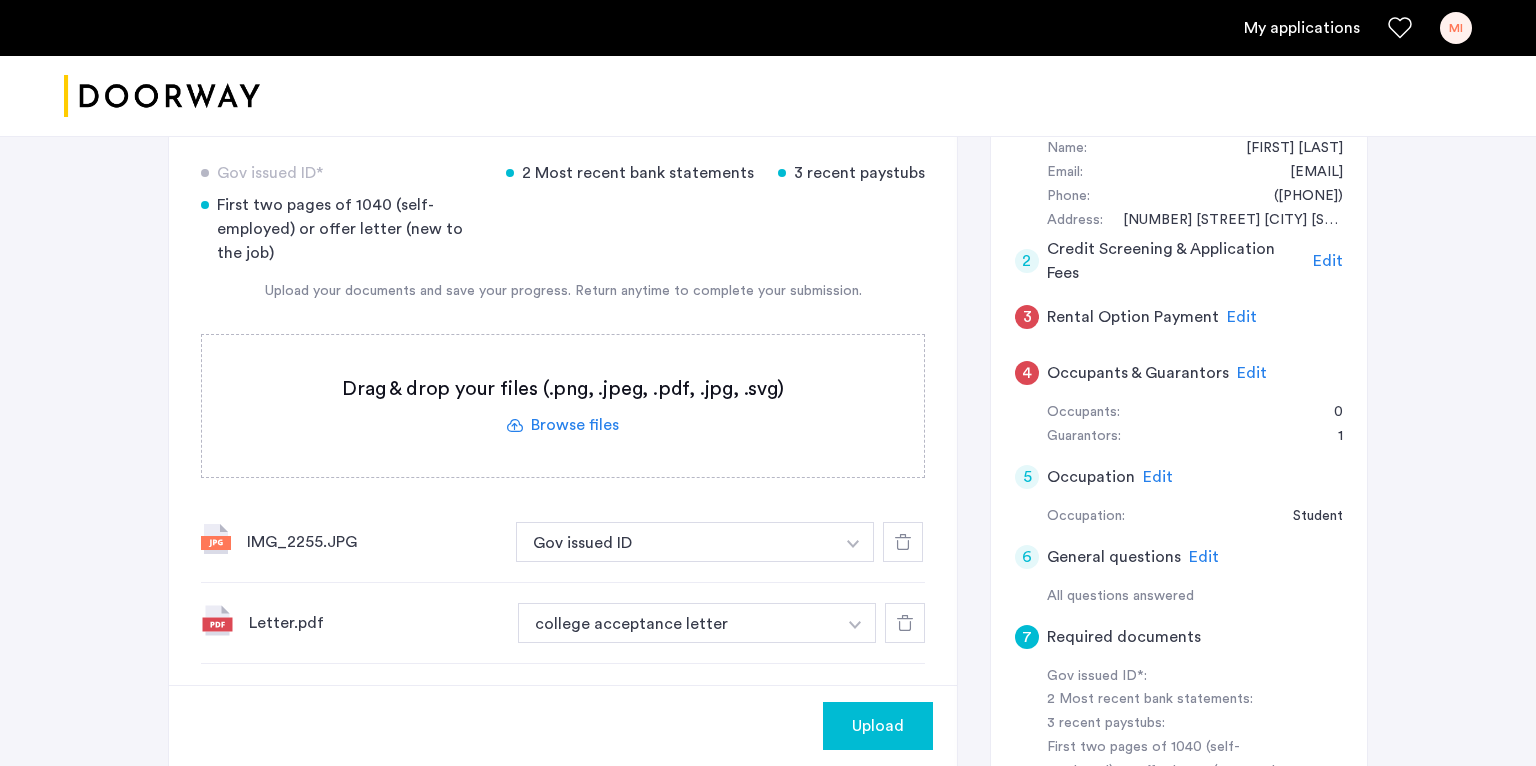 scroll, scrollTop: 360, scrollLeft: 0, axis: vertical 